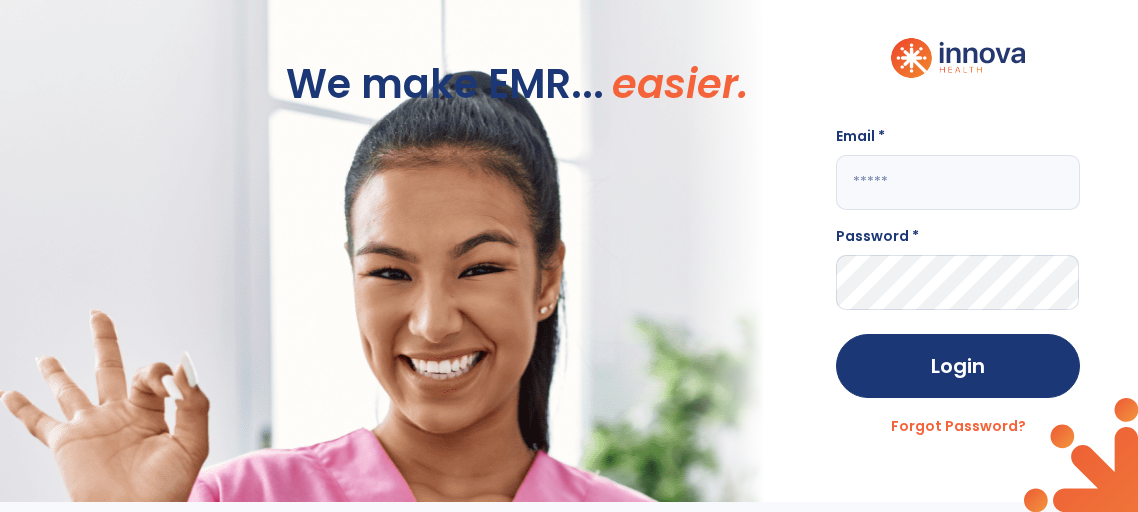 scroll, scrollTop: 0, scrollLeft: 0, axis: both 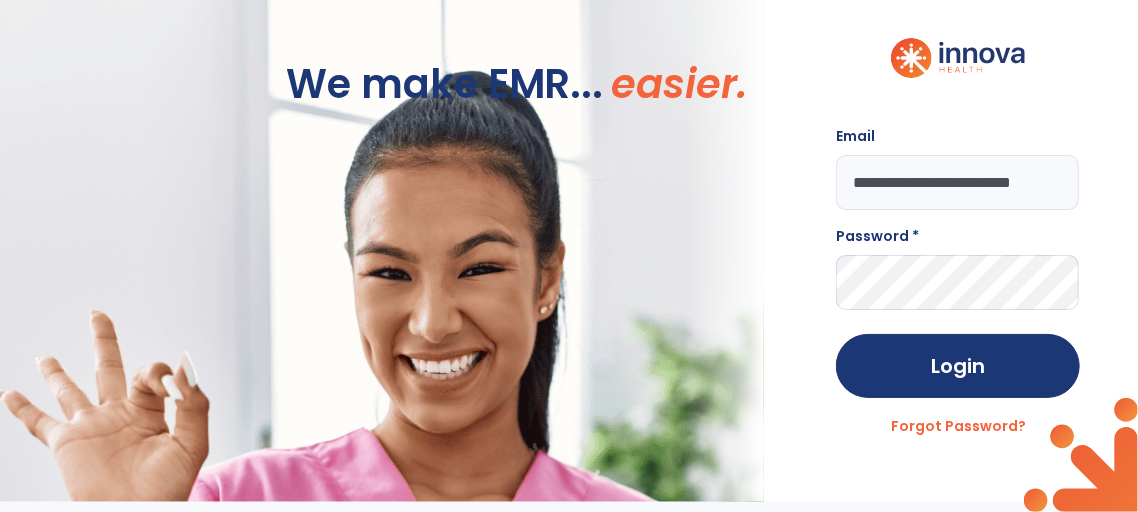 type on "**********" 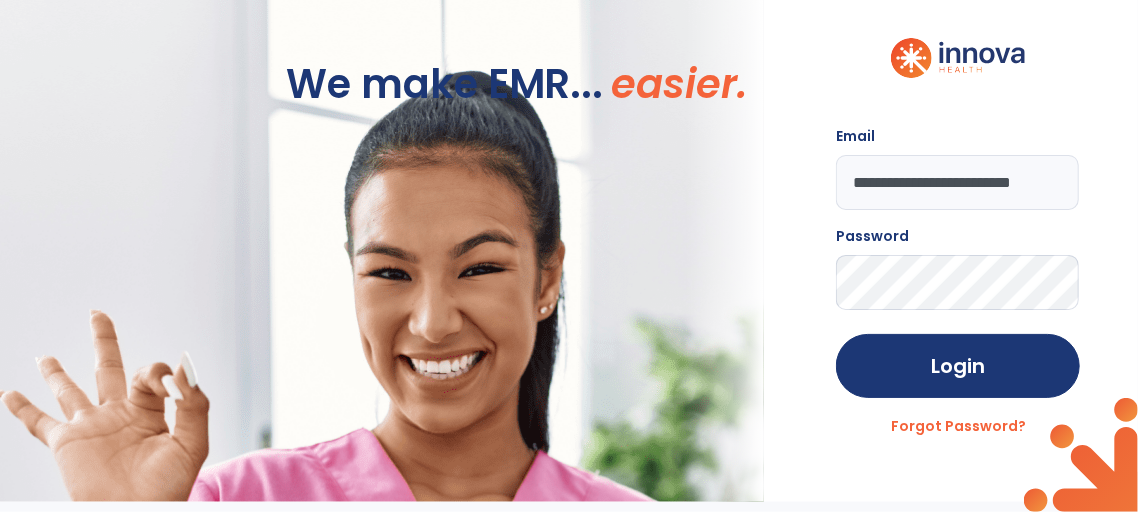 click on "Login" 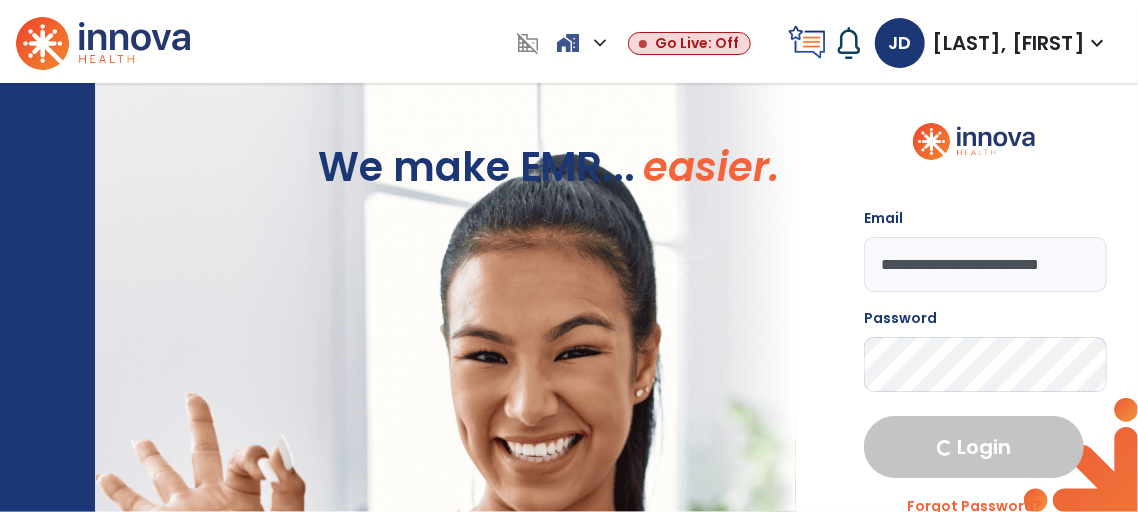 select on "****" 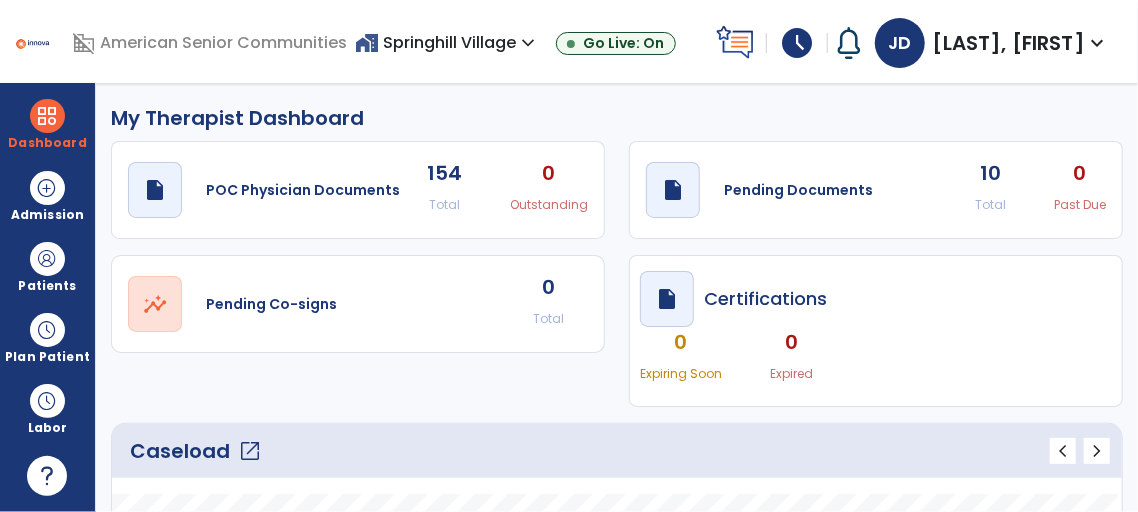 click on "10" 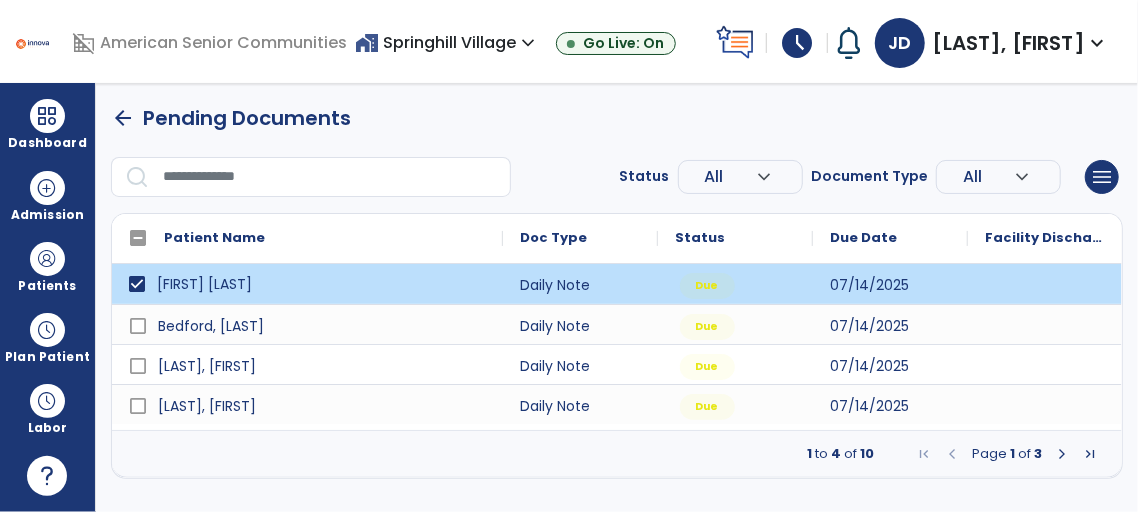 click on "[FIRST] [LAST]" at bounding box center [321, 284] 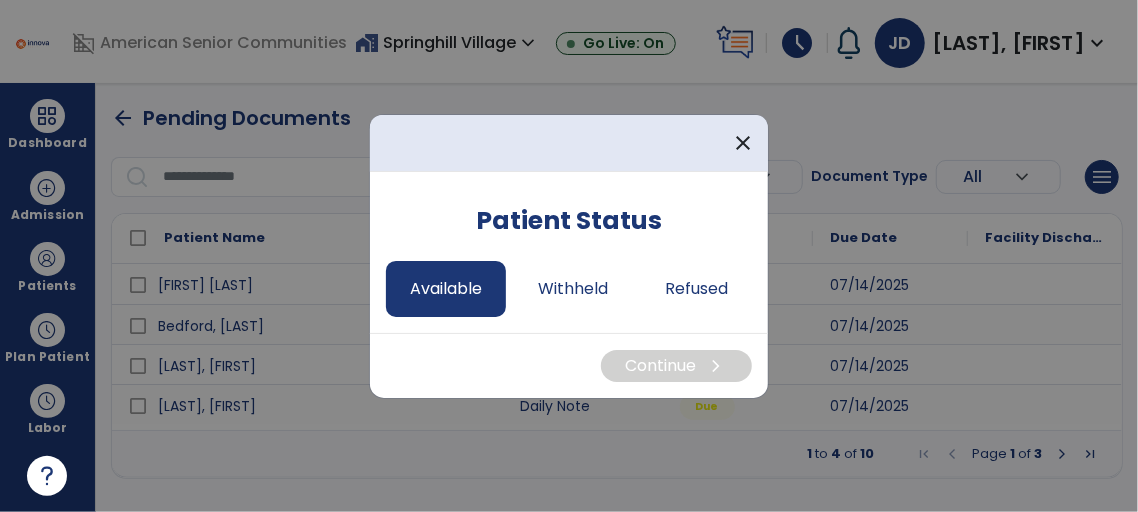 click on "Available" at bounding box center (446, 289) 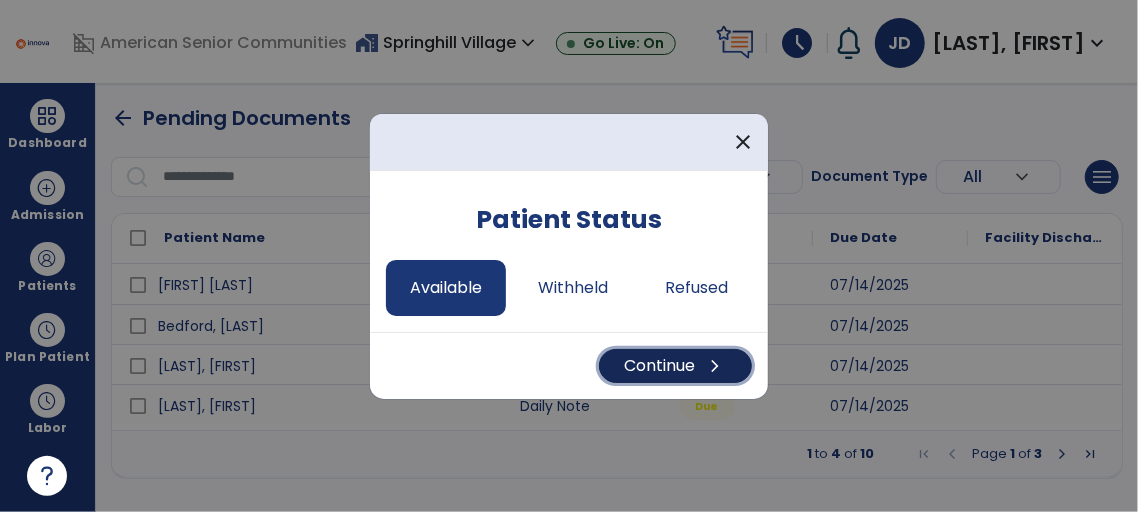 click on "chevron_right" at bounding box center (715, 366) 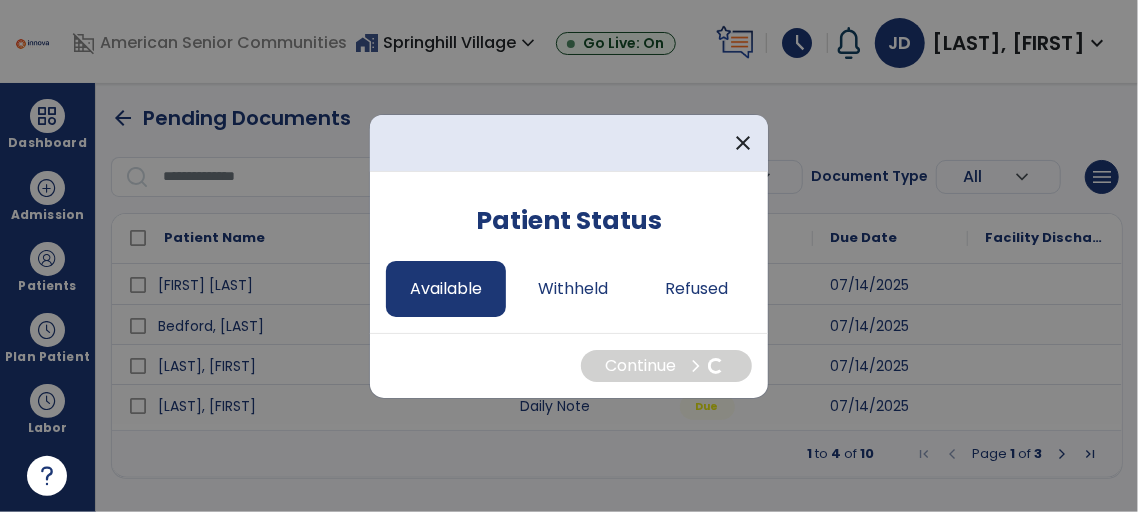 select on "*" 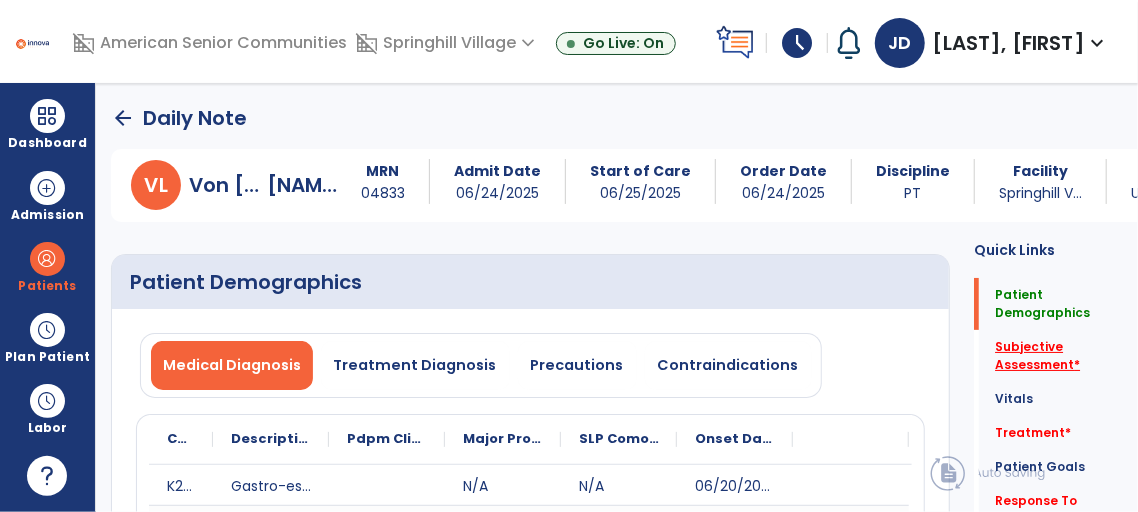 click on "Subjective Assessment   *" 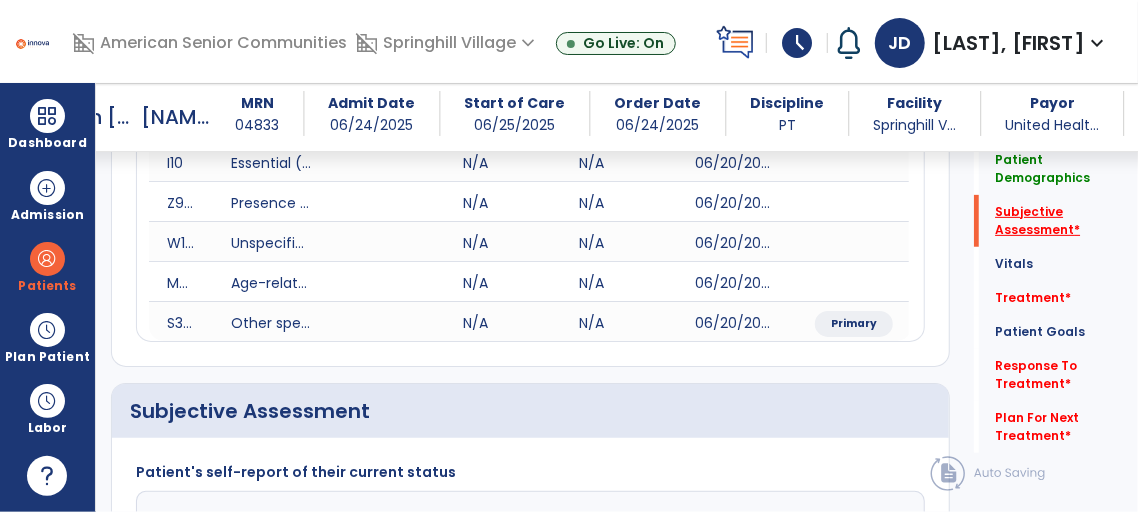 scroll, scrollTop: 589, scrollLeft: 0, axis: vertical 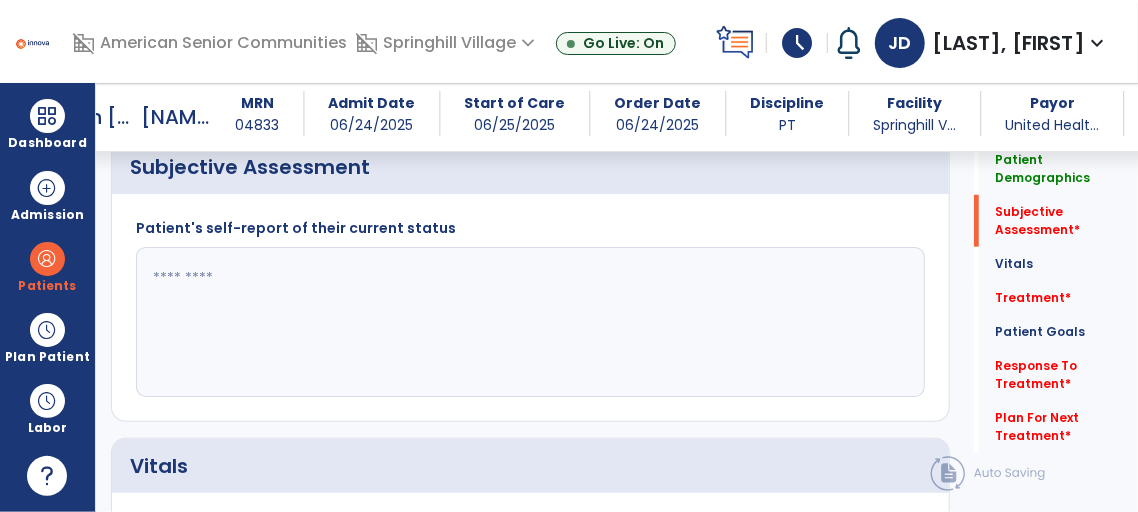 click 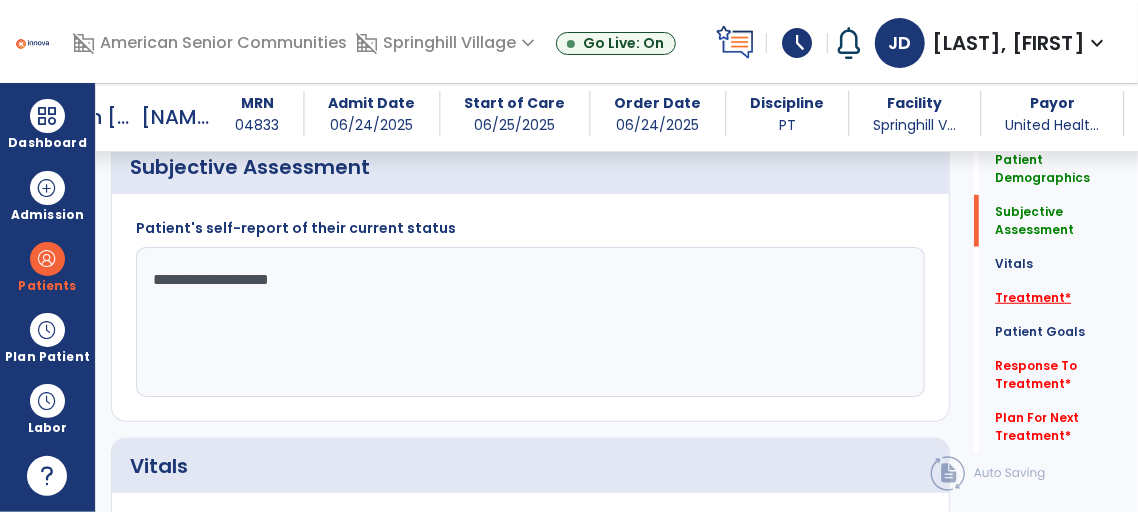 type on "**********" 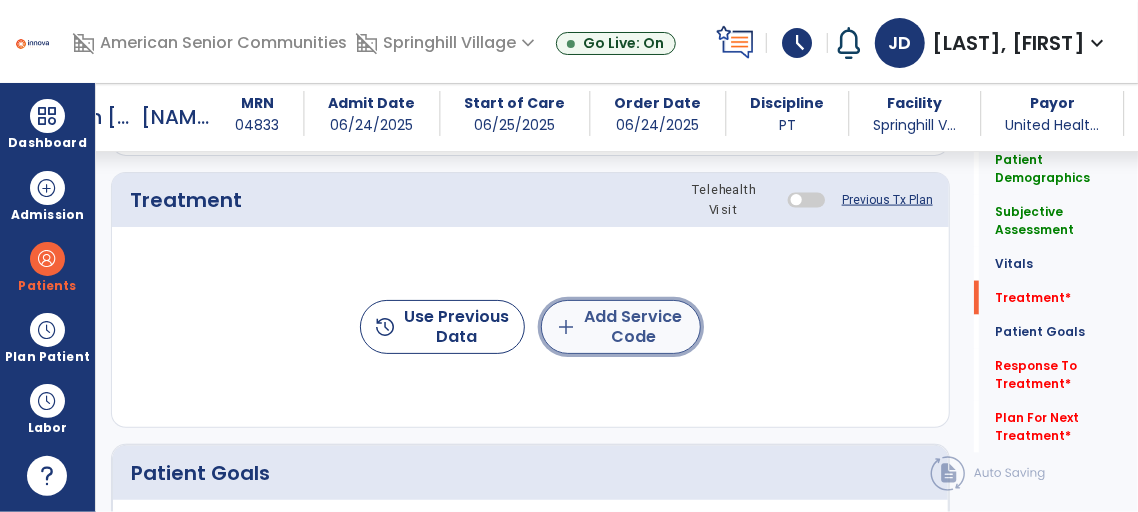 click on "add  Add Service Code" 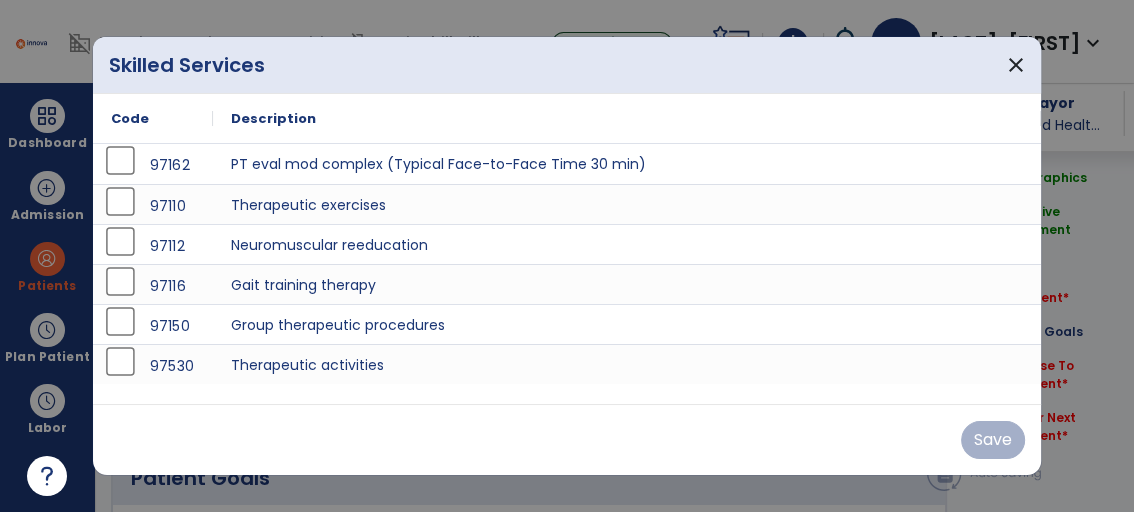 scroll, scrollTop: 1277, scrollLeft: 0, axis: vertical 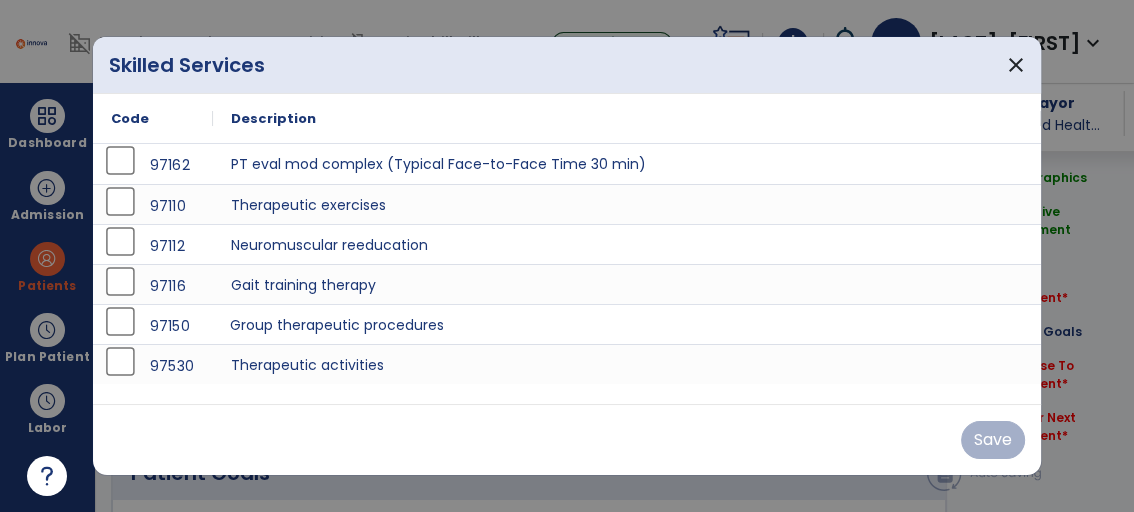 click on "Group therapeutic procedures" at bounding box center [627, 324] 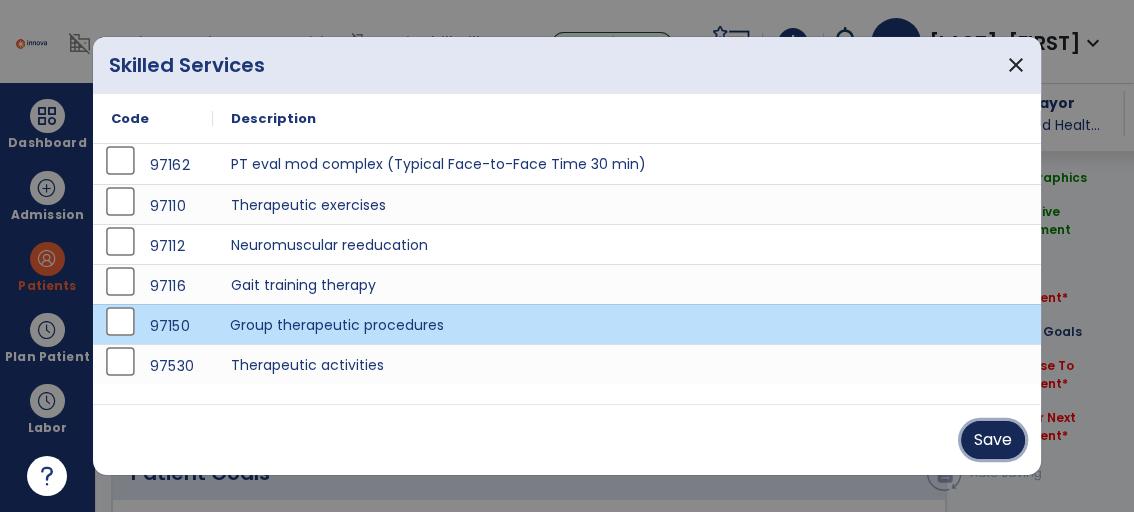 click on "Save" at bounding box center [993, 440] 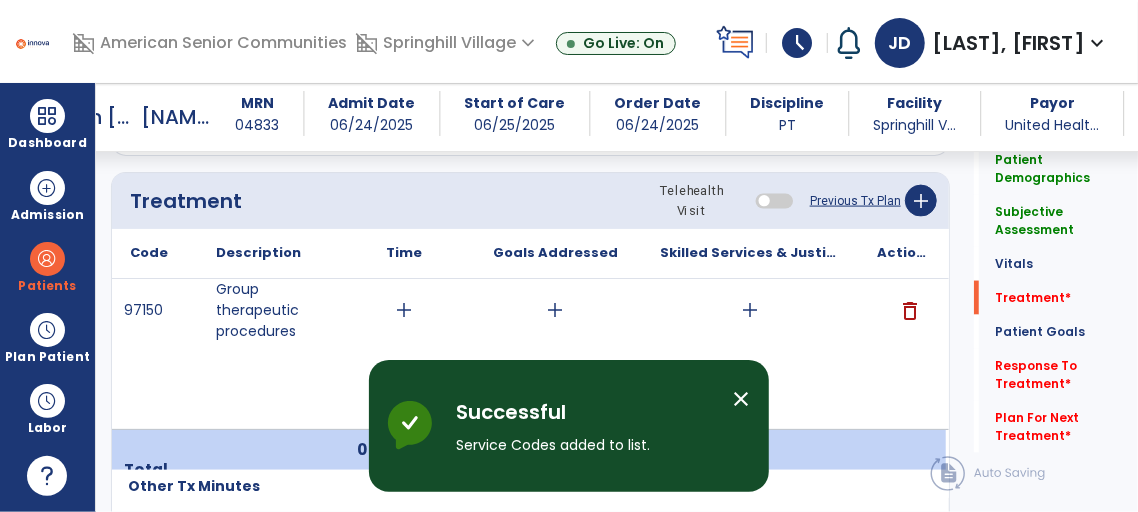 click on "close" at bounding box center [741, 399] 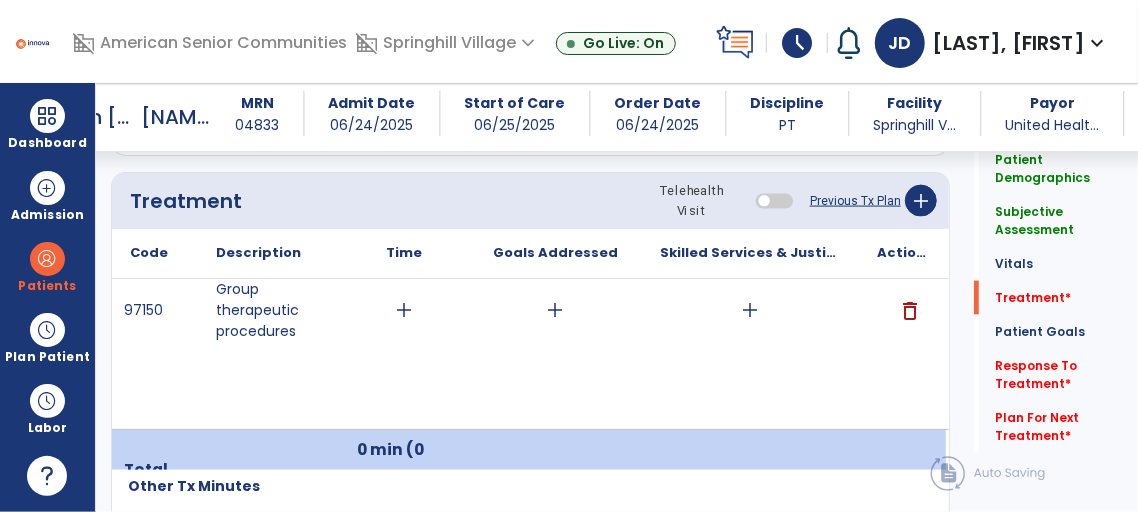 click on "add" at bounding box center (404, 310) 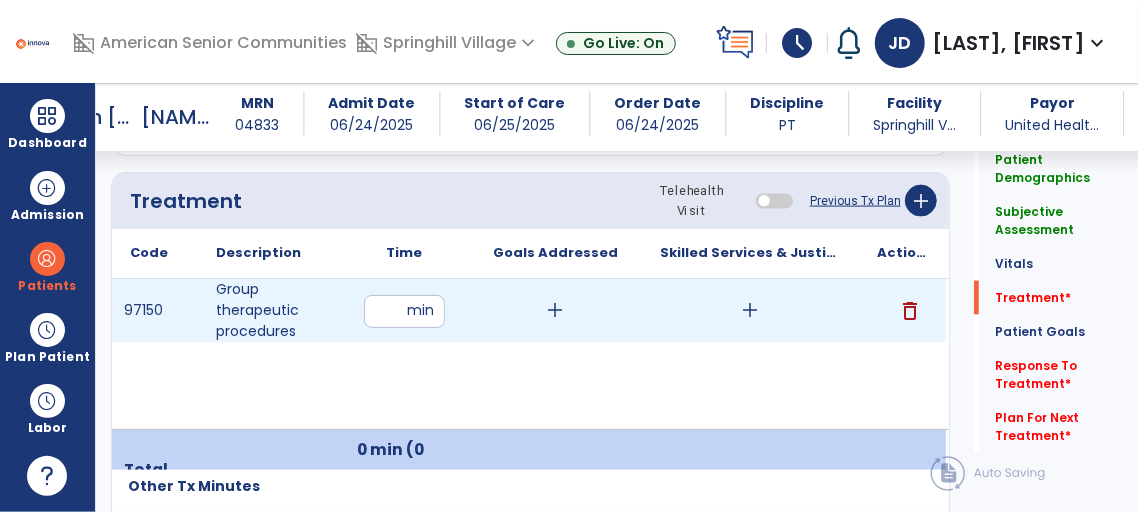 type on "**" 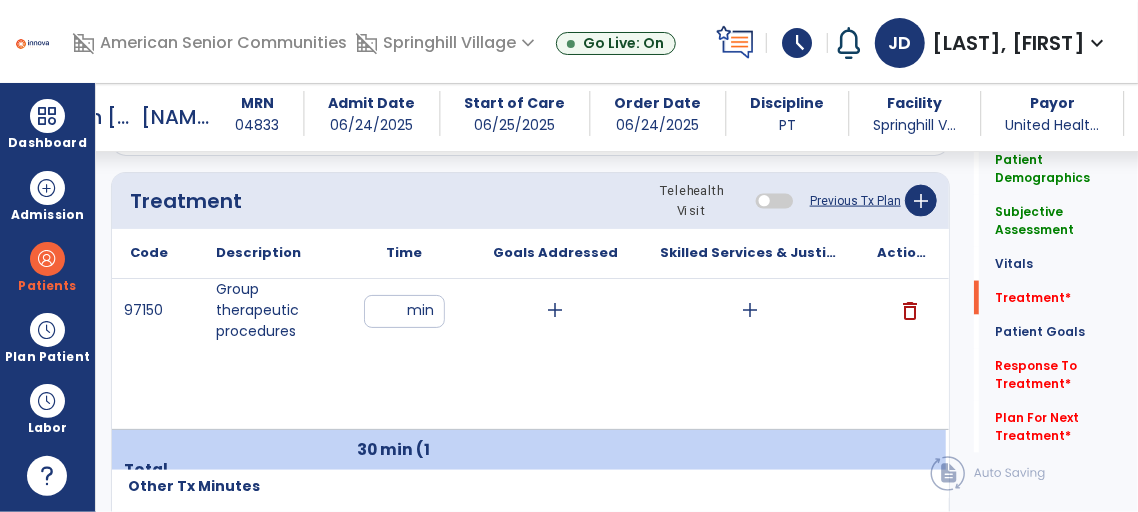 click on "add" at bounding box center [750, 310] 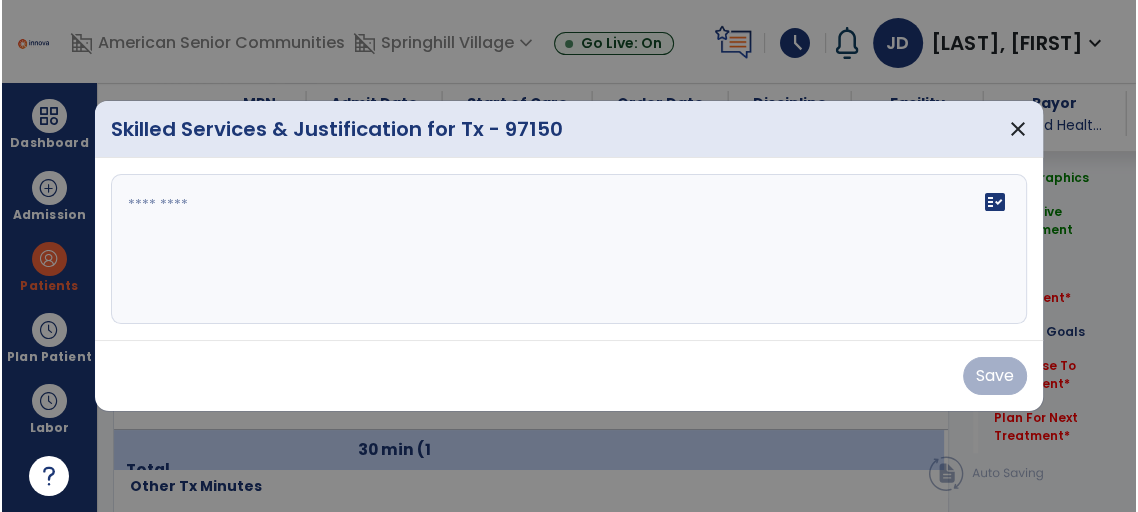 scroll, scrollTop: 1277, scrollLeft: 0, axis: vertical 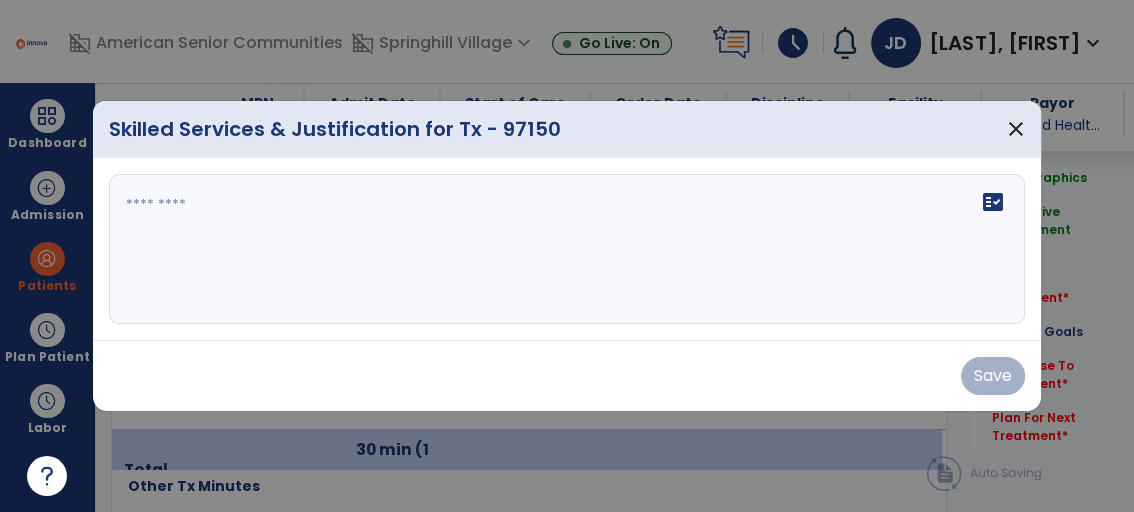 click on "fact_check" at bounding box center [993, 202] 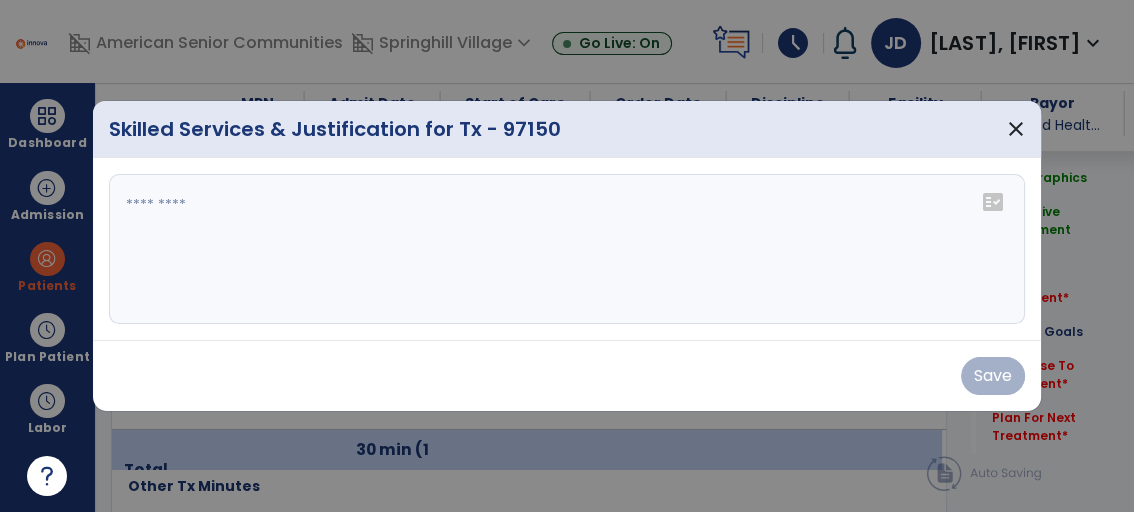 click on "fact_check" at bounding box center [993, 202] 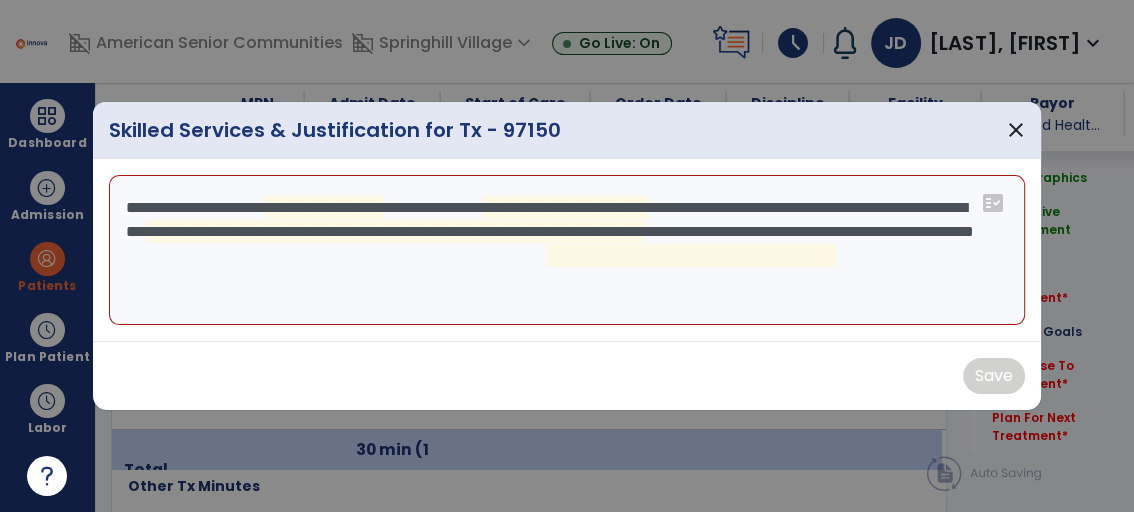 click on "**********" at bounding box center (567, 250) 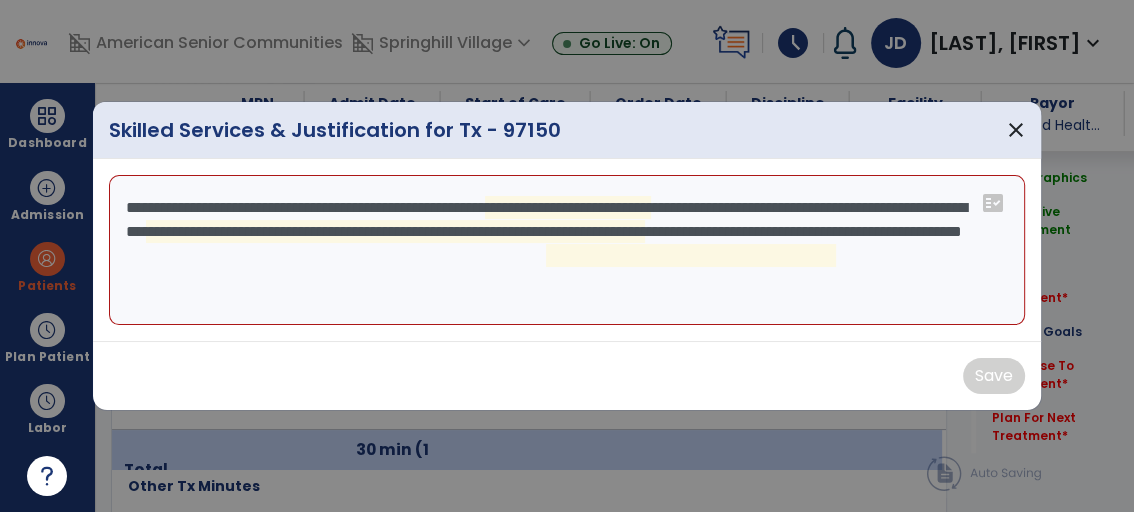 click on "**********" at bounding box center [567, 250] 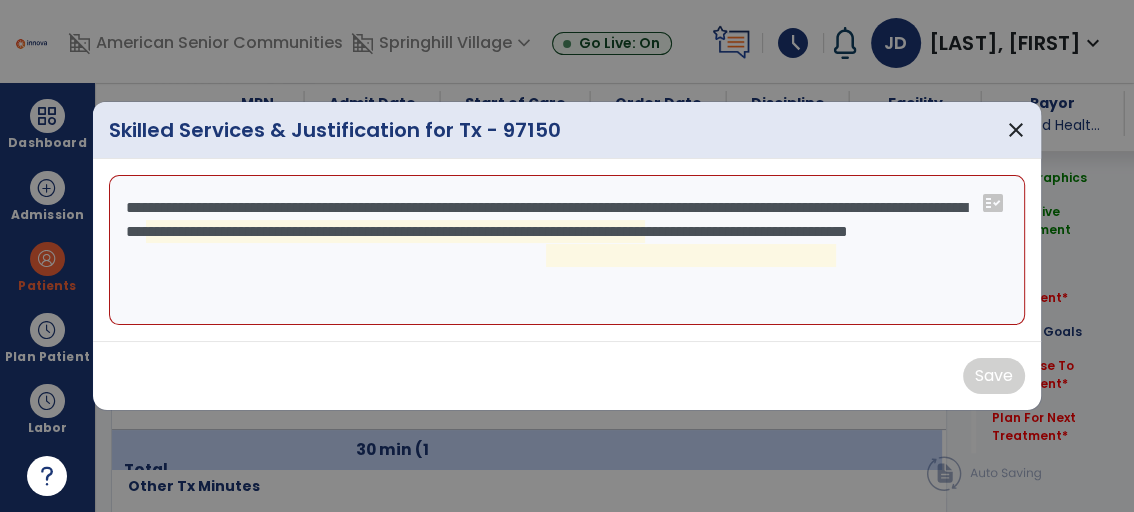 click on "**********" at bounding box center (567, 250) 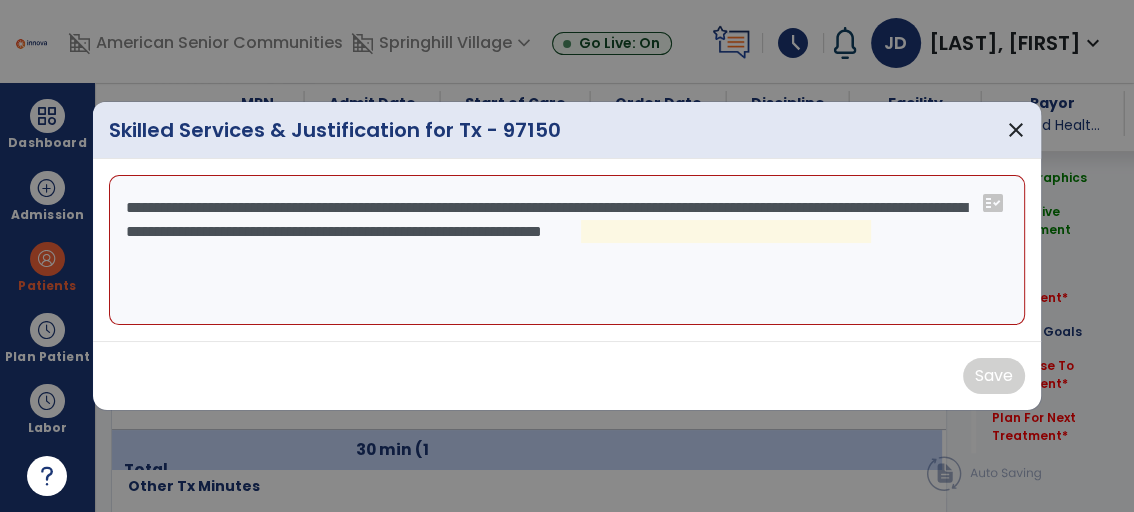 click on "**********" at bounding box center [567, 250] 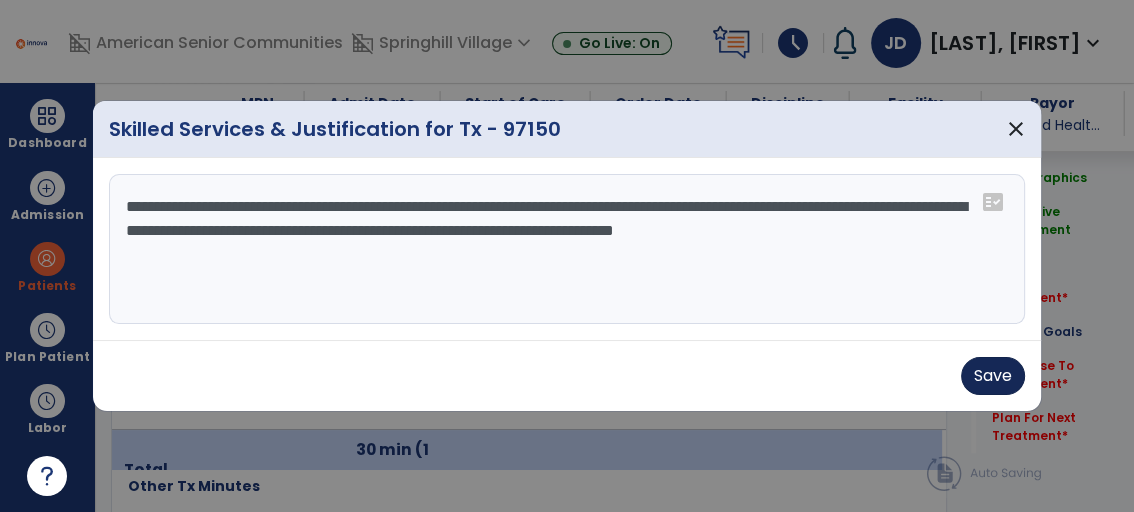 type on "**********" 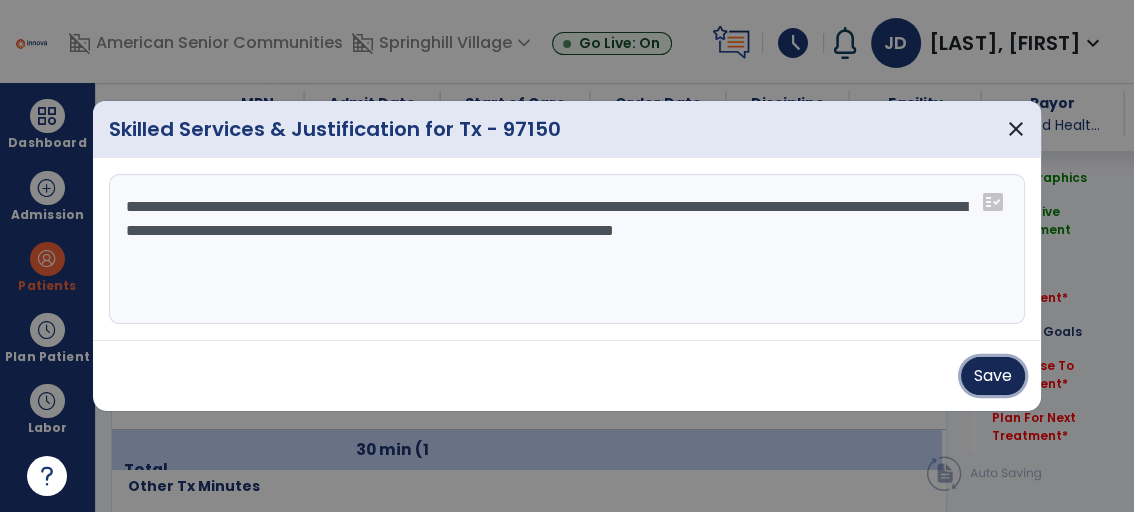 click on "Save" at bounding box center (993, 376) 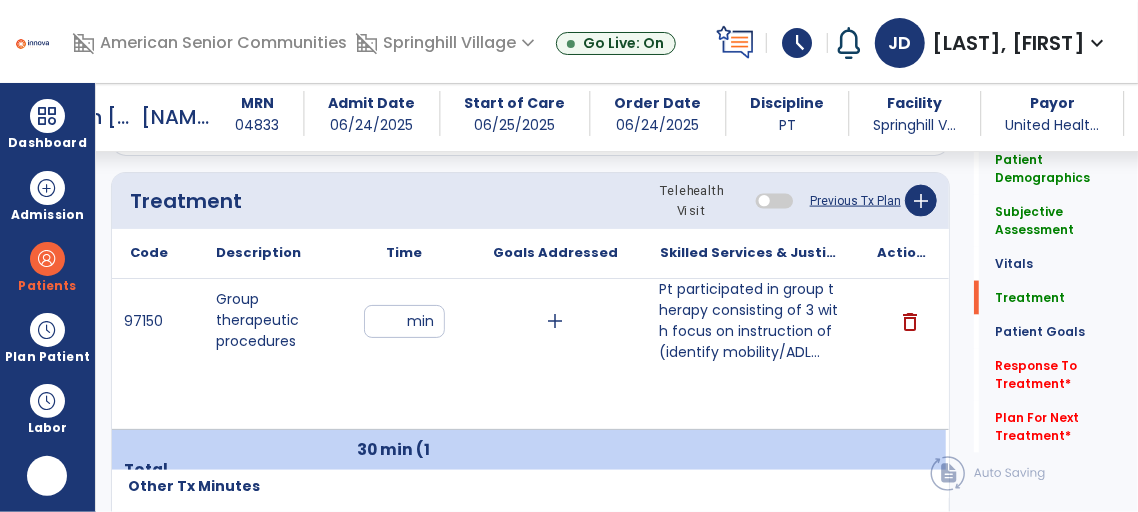 scroll, scrollTop: 0, scrollLeft: 0, axis: both 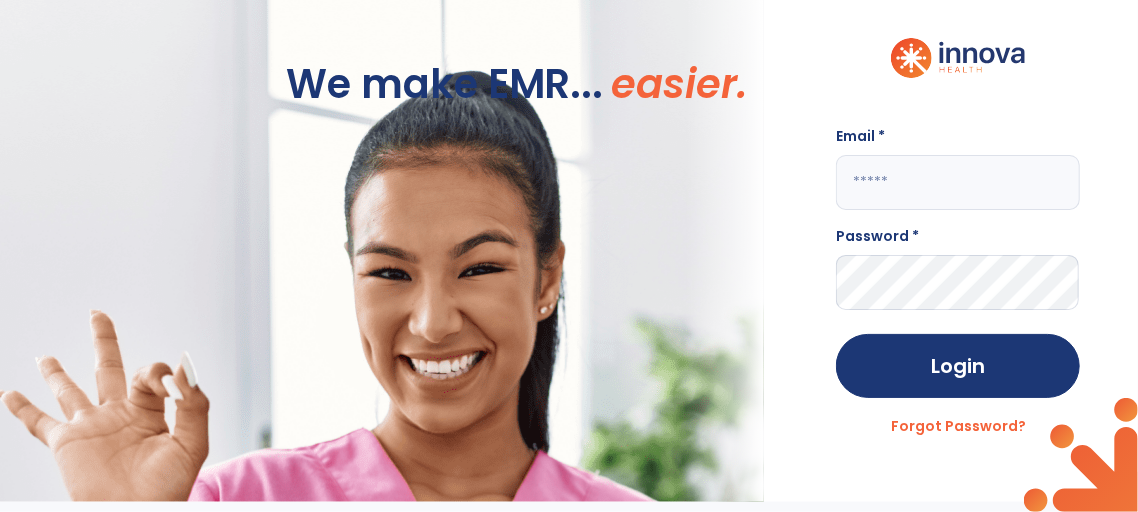 click 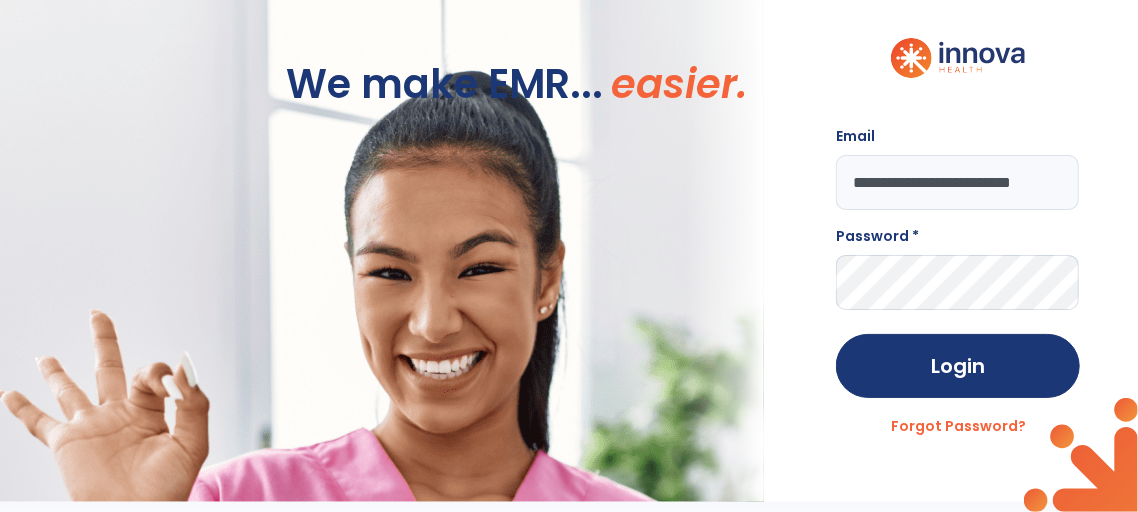 scroll, scrollTop: 0, scrollLeft: 35, axis: horizontal 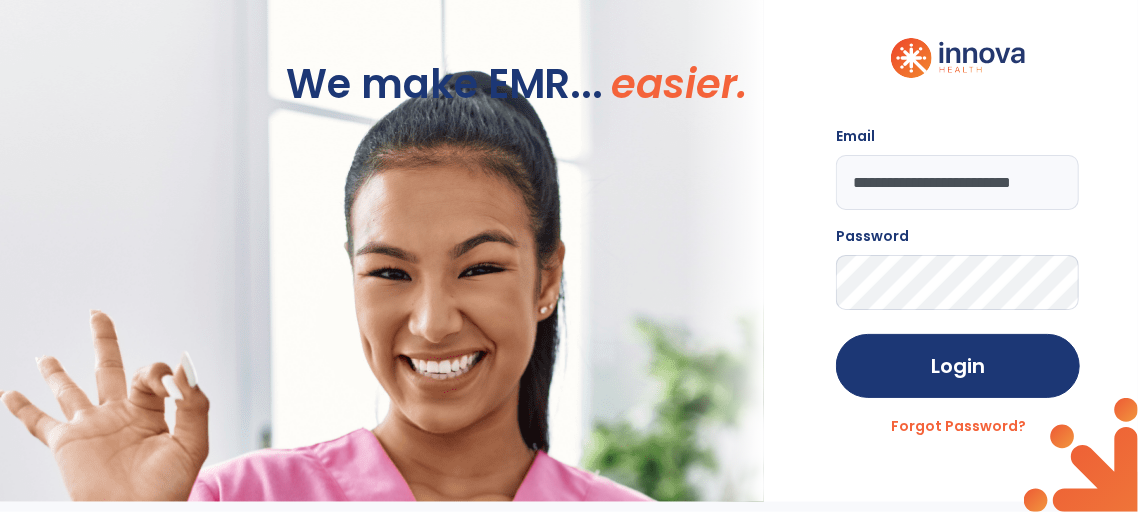 click on "Login" 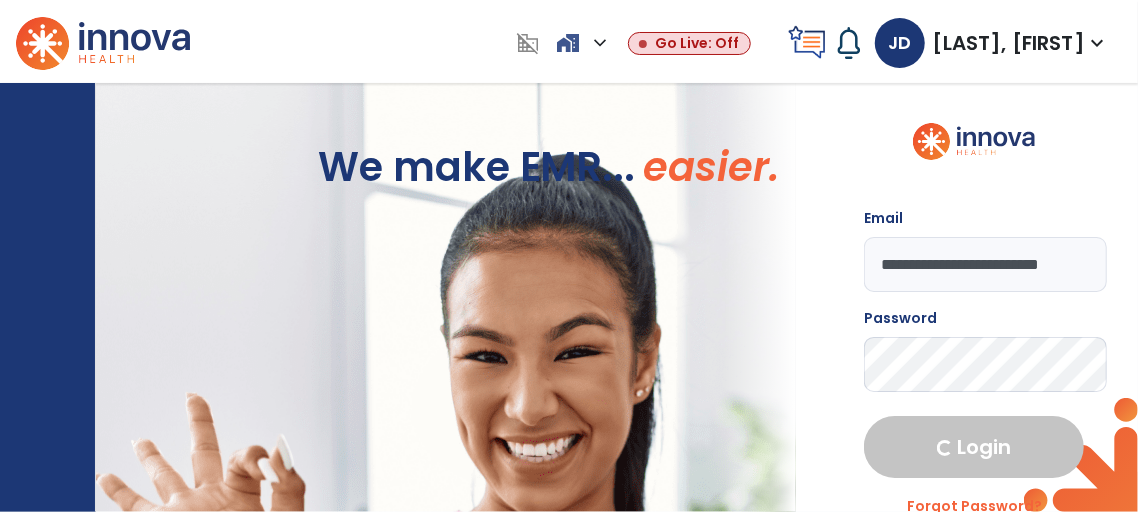 select on "****" 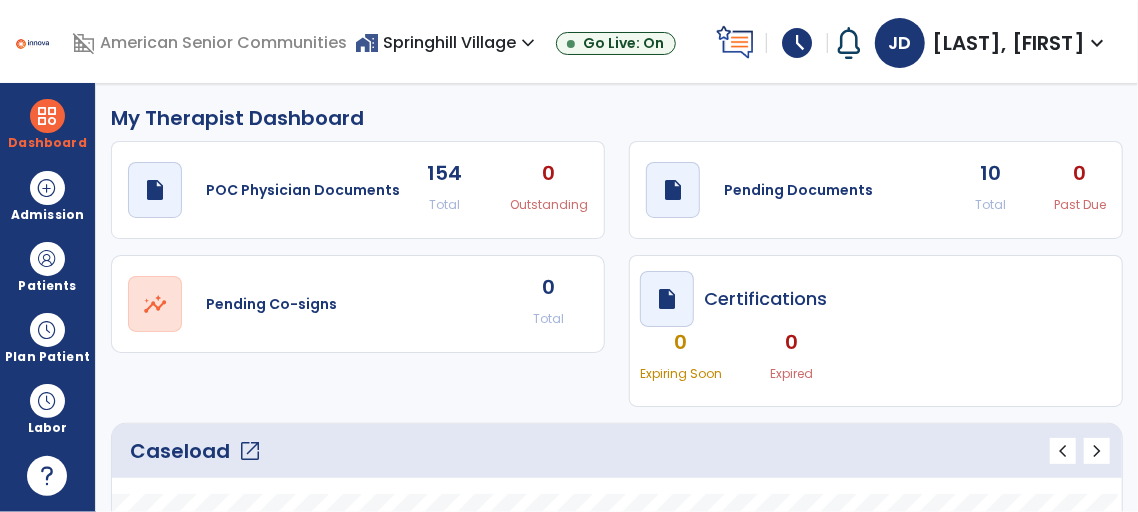 click on "10" 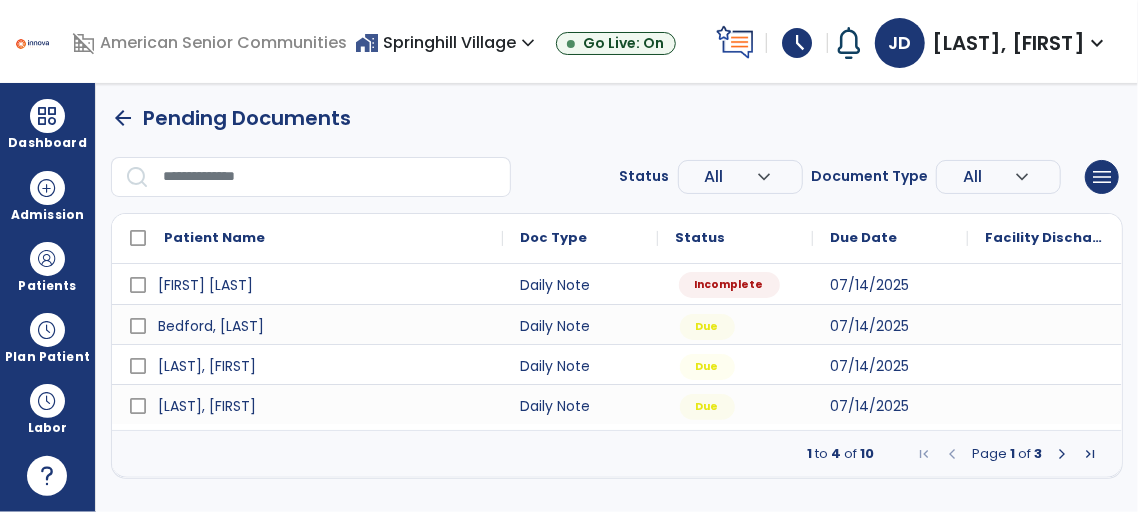 click on "Incomplete" at bounding box center (729, 285) 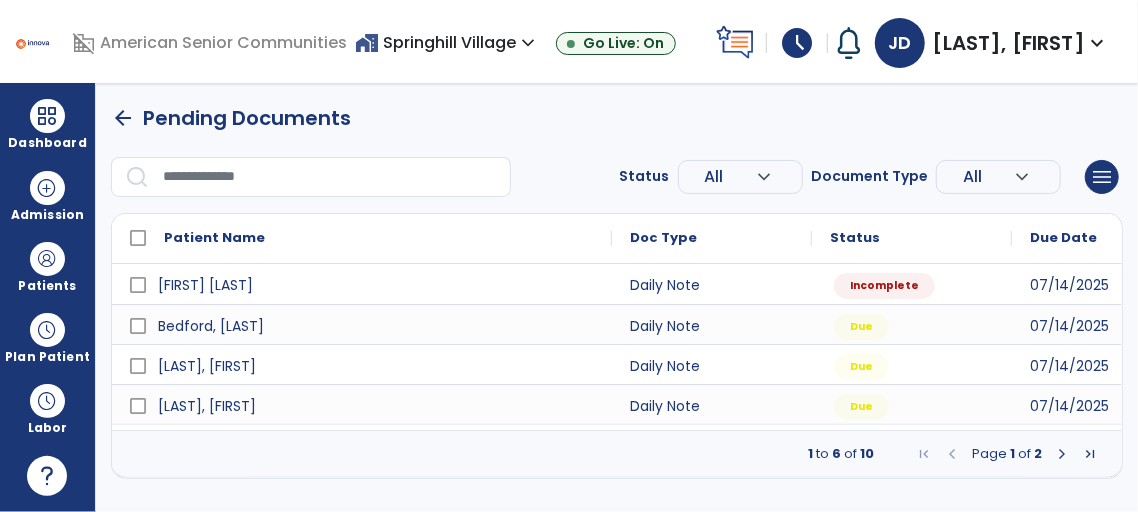 select on "*" 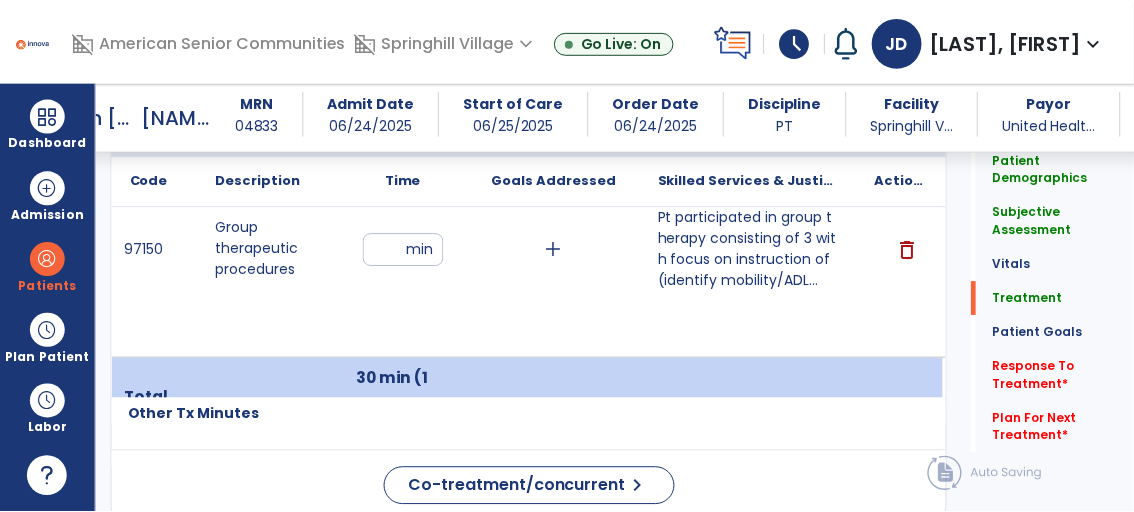 scroll, scrollTop: 1362, scrollLeft: 0, axis: vertical 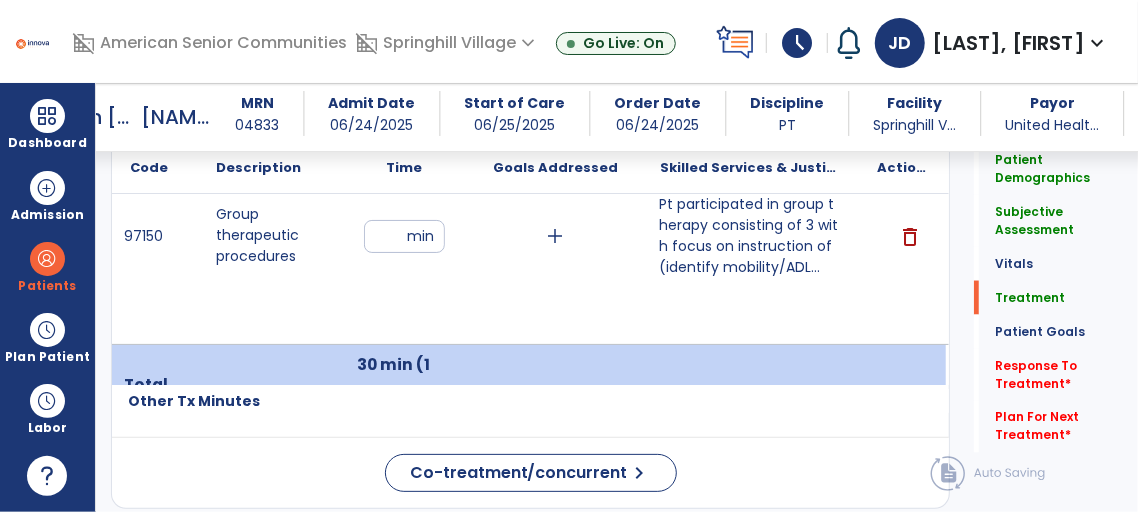 click on "Pt participated in group therapy consisting of 3 with focus on instruction of (identify mobility/ADL..." at bounding box center [750, 236] 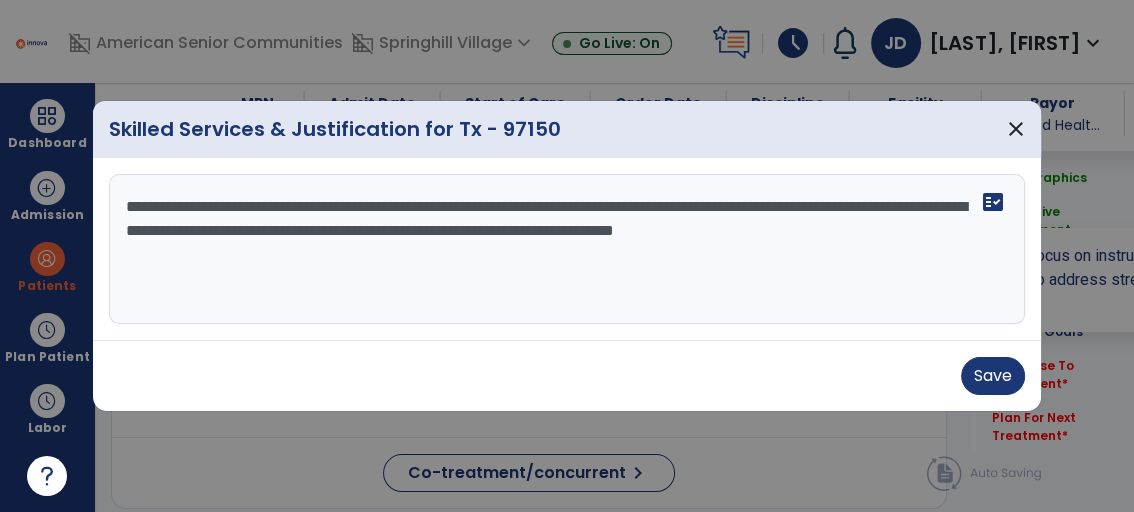 scroll, scrollTop: 1362, scrollLeft: 0, axis: vertical 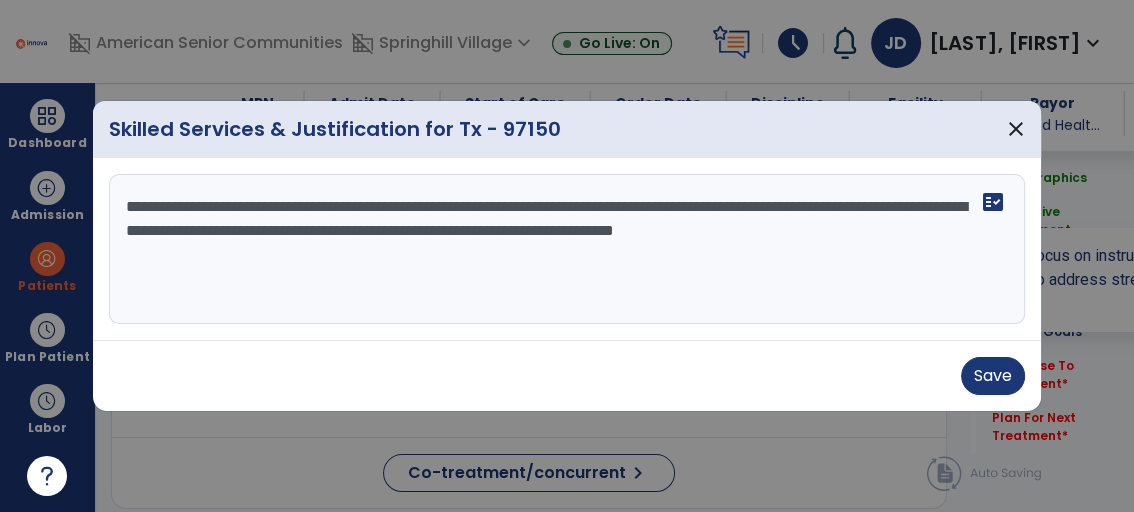click on "**********" at bounding box center (567, 249) 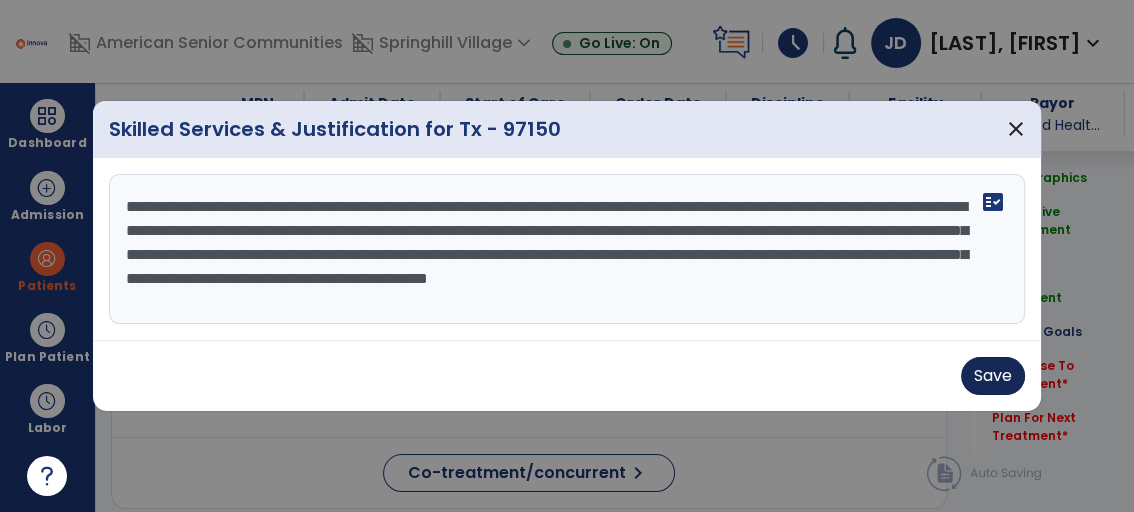 type on "**********" 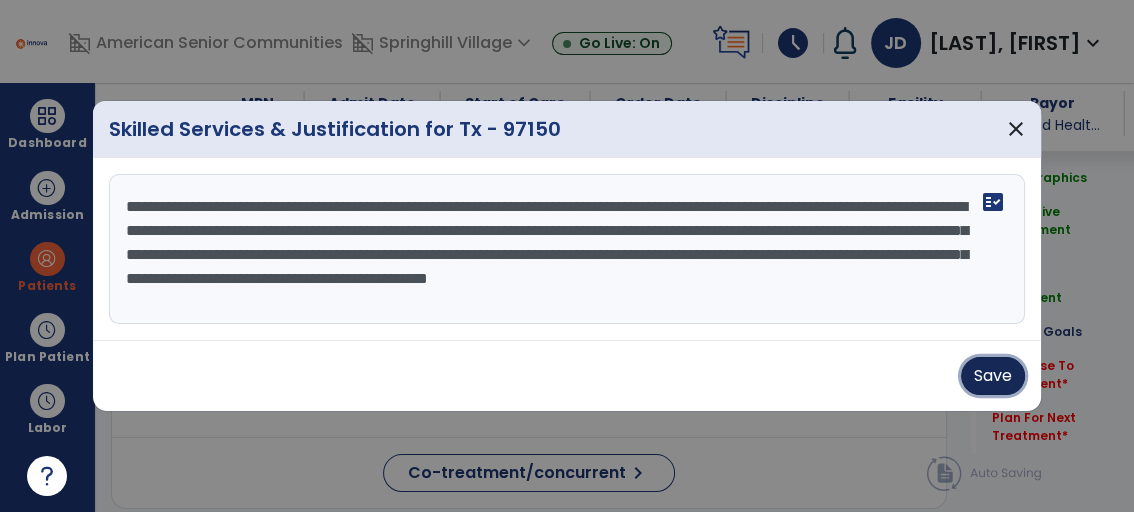 click on "Save" at bounding box center (993, 376) 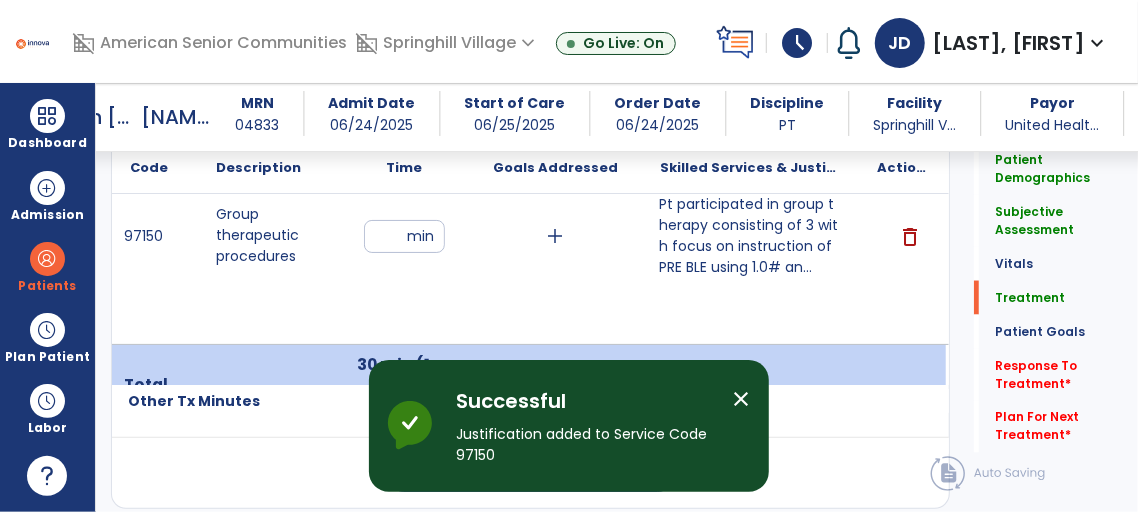 click on "close" at bounding box center [741, 399] 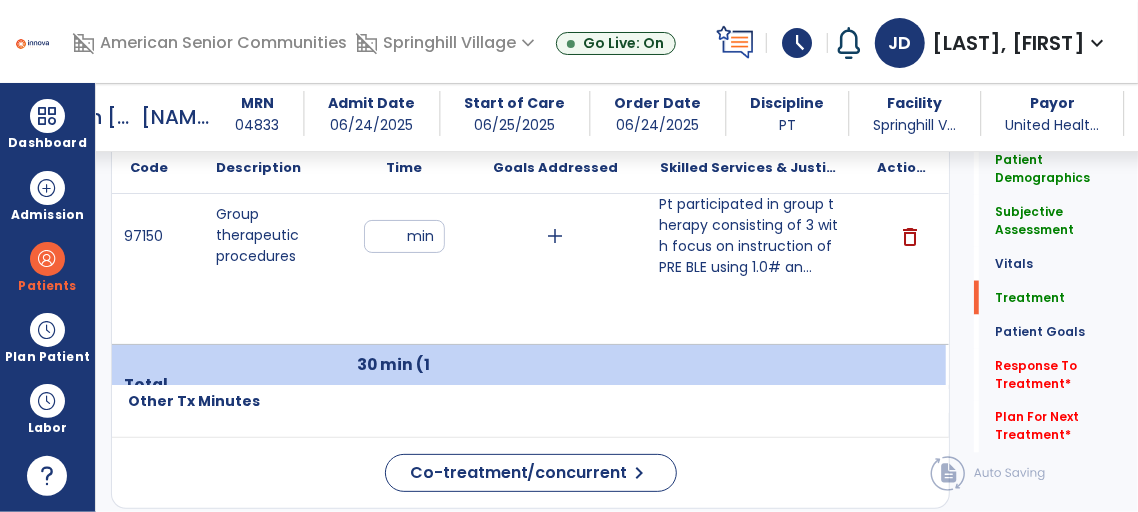 click on "Pt participated in group therapy consisting of 3 with focus on instruction of PRE BLE using 1.0# an..." at bounding box center (750, 236) 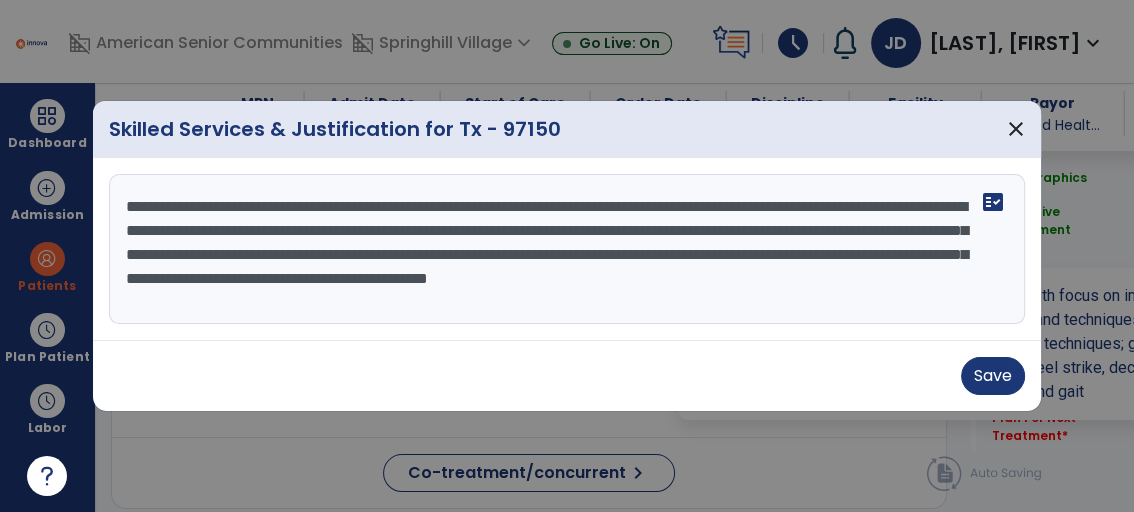 scroll, scrollTop: 1362, scrollLeft: 0, axis: vertical 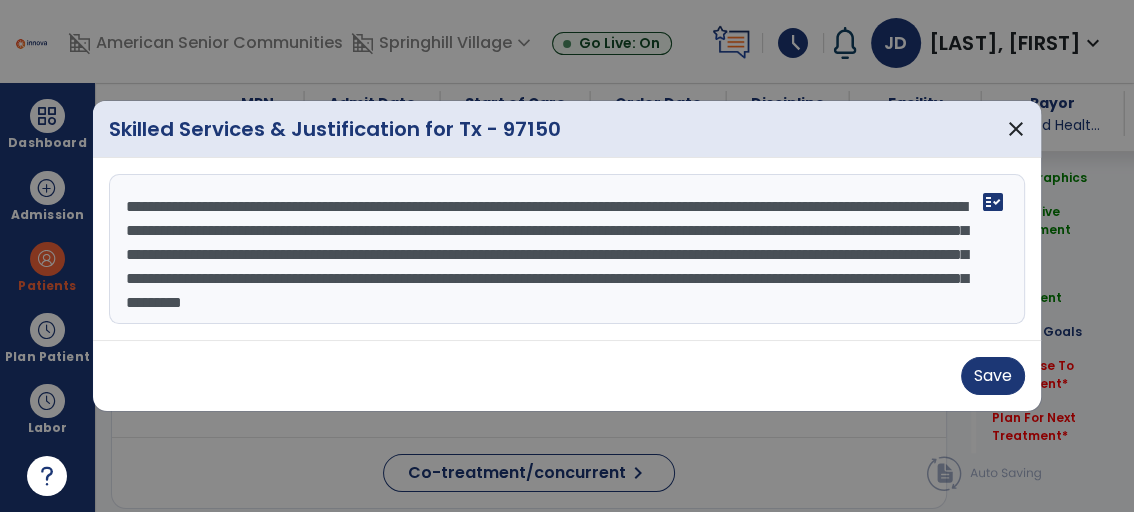type on "**********" 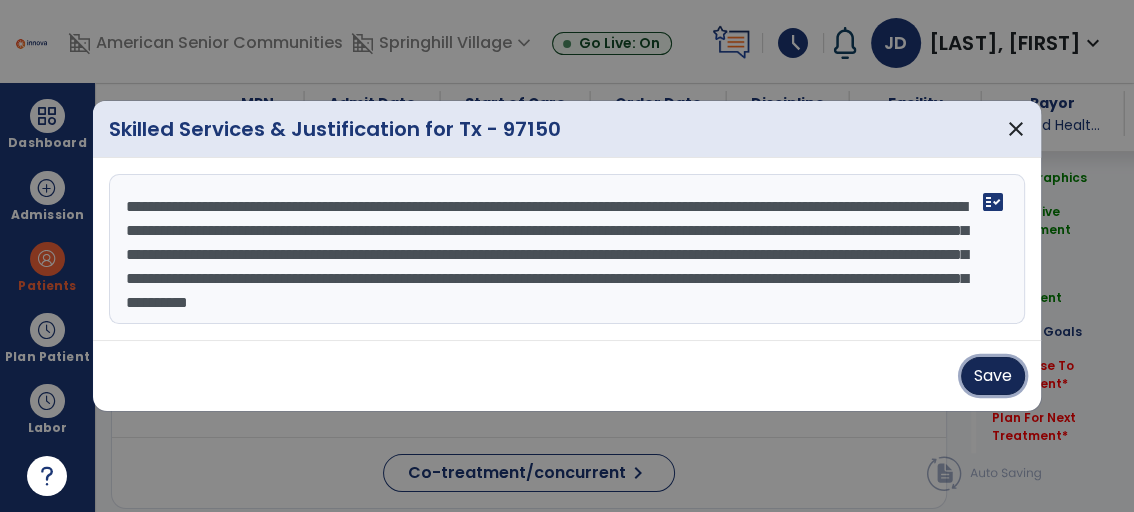 click on "Save" at bounding box center [993, 376] 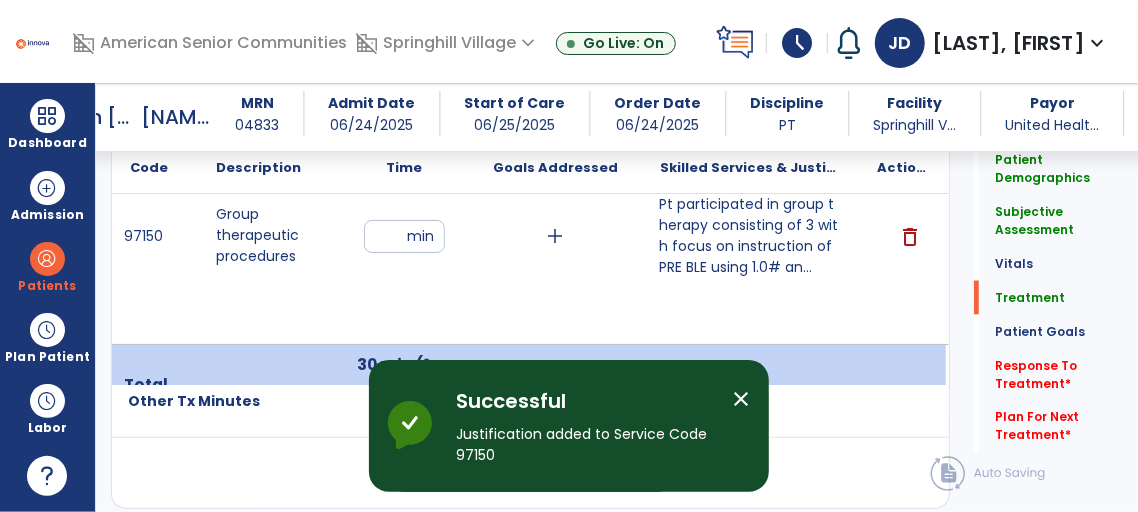 click on "close" at bounding box center (741, 399) 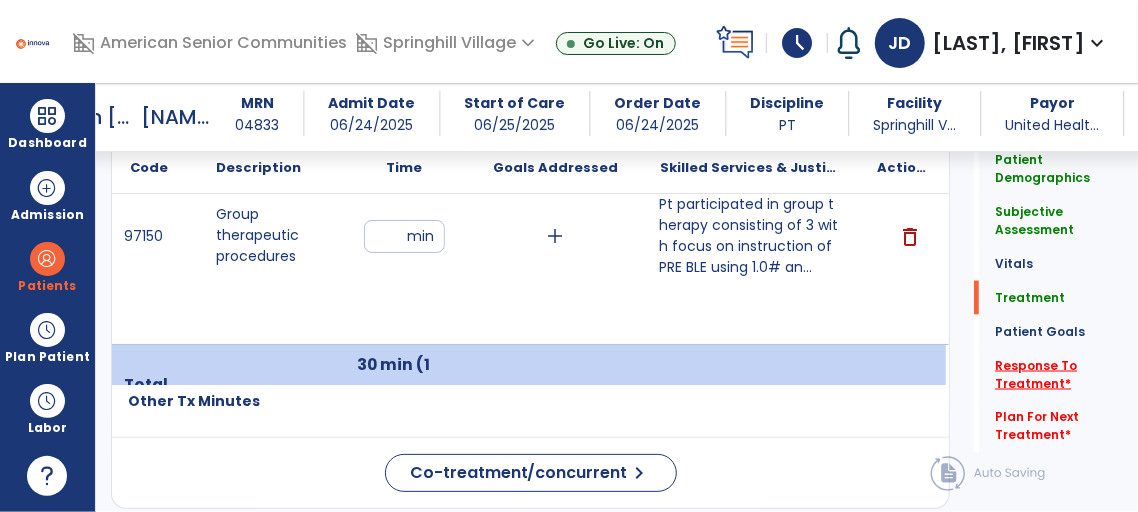 click on "Response To Treatment   *" 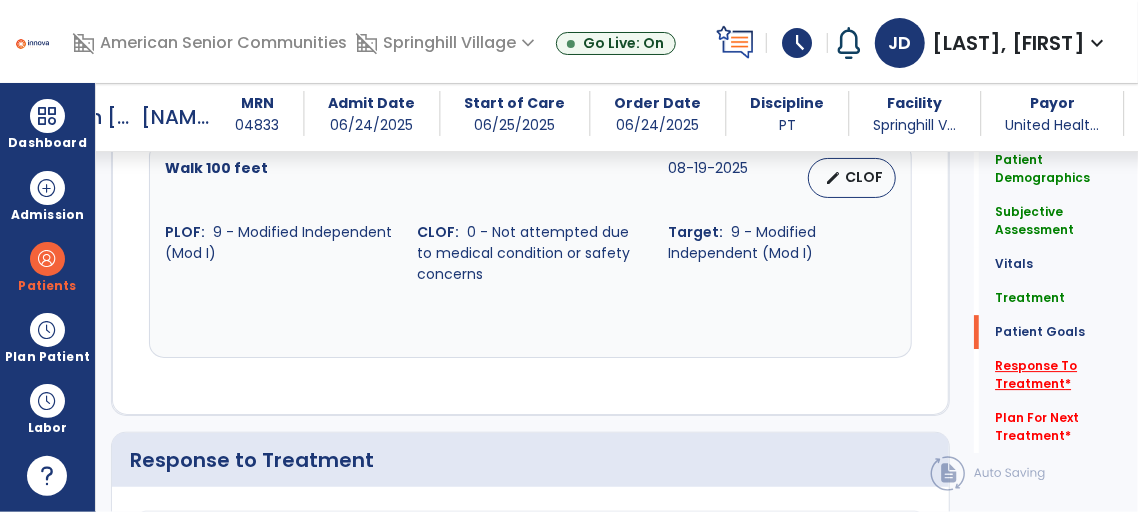 scroll, scrollTop: 2938, scrollLeft: 0, axis: vertical 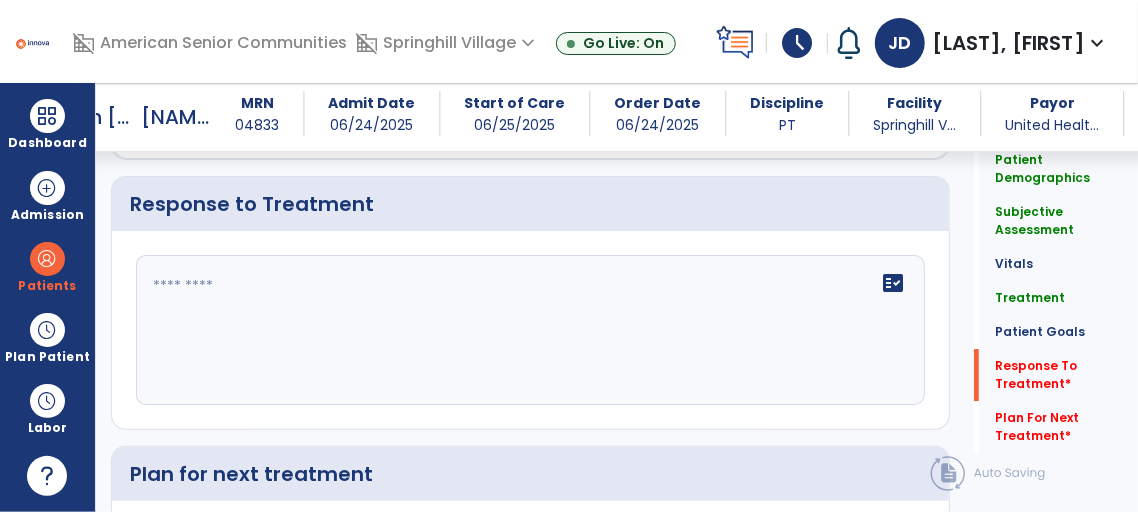click on "fact_check" 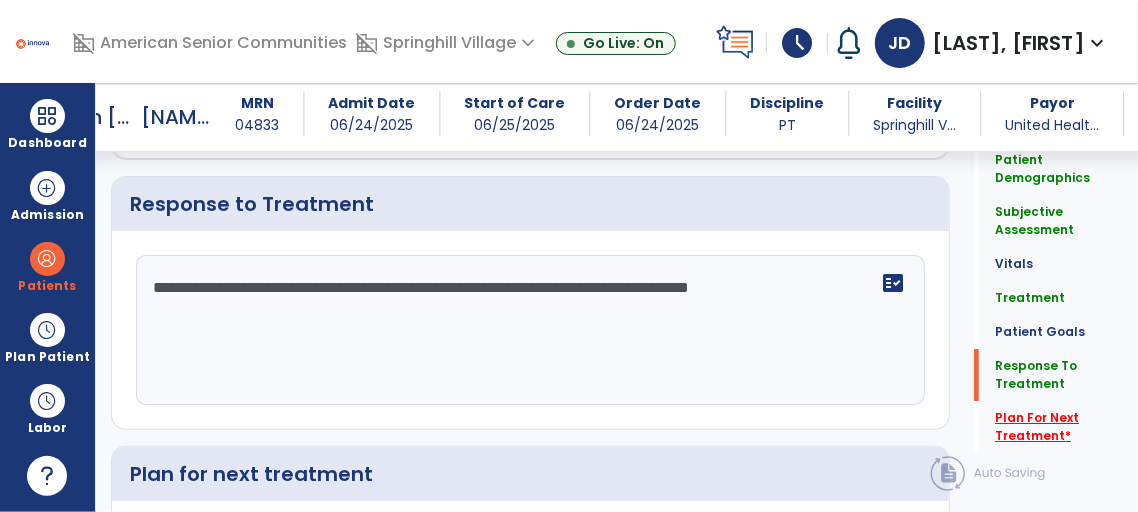 type on "**********" 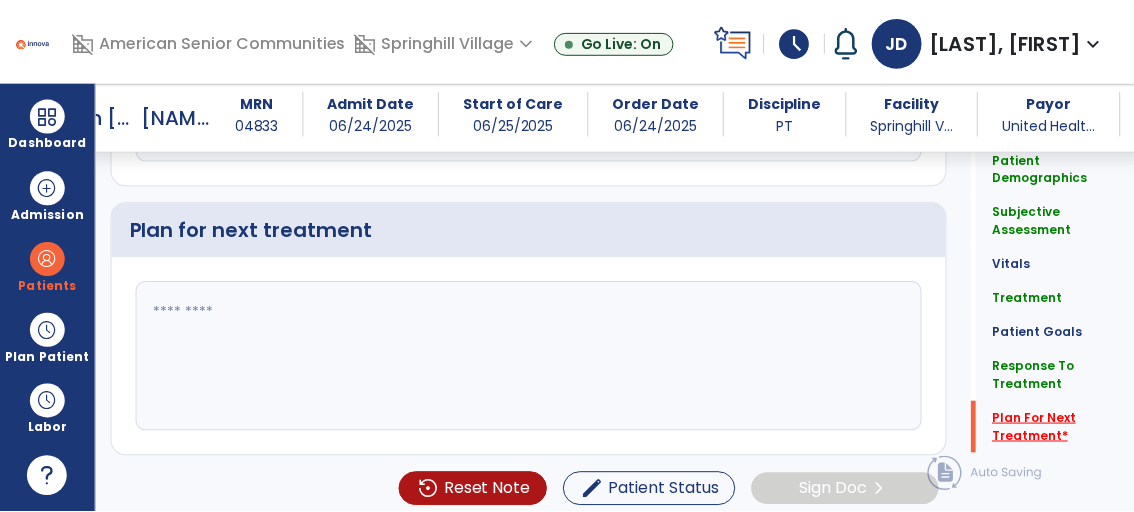 scroll, scrollTop: 3186, scrollLeft: 0, axis: vertical 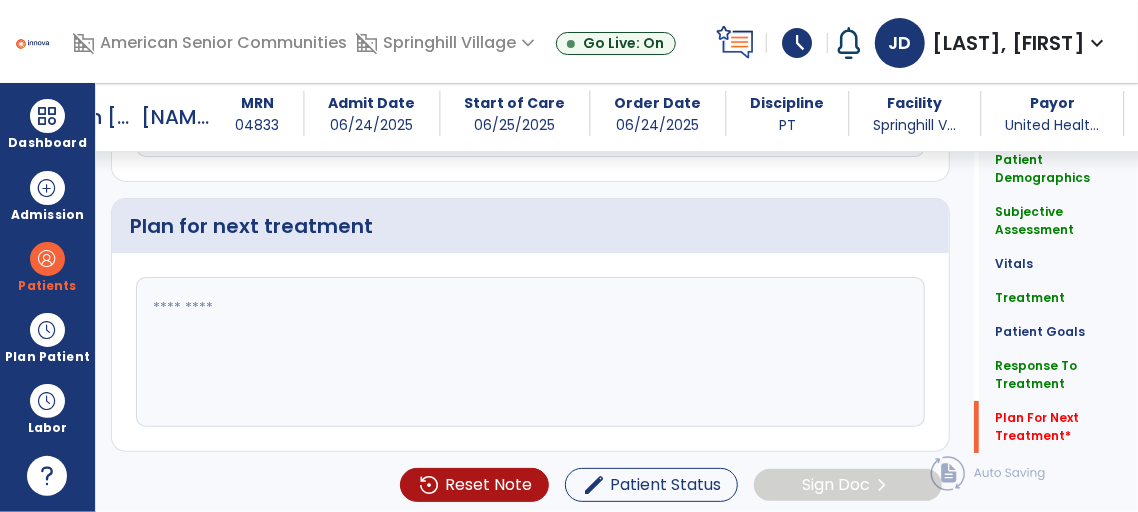 click 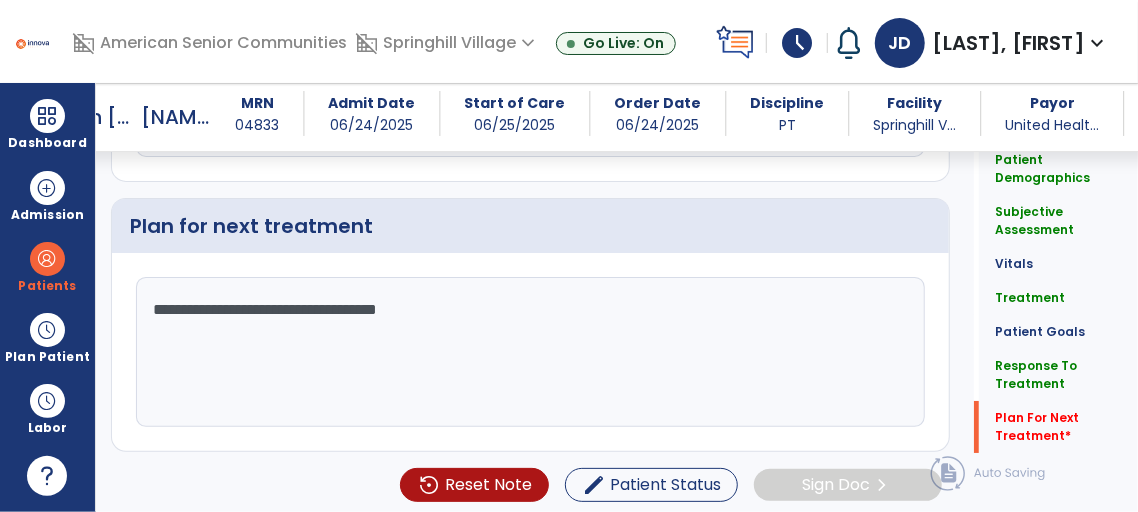 click on "Quick Links  Patient Demographics   Patient Demographics   Subjective Assessment   Subjective Assessment   Vitals   Vitals   Treatment   Treatment   Patient Goals   Patient Goals   Response To Treatment   Response To Treatment   Plan For Next Treatment   *  Plan For Next Treatment   *" 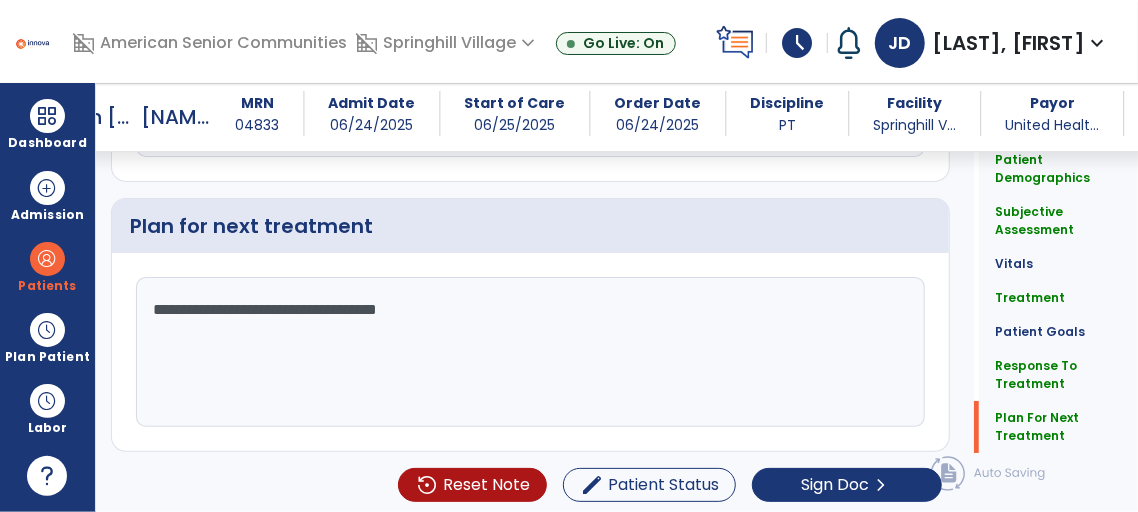 click on "**********" 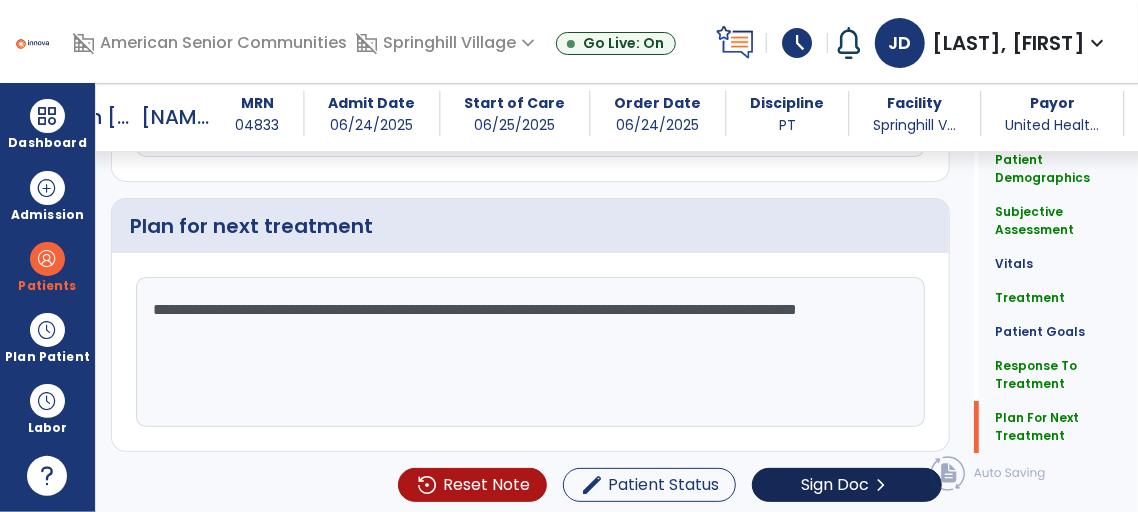 type on "**********" 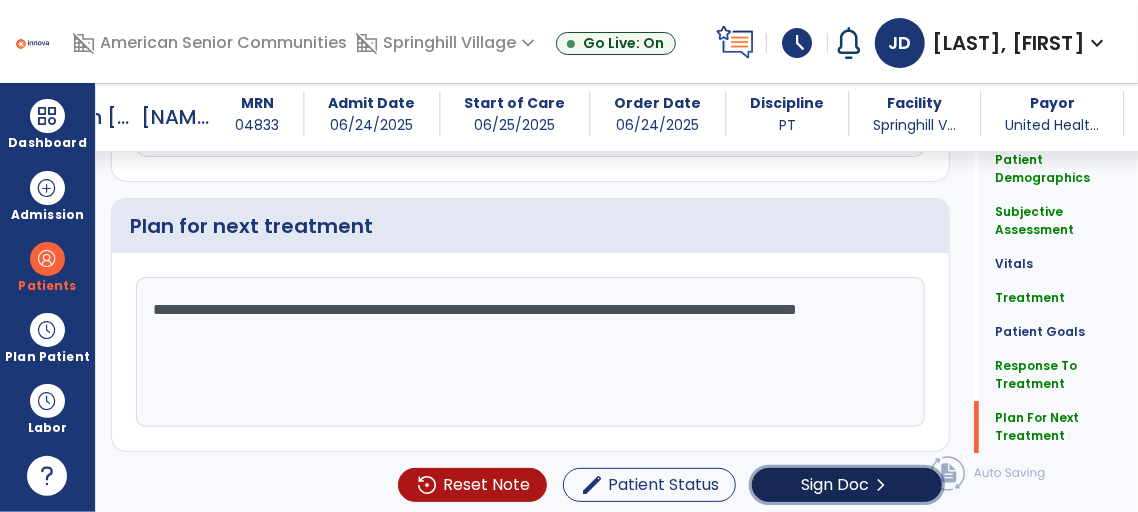 click on "Sign Doc" 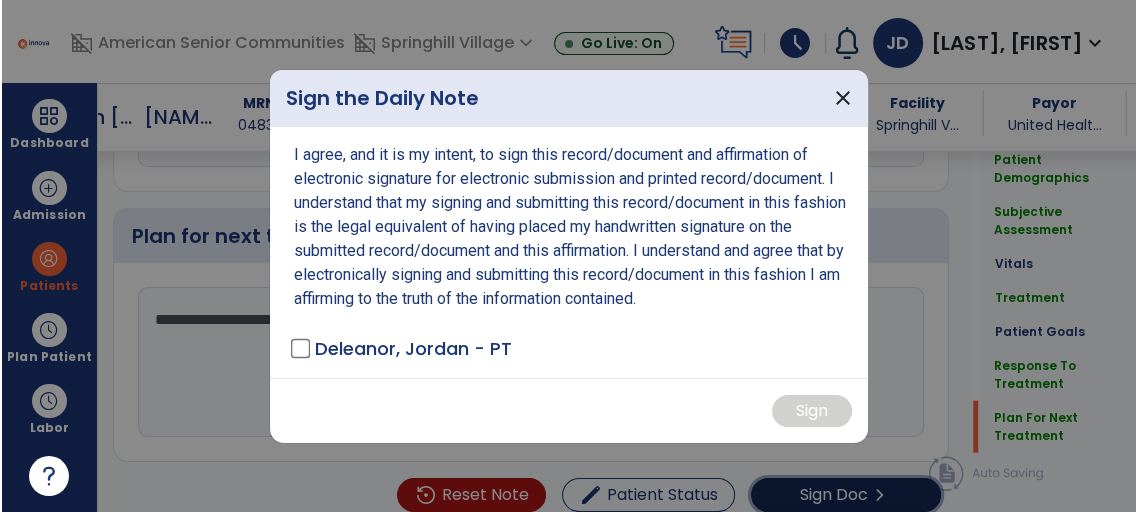 scroll, scrollTop: 3186, scrollLeft: 0, axis: vertical 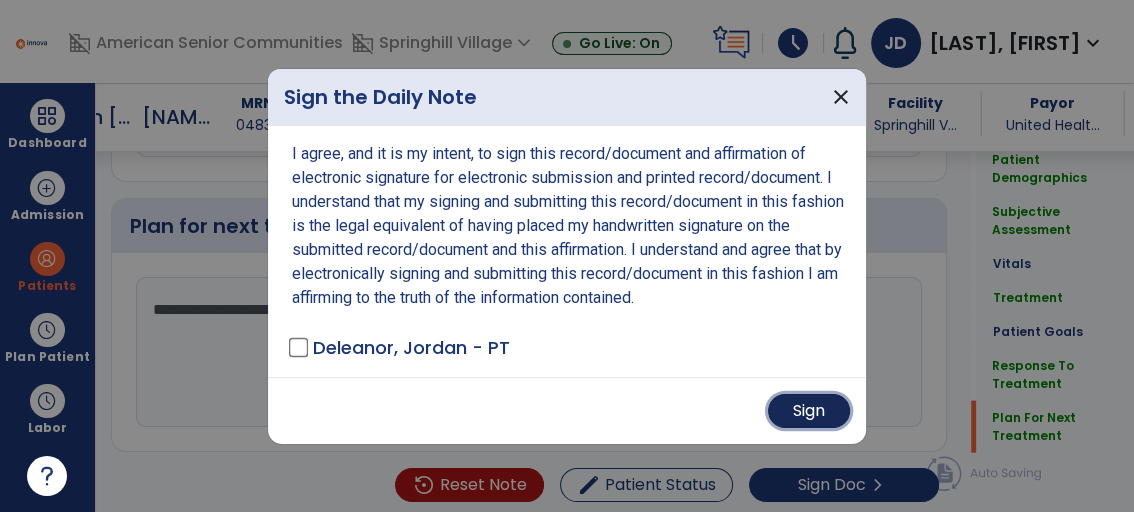 click on "Sign" at bounding box center (809, 411) 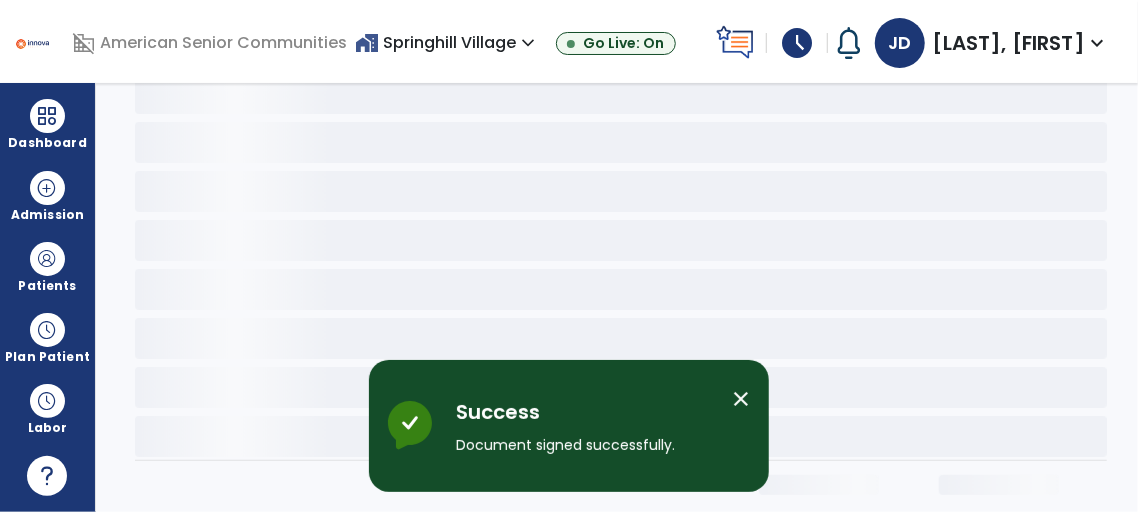scroll, scrollTop: 208, scrollLeft: 0, axis: vertical 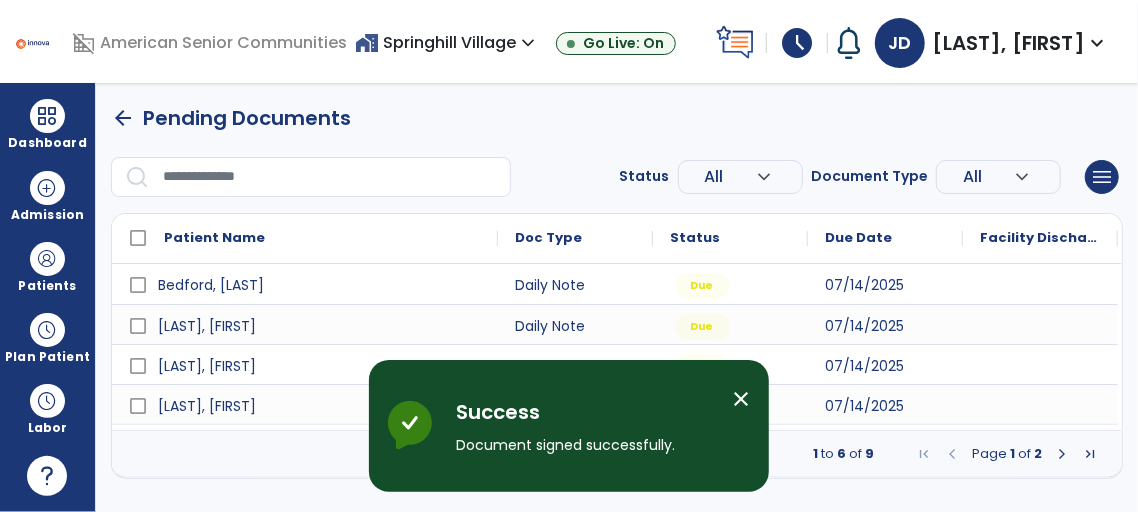 click on "close" at bounding box center [741, 399] 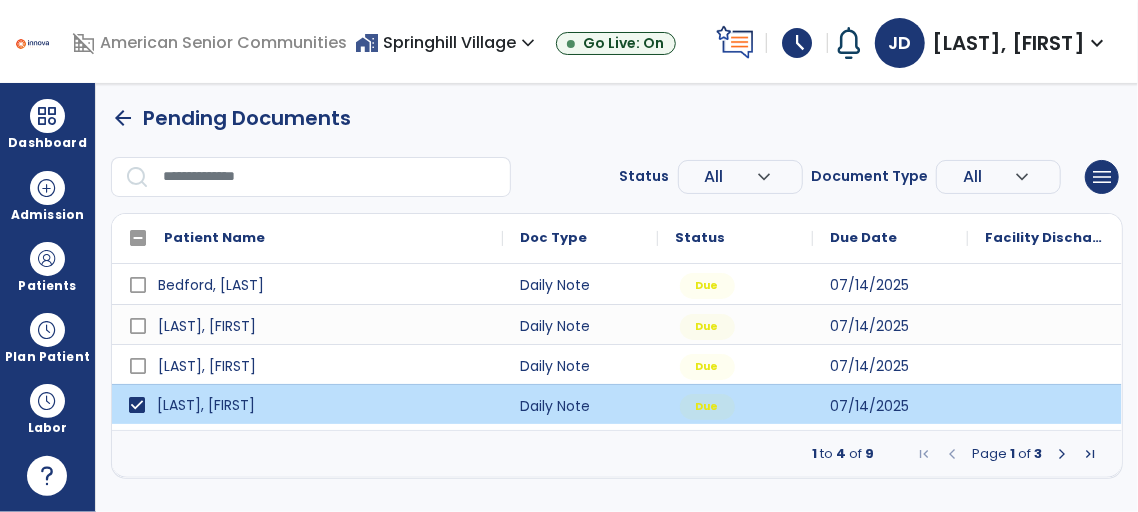 click on "[LAST], [FIRST]" at bounding box center [321, 405] 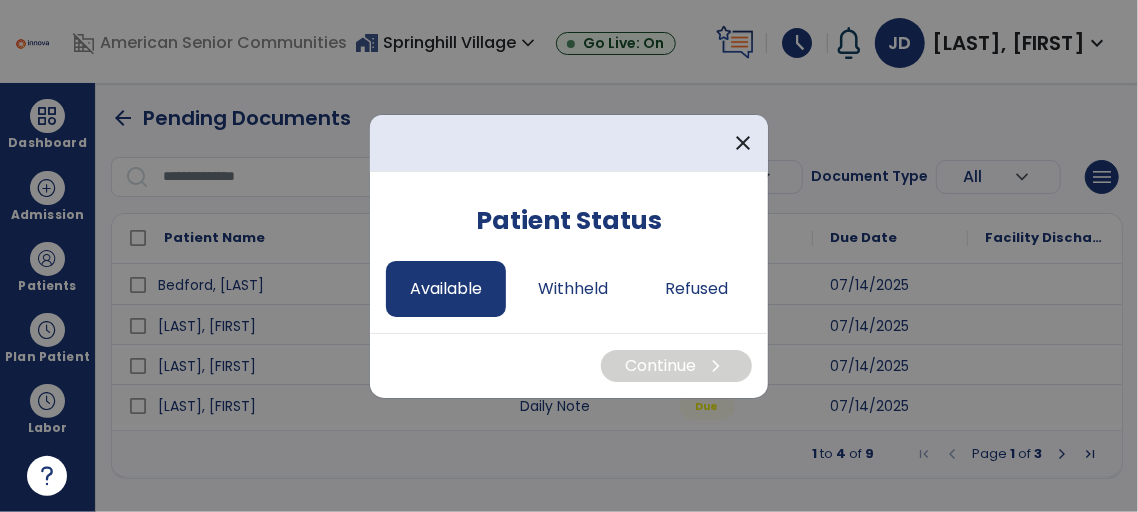click on "Available" at bounding box center (446, 289) 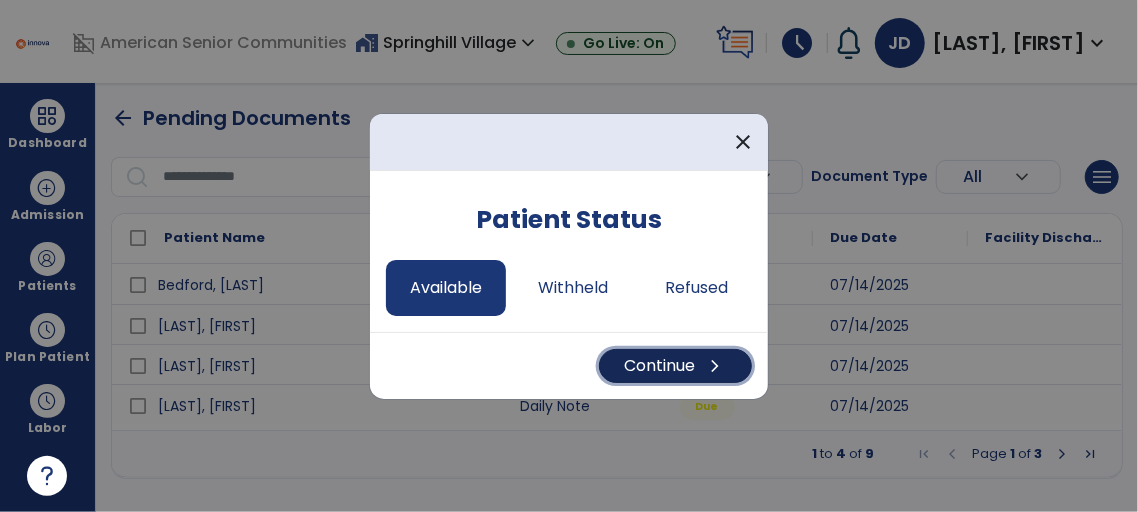 click on "Continue   chevron_right" at bounding box center (675, 366) 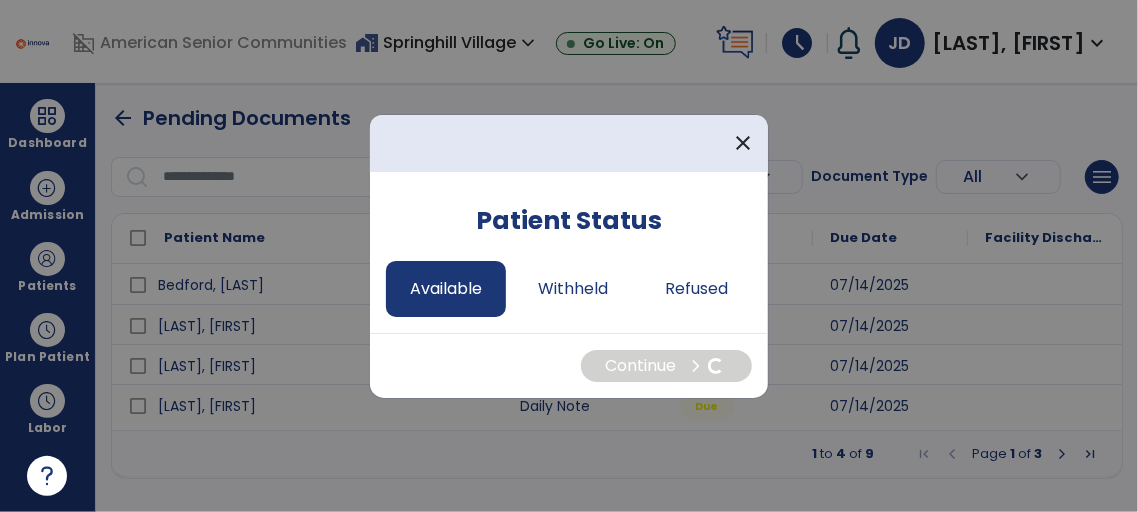 select on "*" 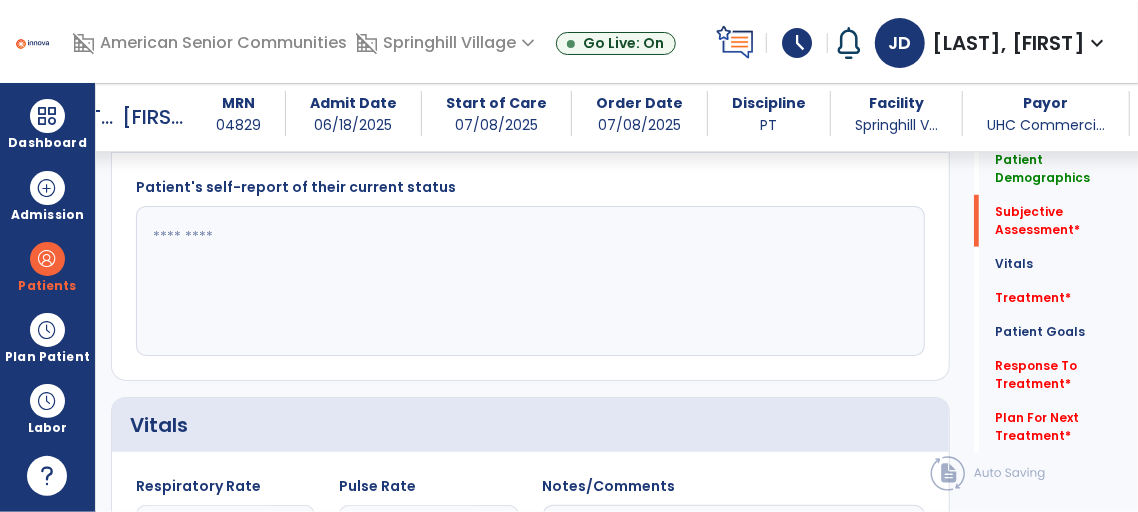 scroll, scrollTop: 585, scrollLeft: 0, axis: vertical 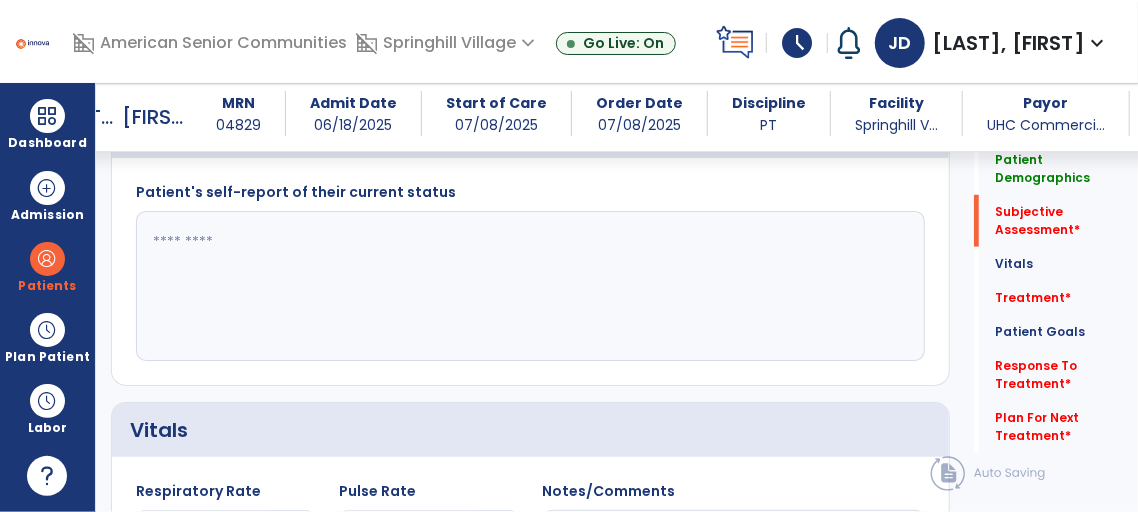 click 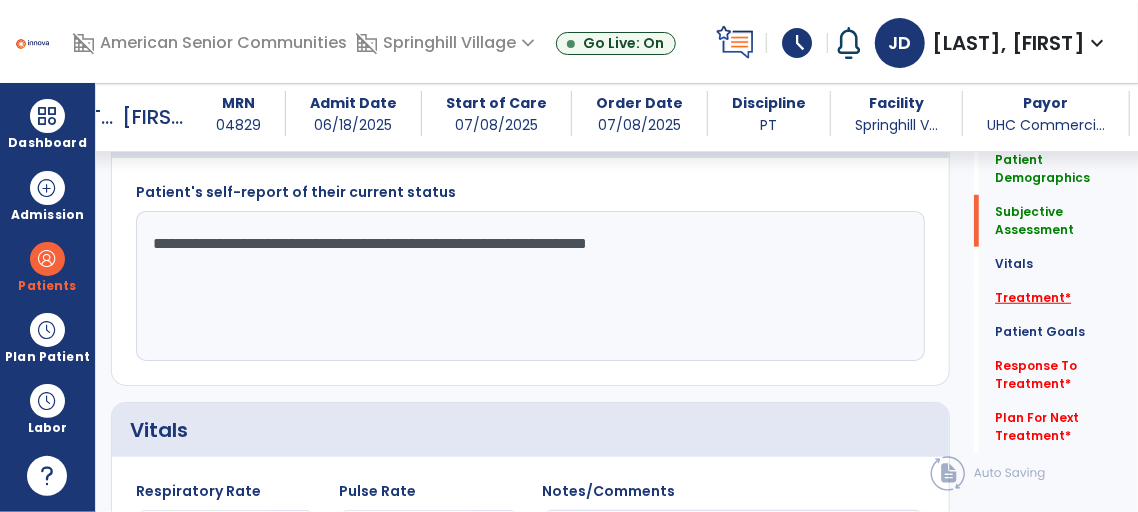 type on "**********" 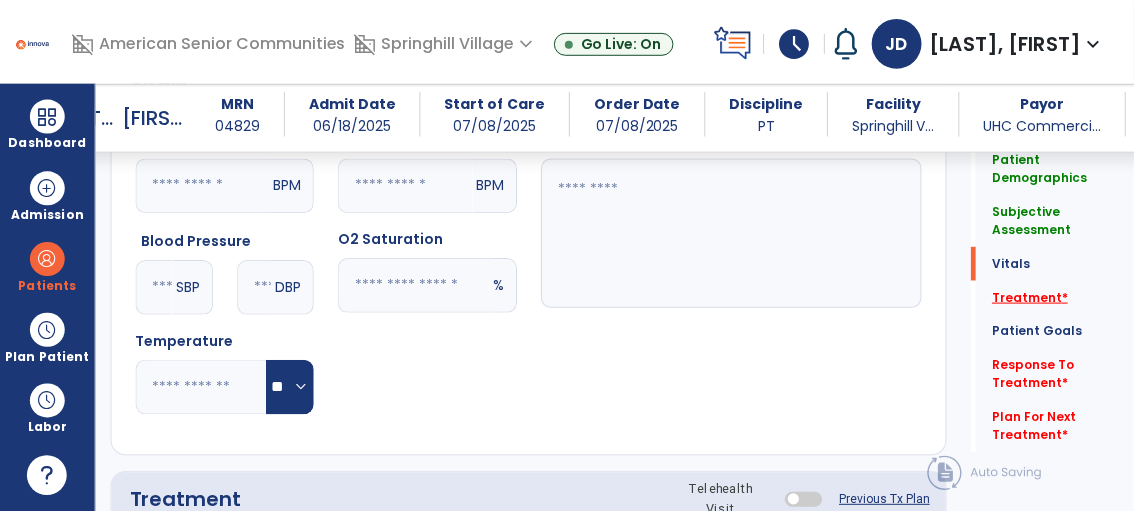 scroll, scrollTop: 1237, scrollLeft: 0, axis: vertical 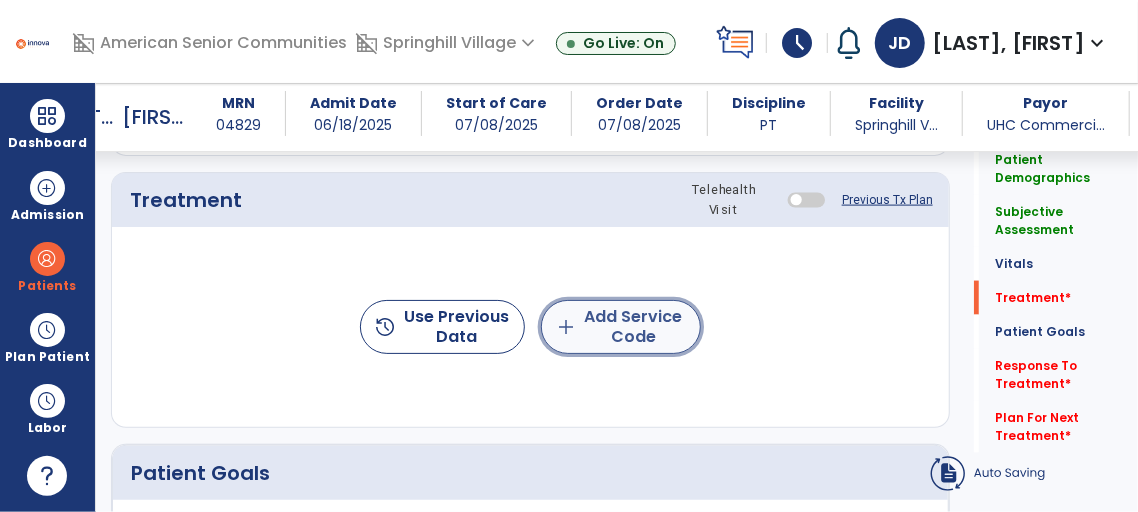 click on "add  Add Service Code" 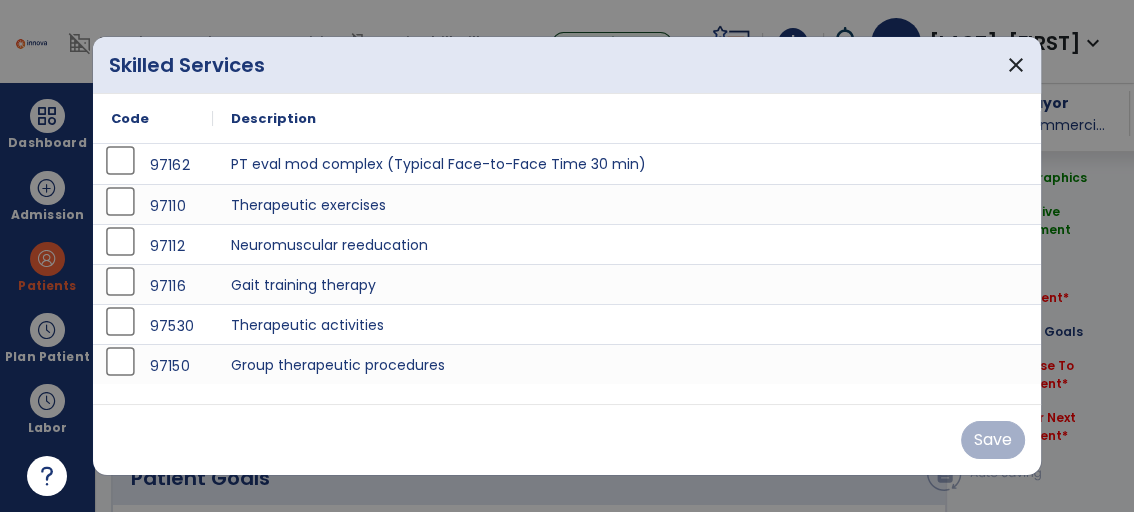 scroll, scrollTop: 1237, scrollLeft: 0, axis: vertical 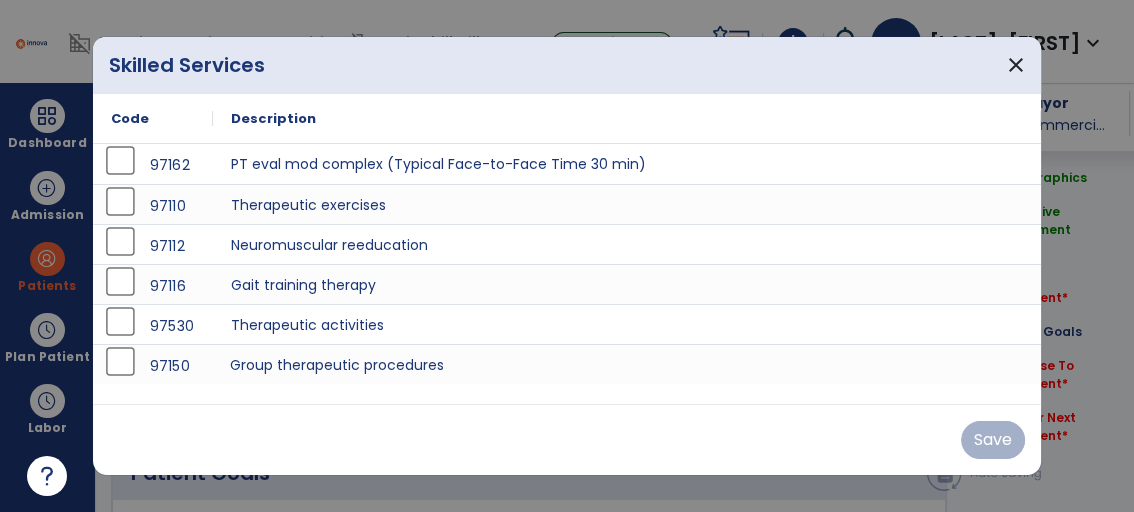 click on "Group therapeutic procedures" at bounding box center [627, 364] 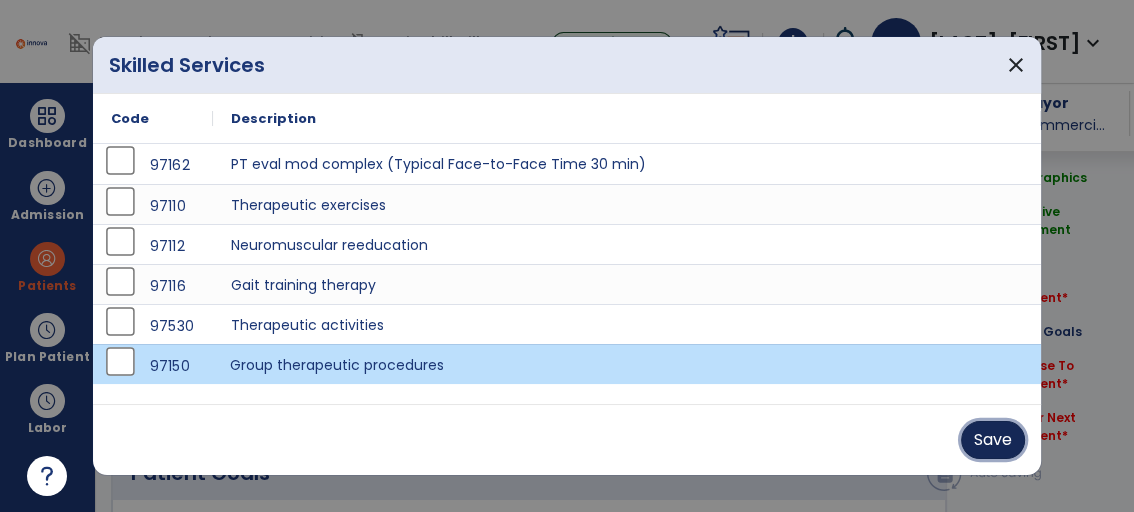 click on "Save" at bounding box center (993, 440) 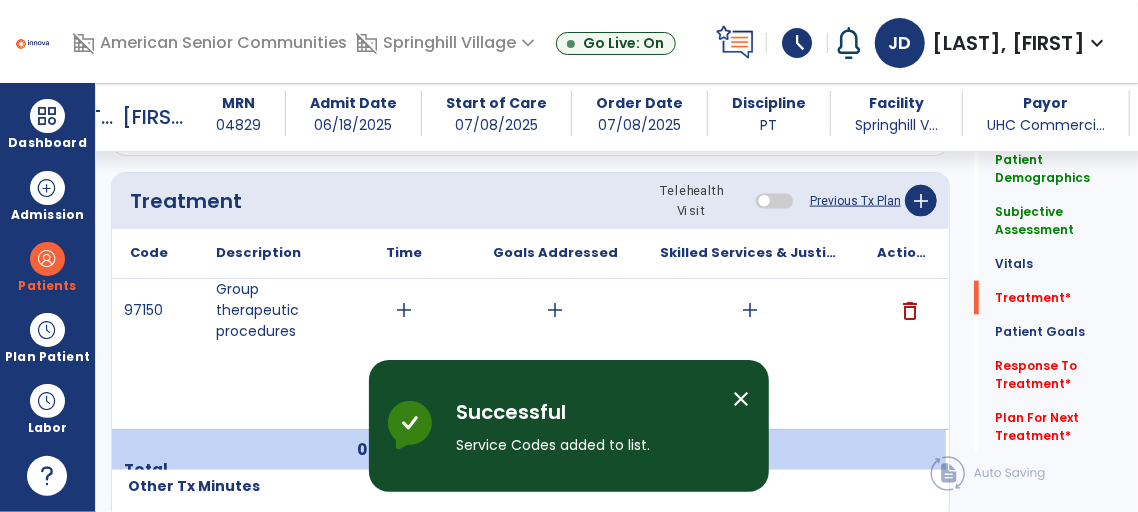 click on "close" at bounding box center (741, 399) 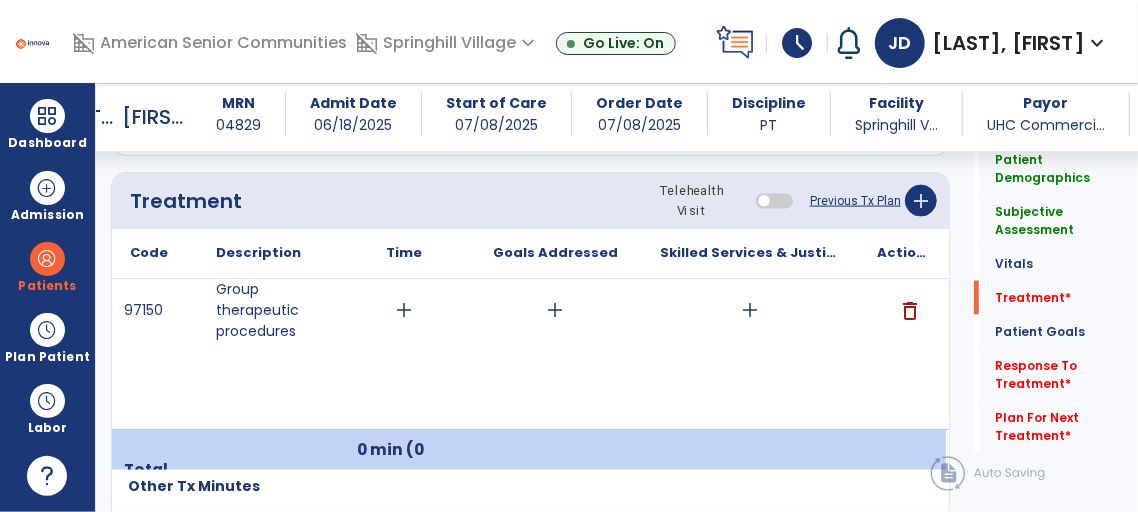 click on "add" at bounding box center [404, 310] 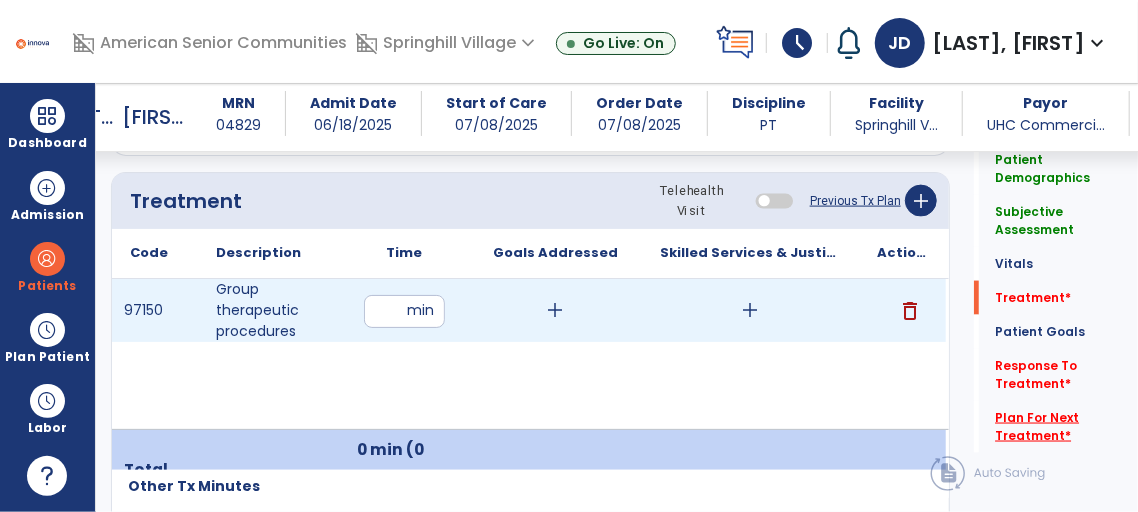 type on "**" 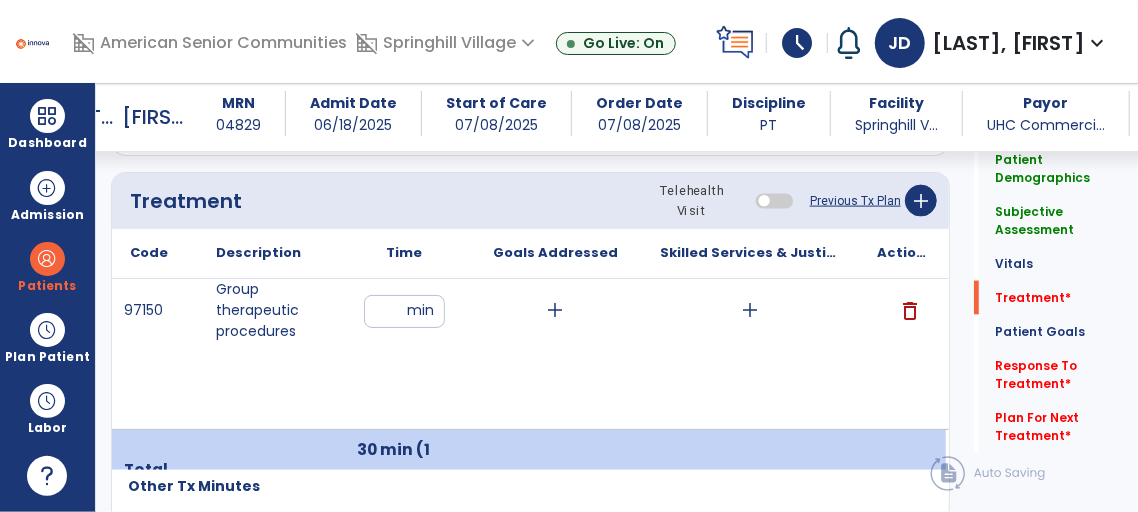 click on "add" at bounding box center [751, 310] 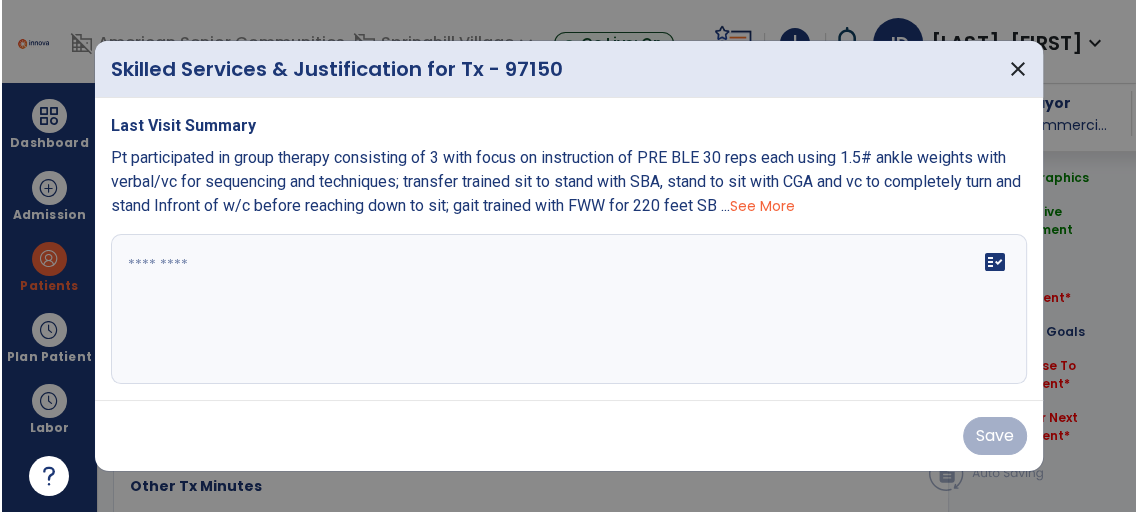 scroll, scrollTop: 1237, scrollLeft: 0, axis: vertical 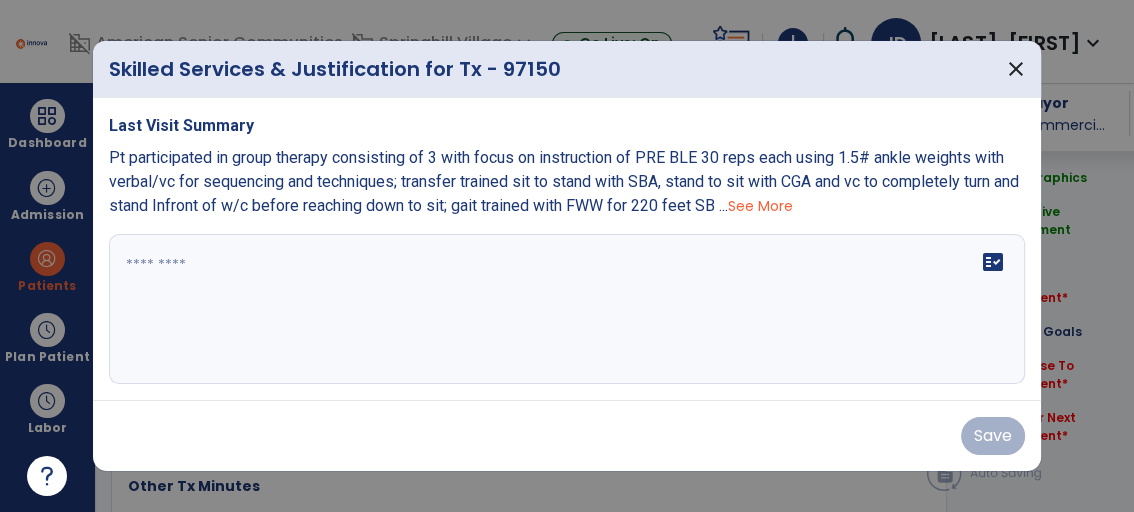 click on "fact_check" at bounding box center (993, 262) 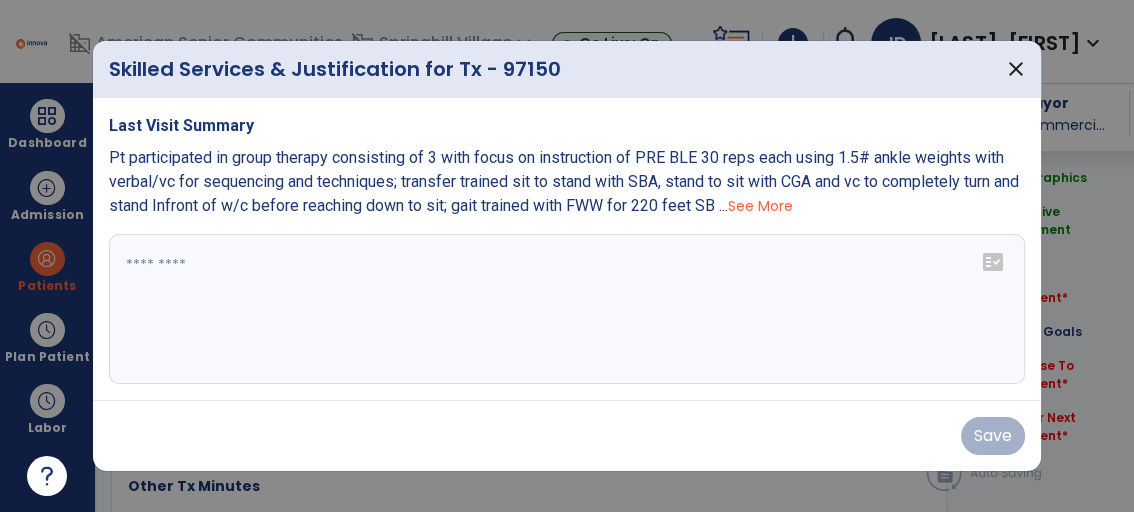 click on "fact_check" at bounding box center (993, 262) 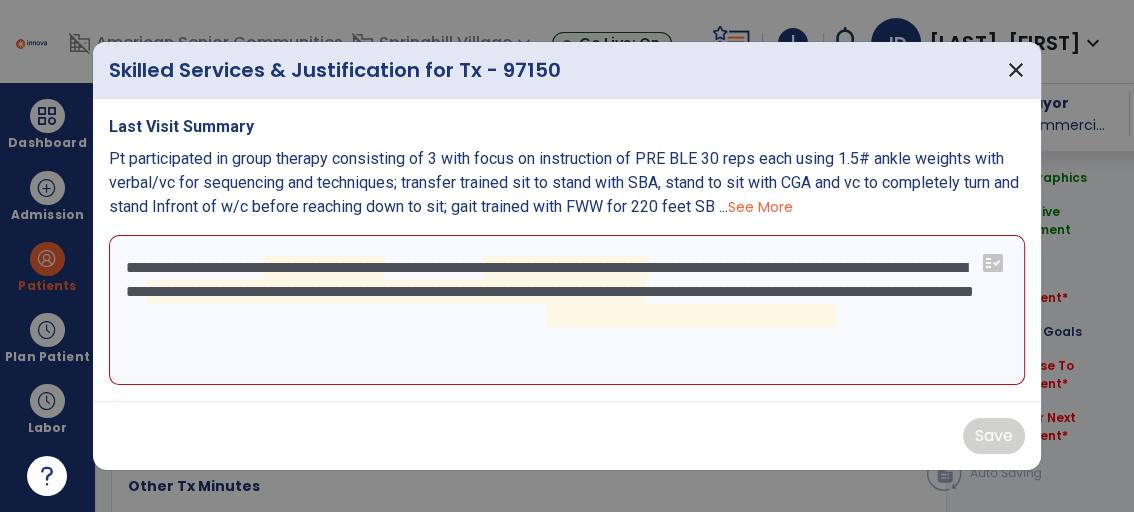 click on "**********" at bounding box center [567, 310] 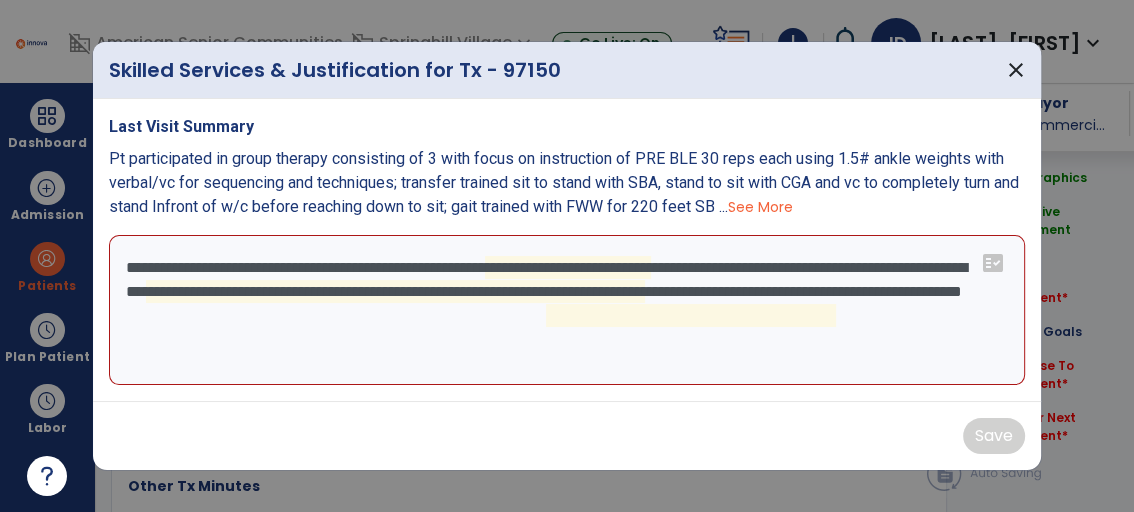 click on "**********" at bounding box center (567, 310) 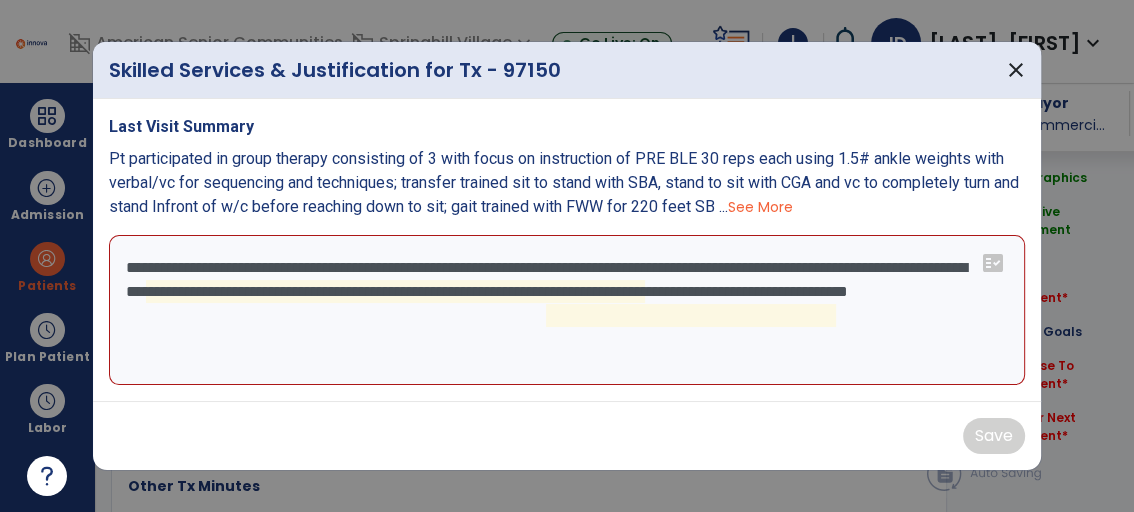 click on "**********" at bounding box center (567, 310) 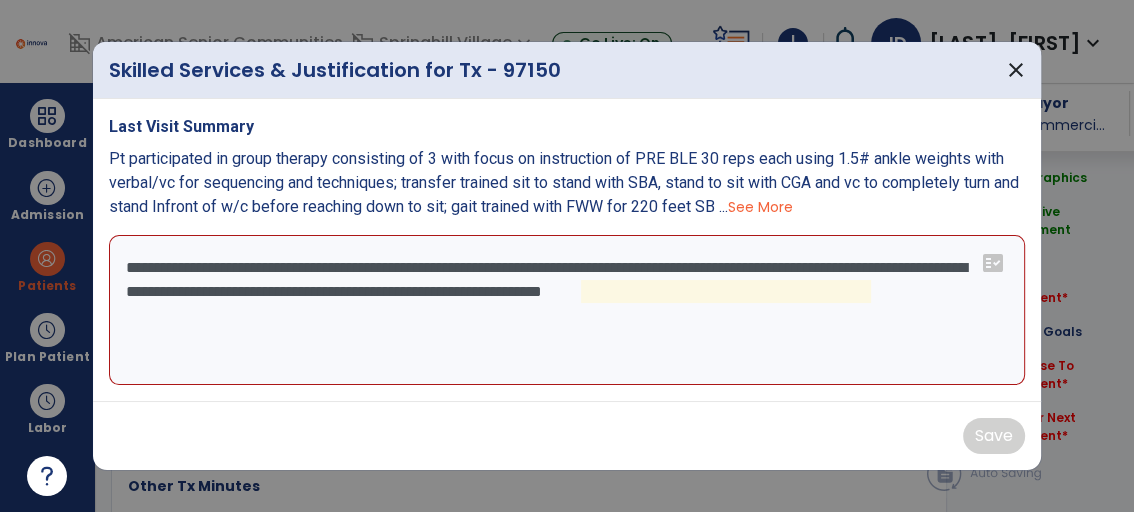 click on "**********" at bounding box center (567, 310) 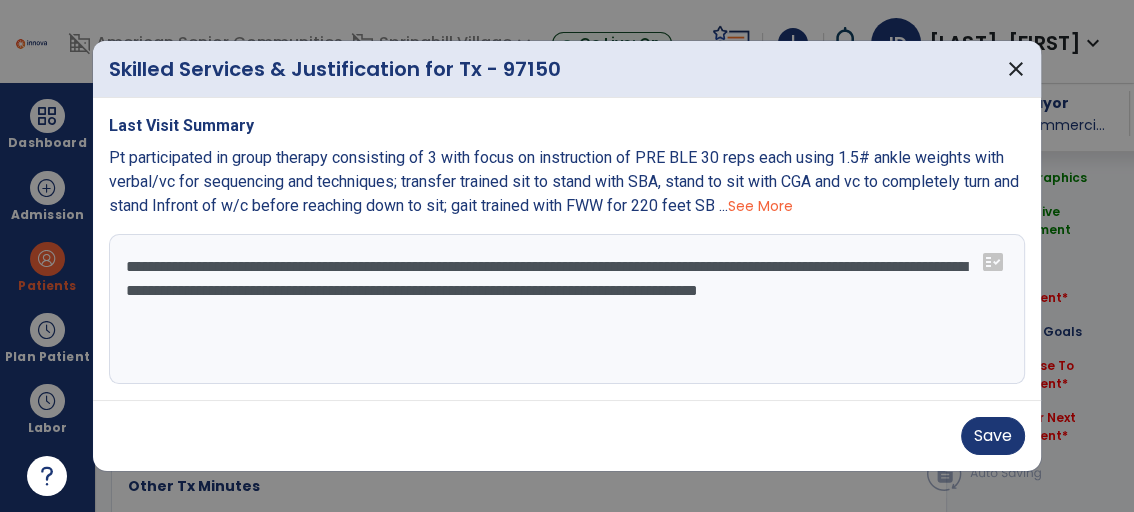 click on "**********" at bounding box center [567, 309] 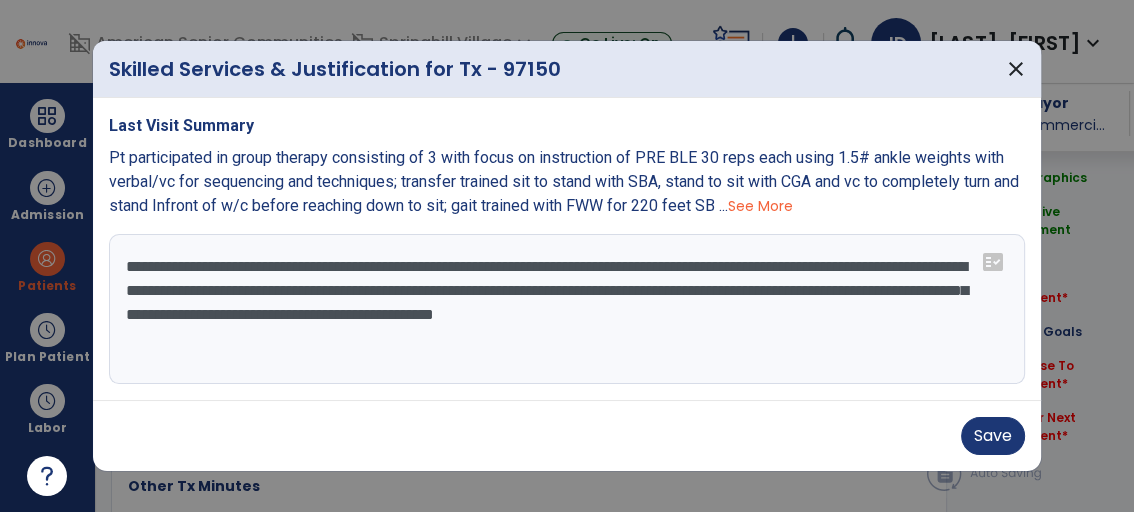 click on "**********" at bounding box center [567, 309] 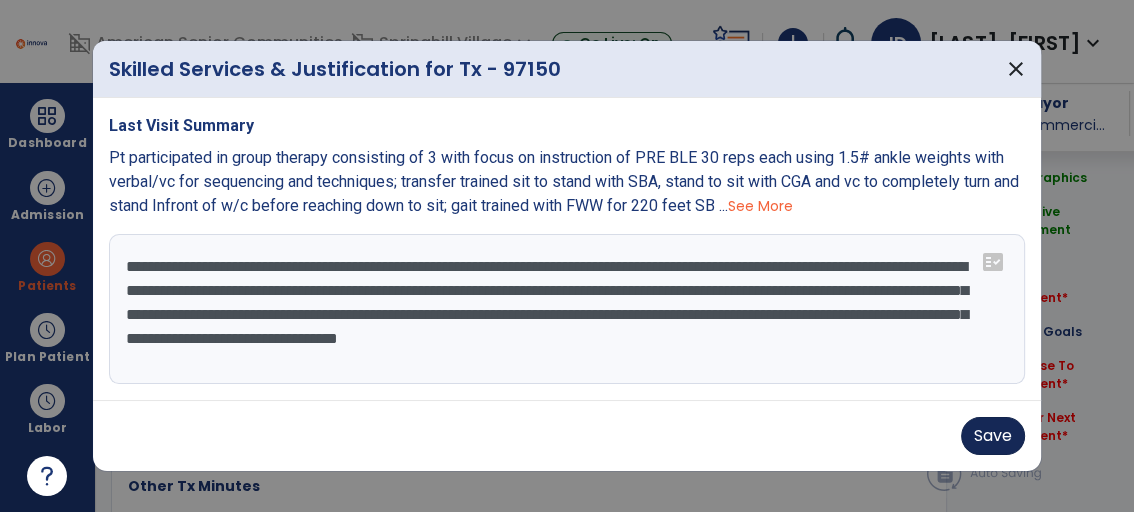 type on "**********" 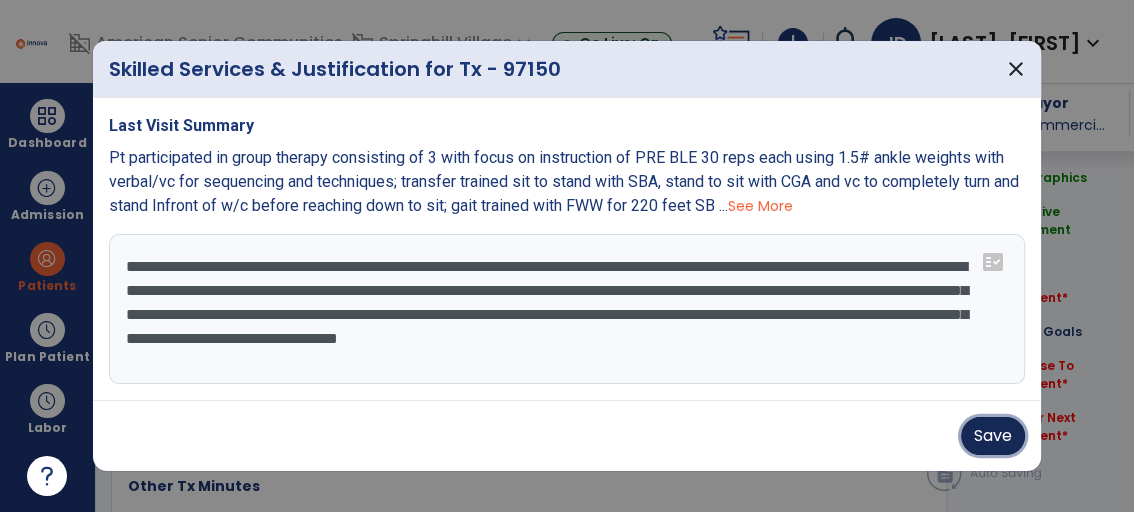 click on "Save" at bounding box center (993, 436) 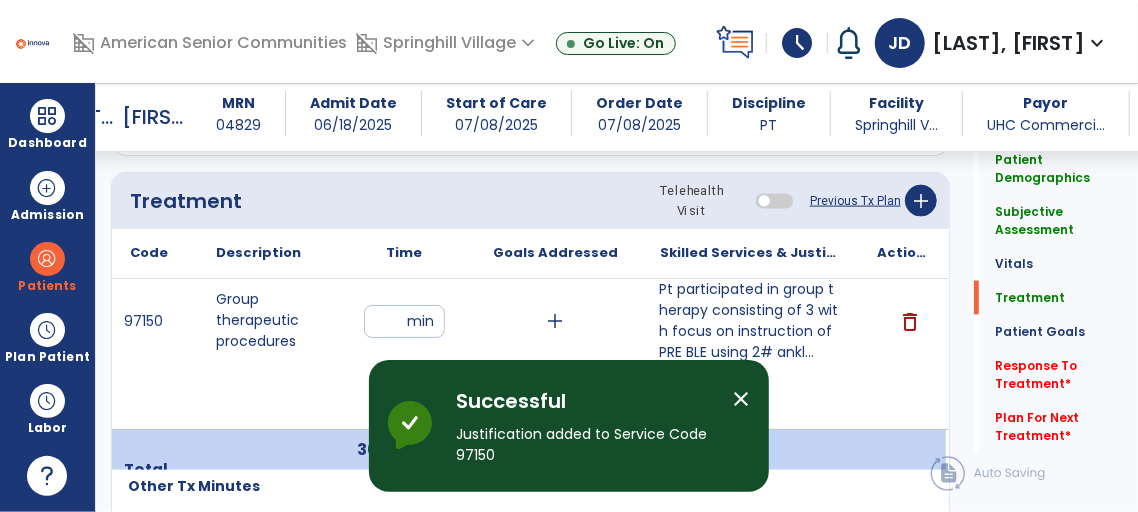 click on "close" at bounding box center (741, 399) 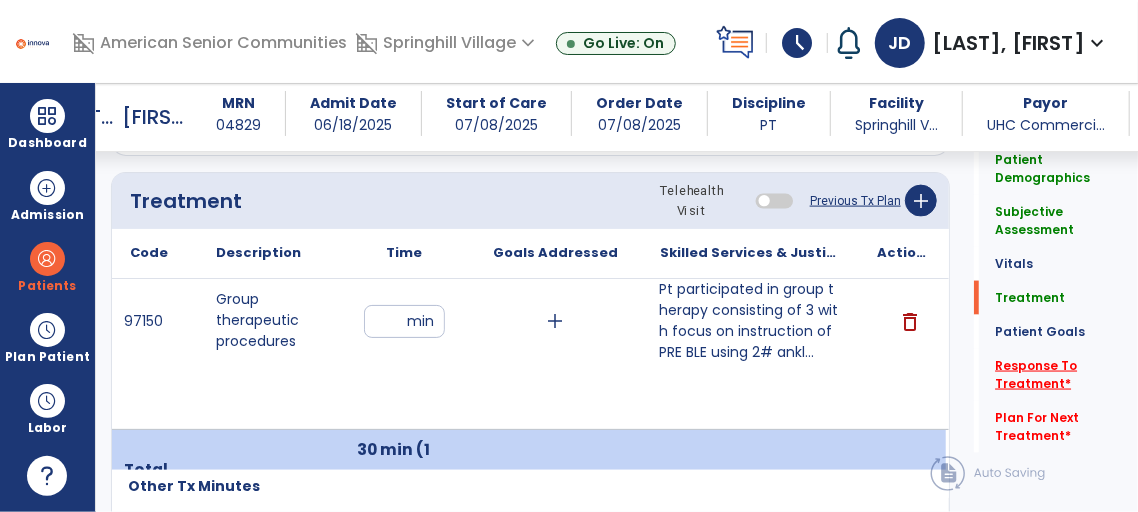 click on "Response To Treatment   *" 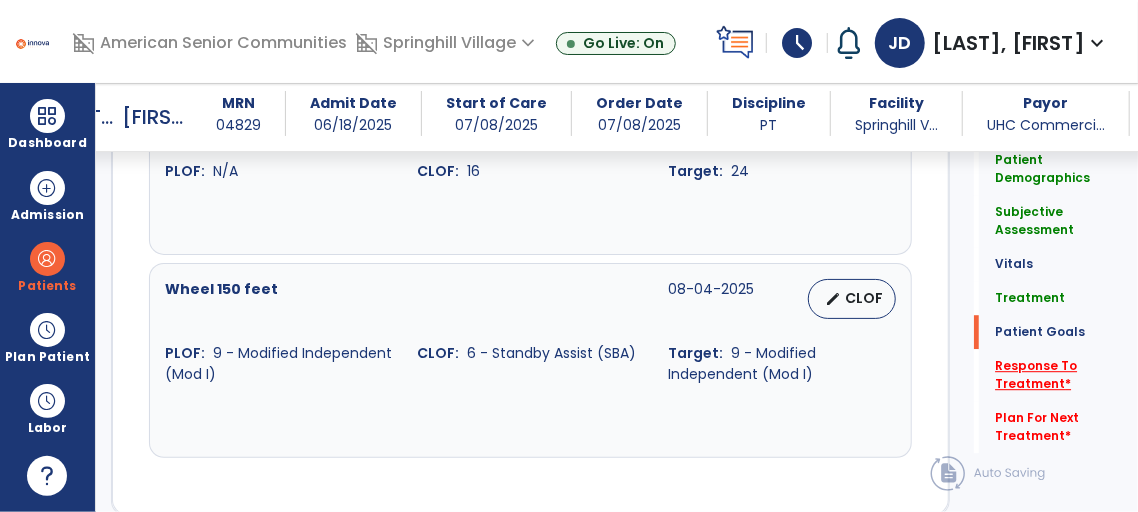 scroll, scrollTop: 2744, scrollLeft: 0, axis: vertical 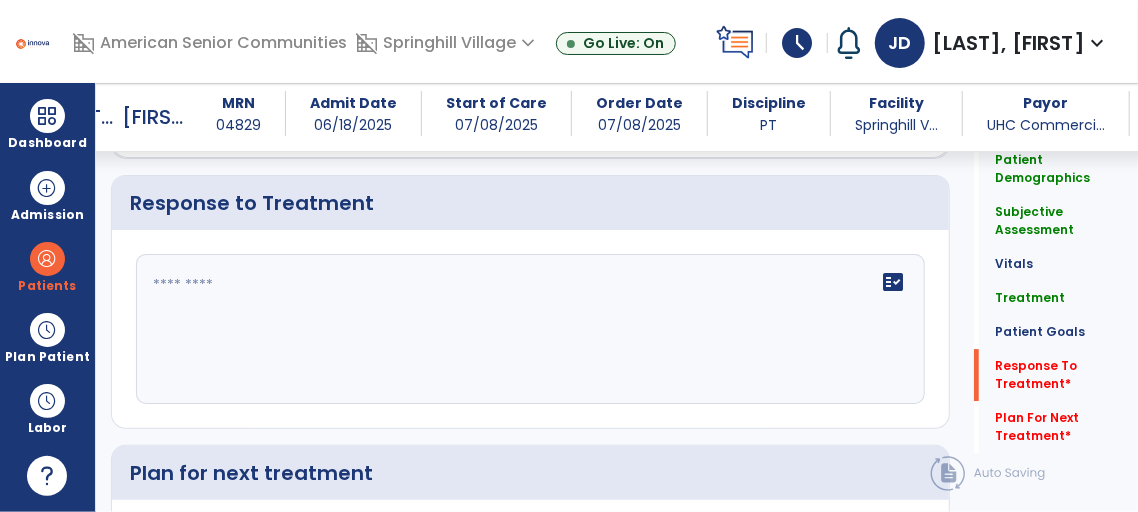 click on "fact_check" 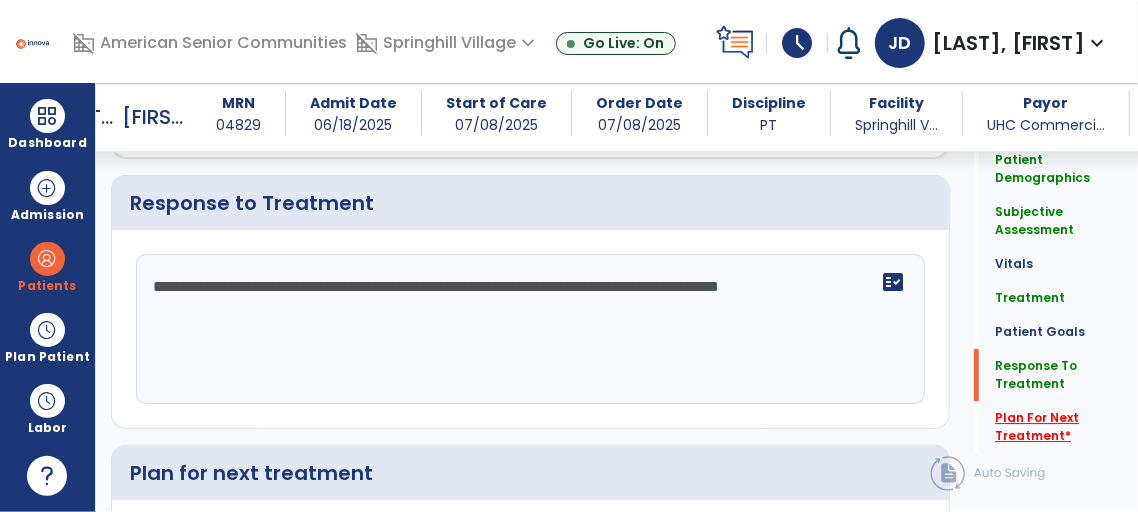 type on "**********" 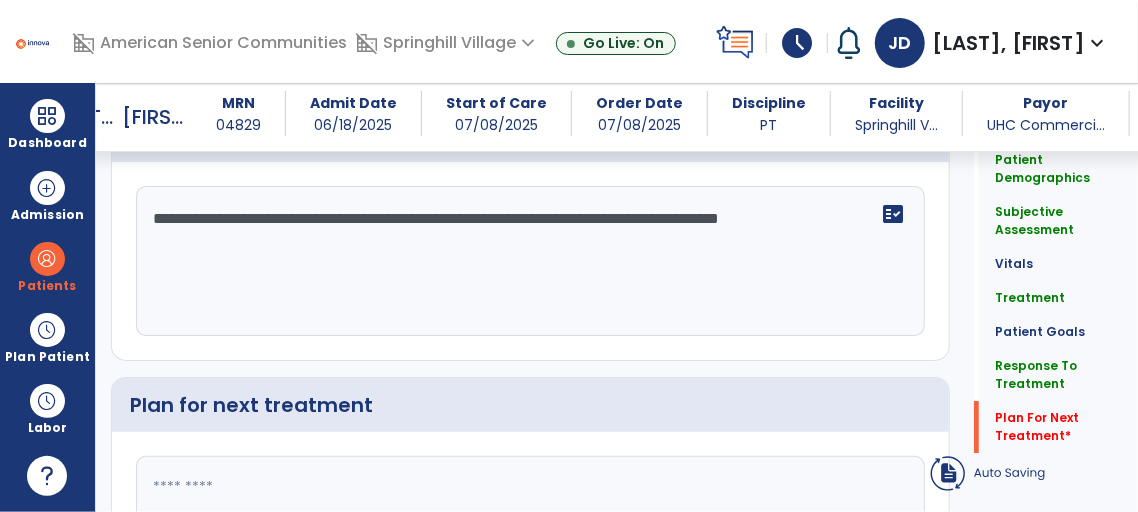 click 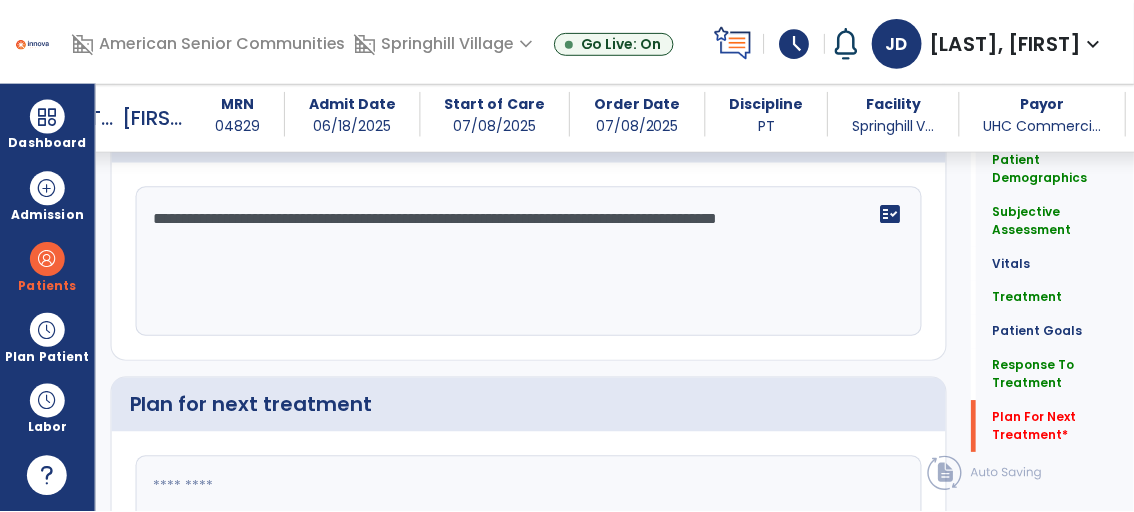 scroll, scrollTop: 2991, scrollLeft: 0, axis: vertical 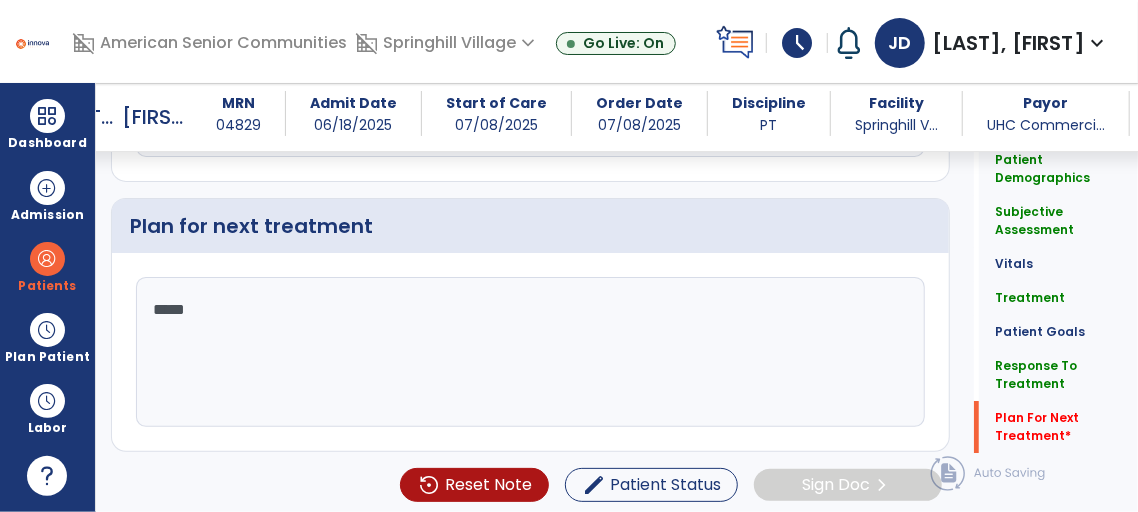 type on "******" 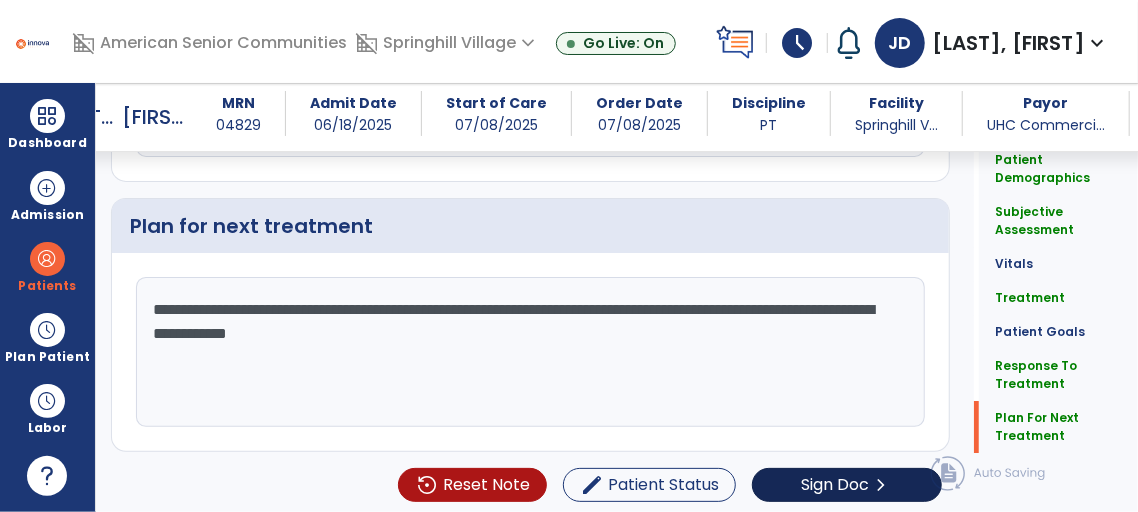 type on "**********" 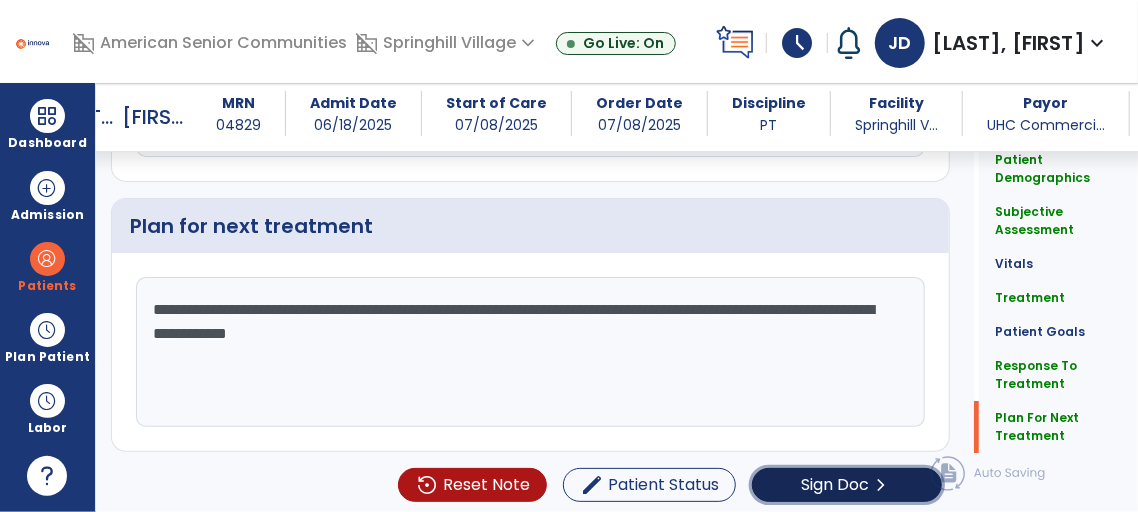 click on "Sign Doc" 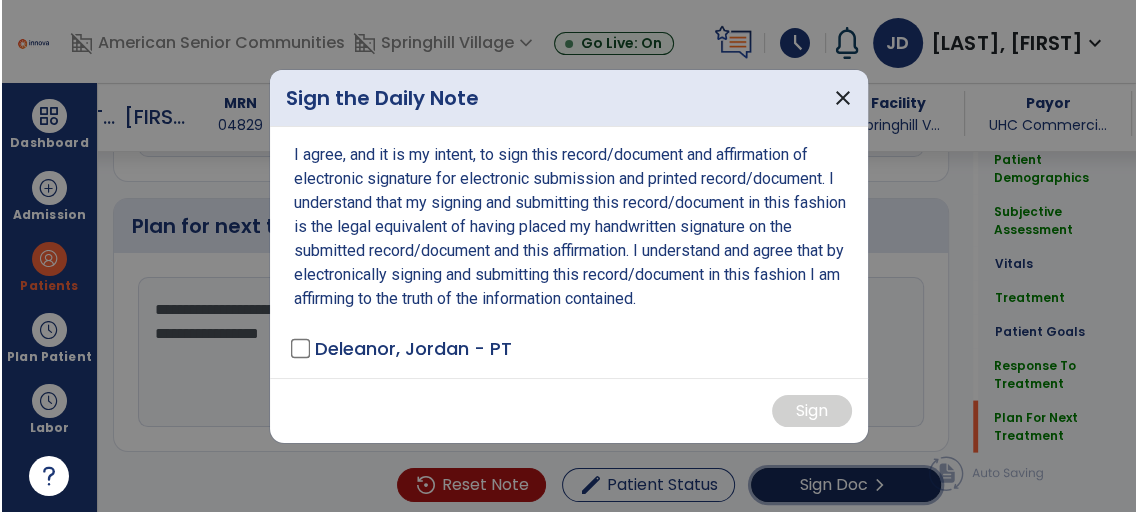 scroll, scrollTop: 2991, scrollLeft: 0, axis: vertical 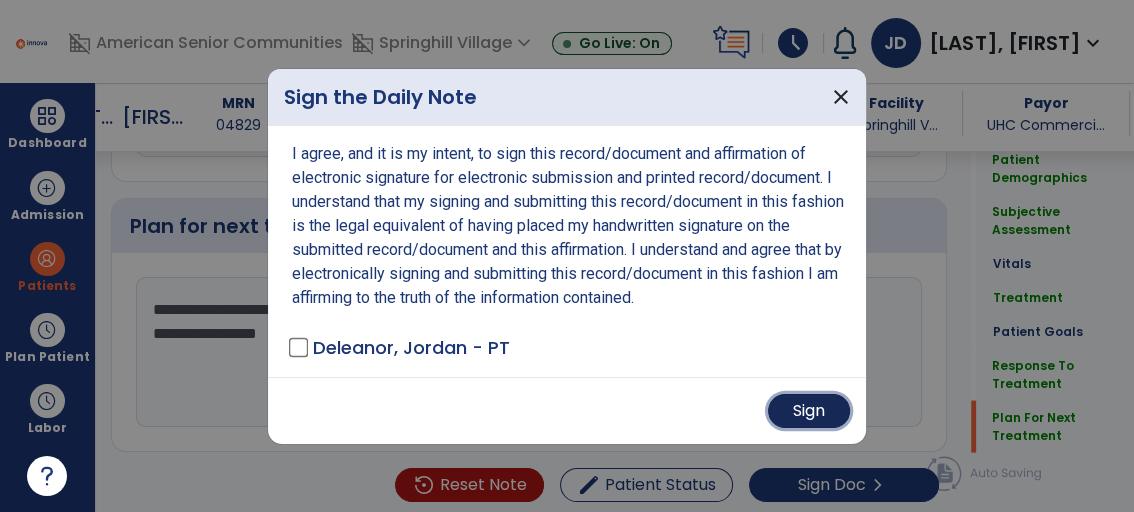 click on "Sign" at bounding box center [809, 411] 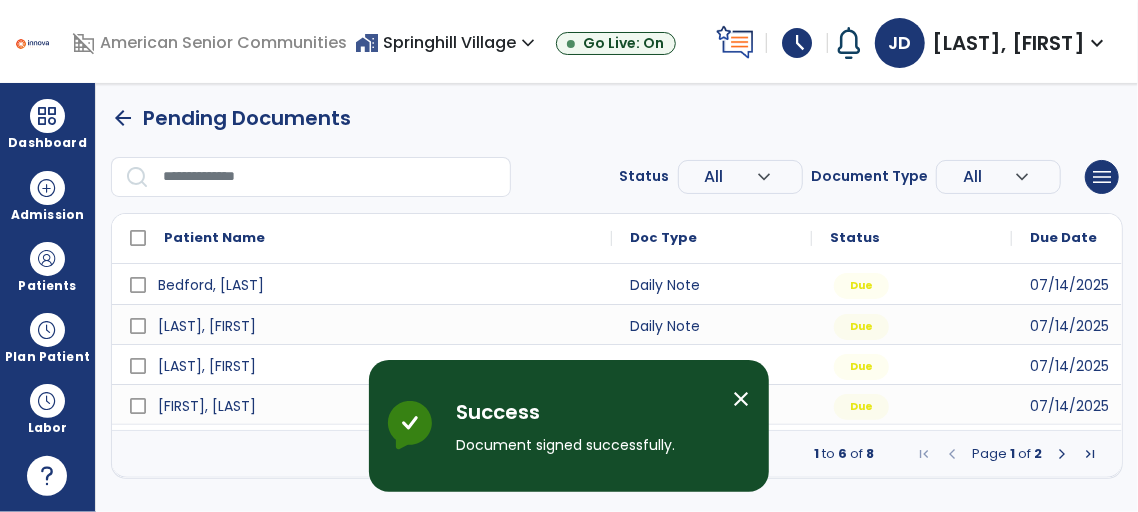 scroll, scrollTop: 0, scrollLeft: 0, axis: both 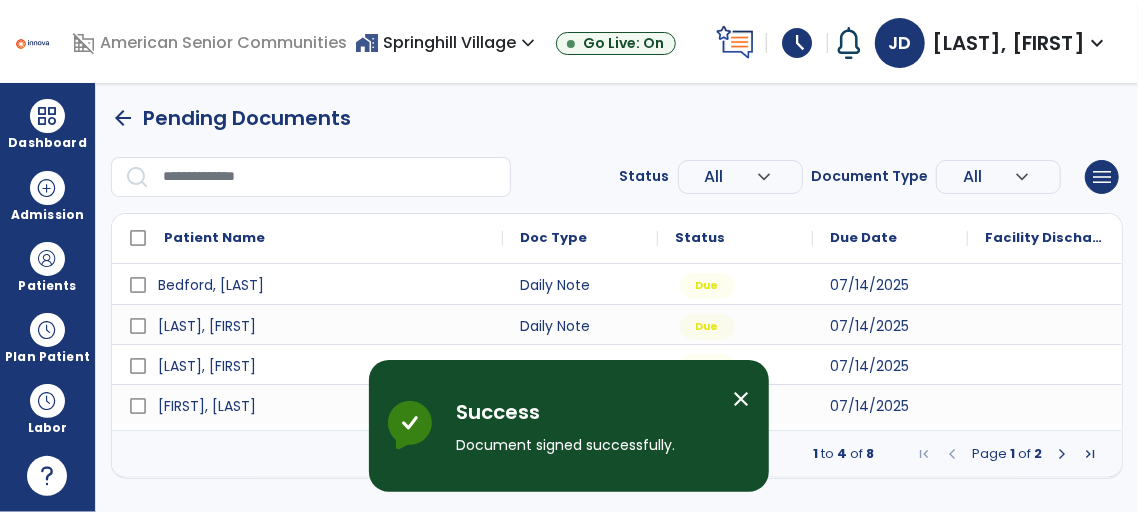 click on "close" at bounding box center (749, 402) 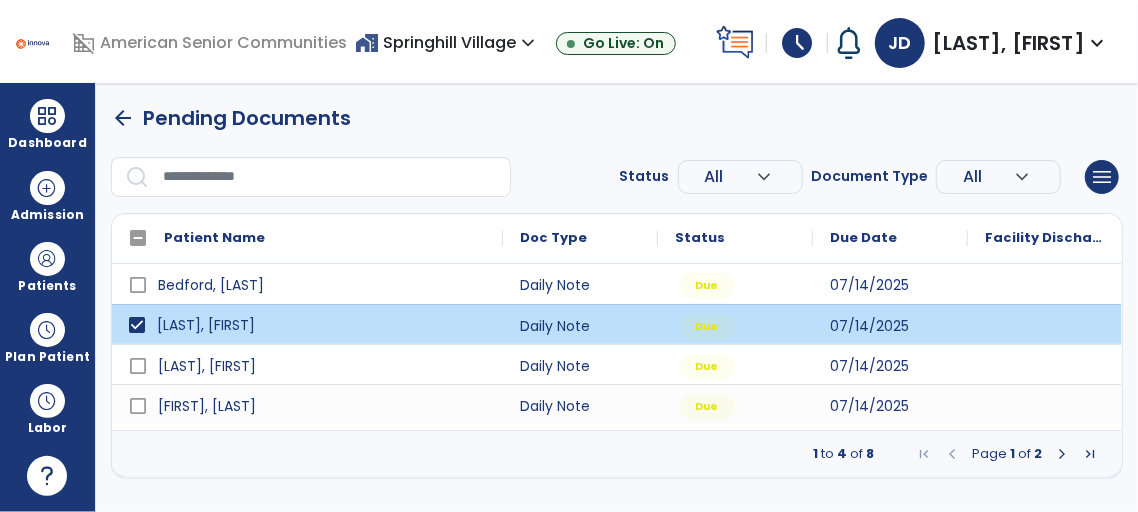 click on "[LAST], [FIRST]" at bounding box center [321, 325] 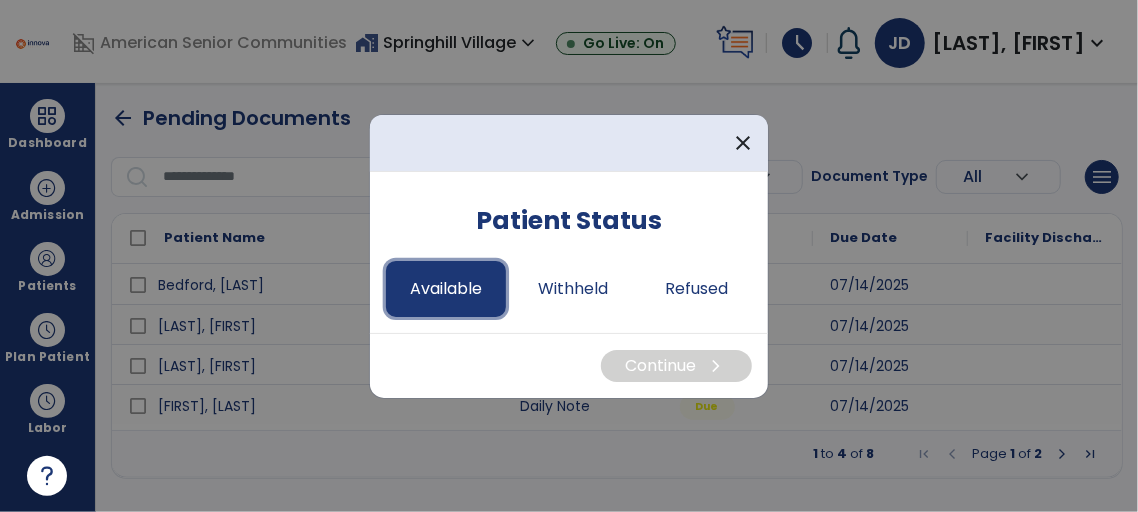 click on "Available" at bounding box center (446, 289) 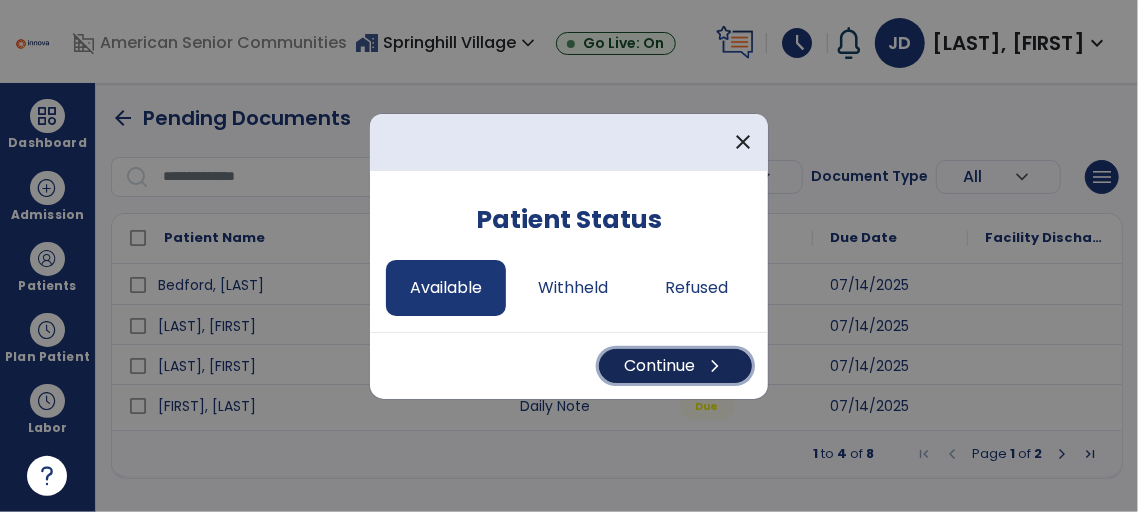 click on "chevron_right" at bounding box center [715, 366] 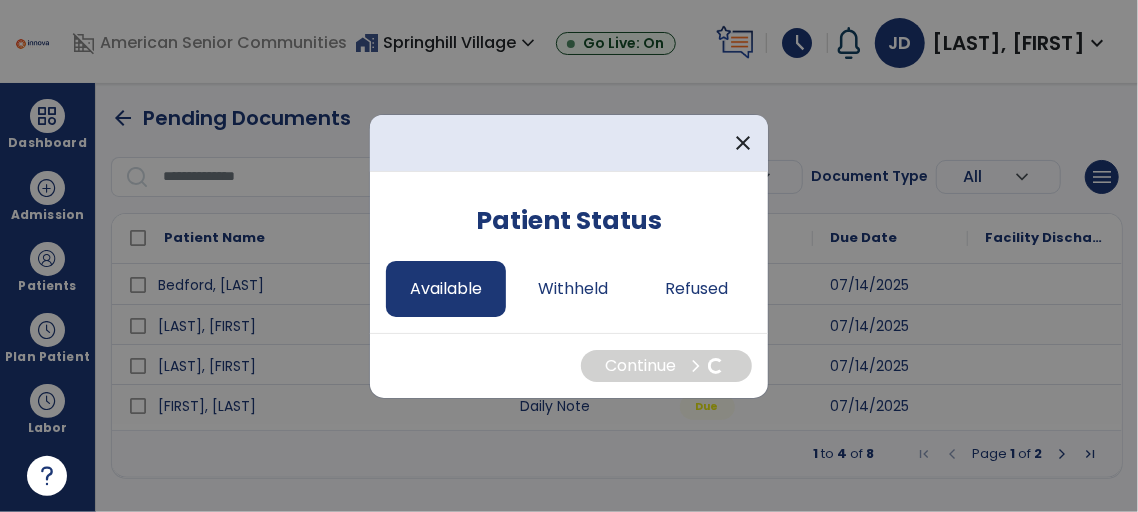 select on "*" 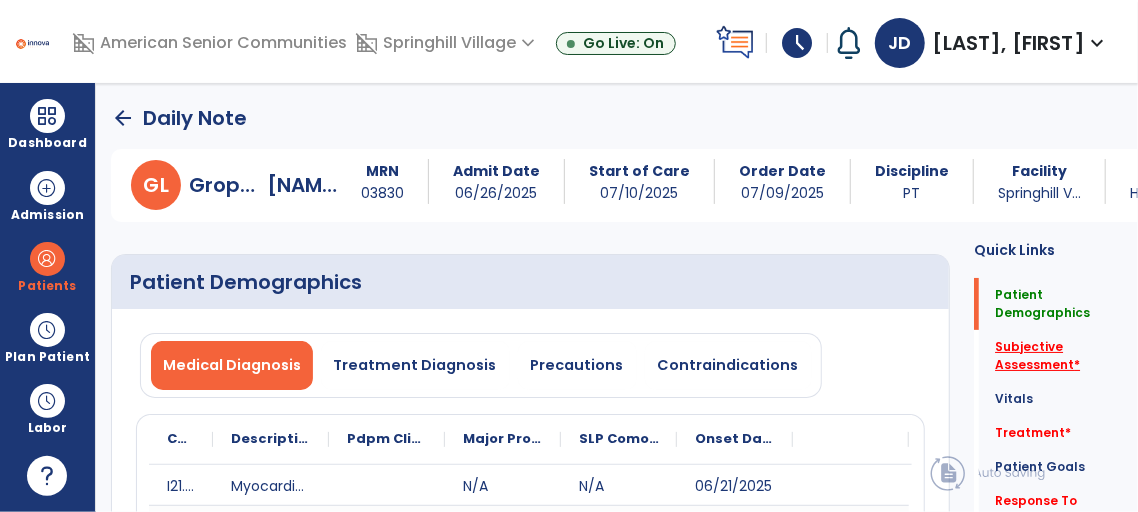 click on "Subjective Assessment   *" 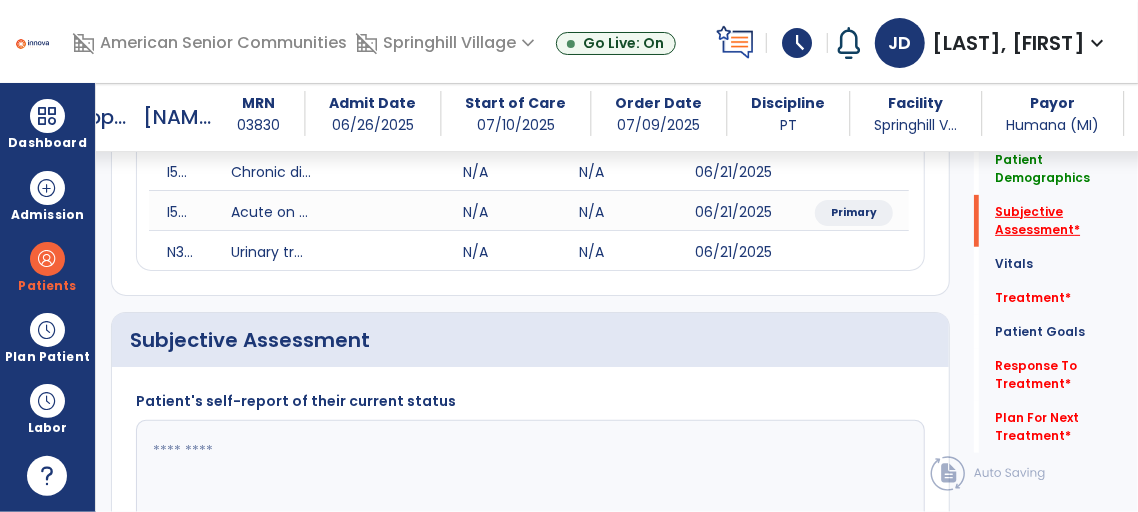 scroll, scrollTop: 549, scrollLeft: 0, axis: vertical 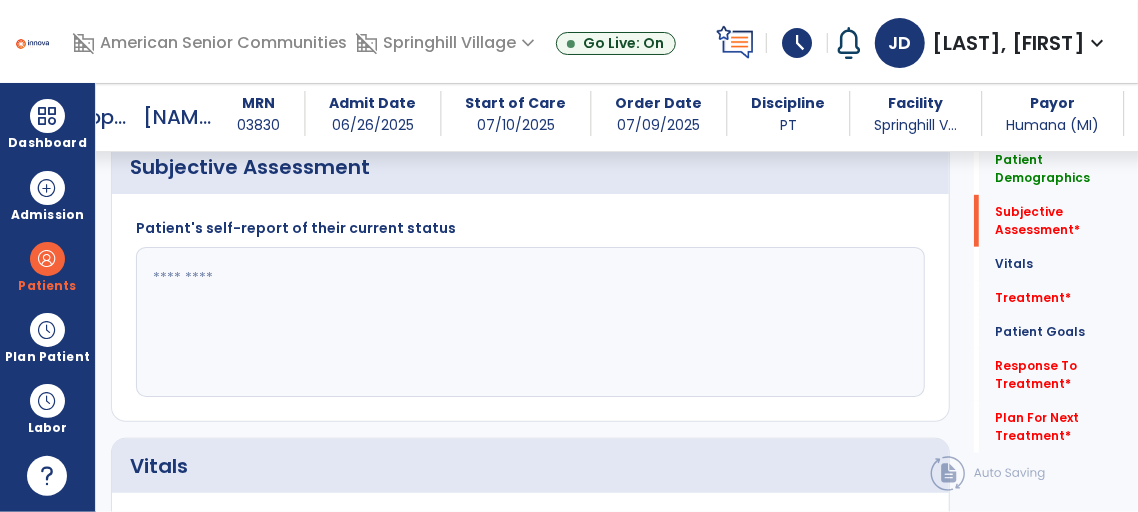 click 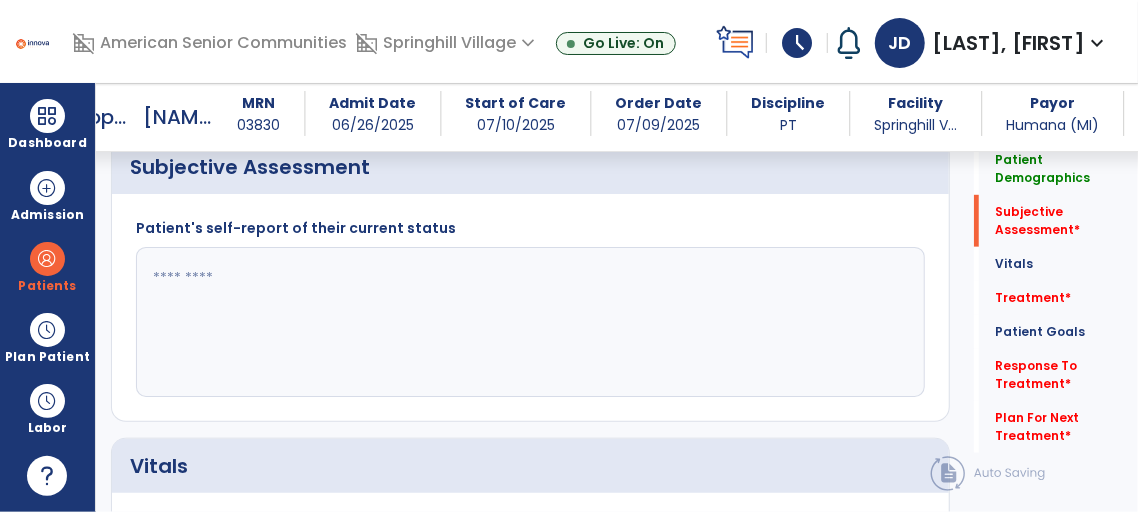 click 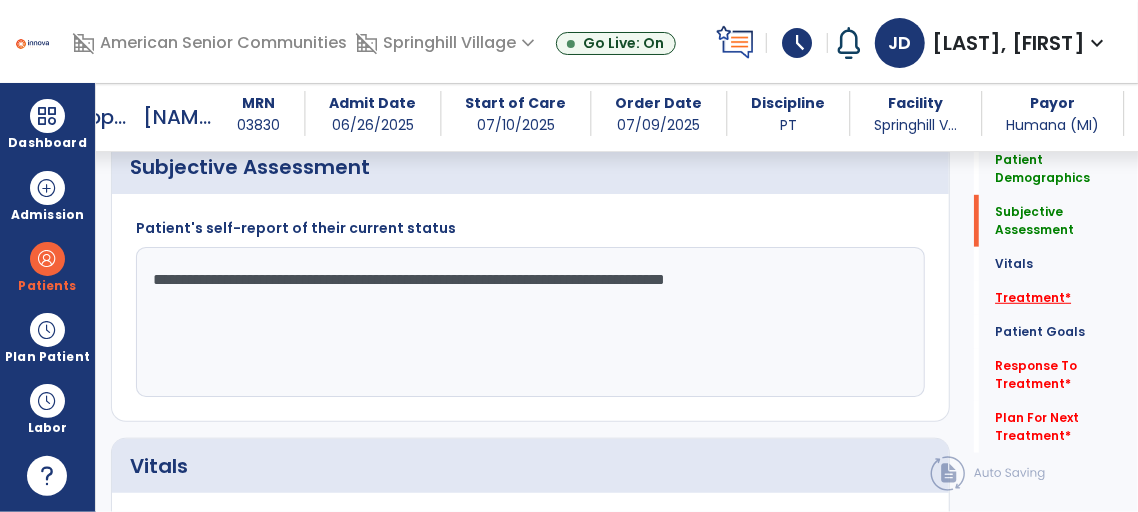 type on "**********" 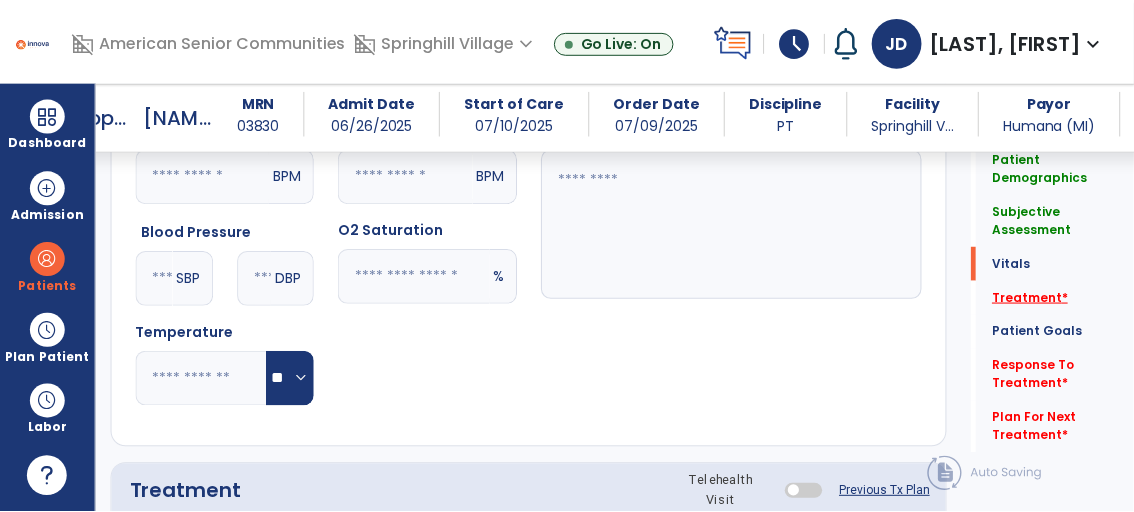 scroll, scrollTop: 1237, scrollLeft: 0, axis: vertical 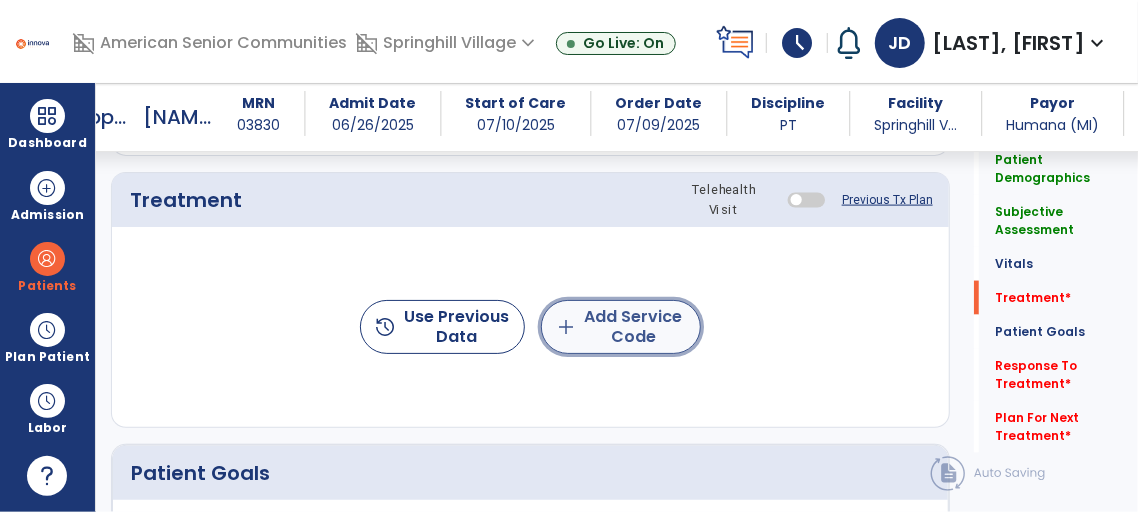 click on "add  Add Service Code" 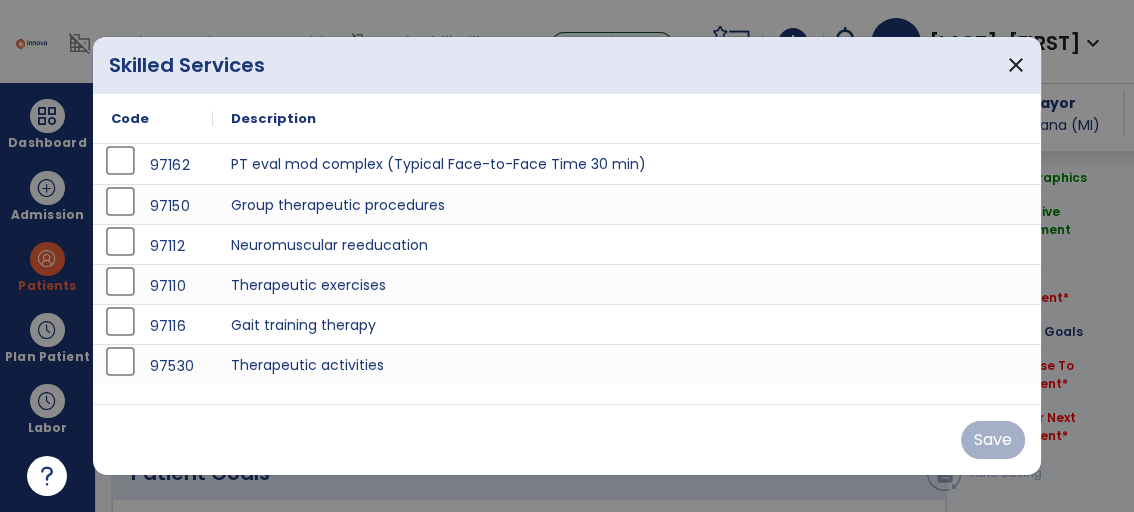 scroll, scrollTop: 1237, scrollLeft: 0, axis: vertical 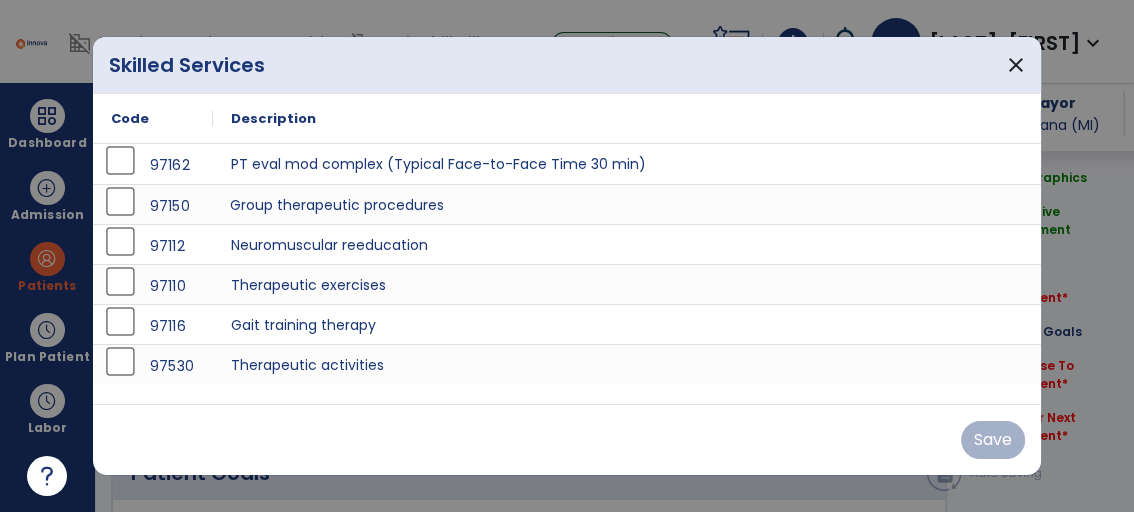 click on "Group therapeutic procedures" at bounding box center (627, 204) 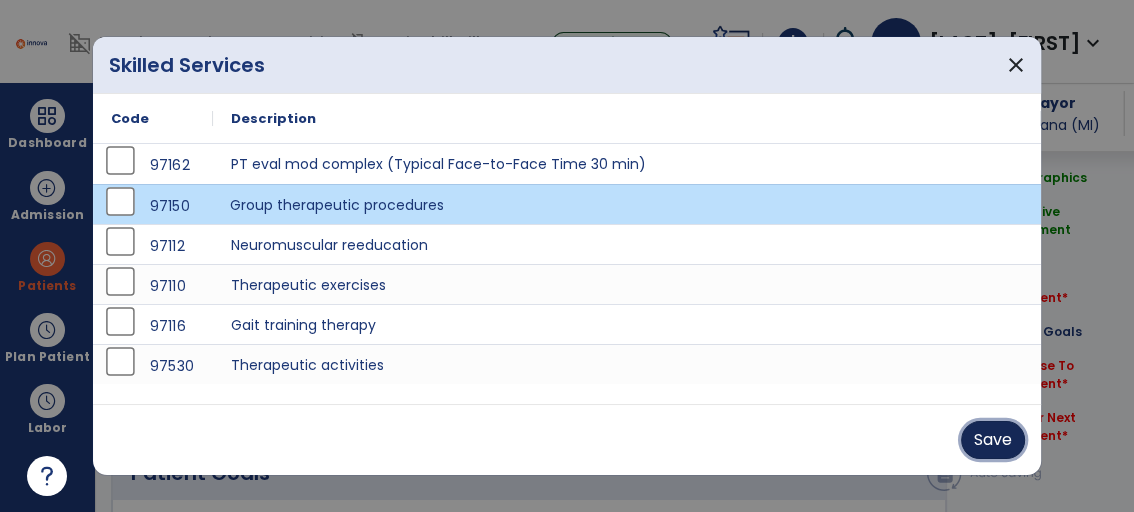 click on "Save" at bounding box center [993, 440] 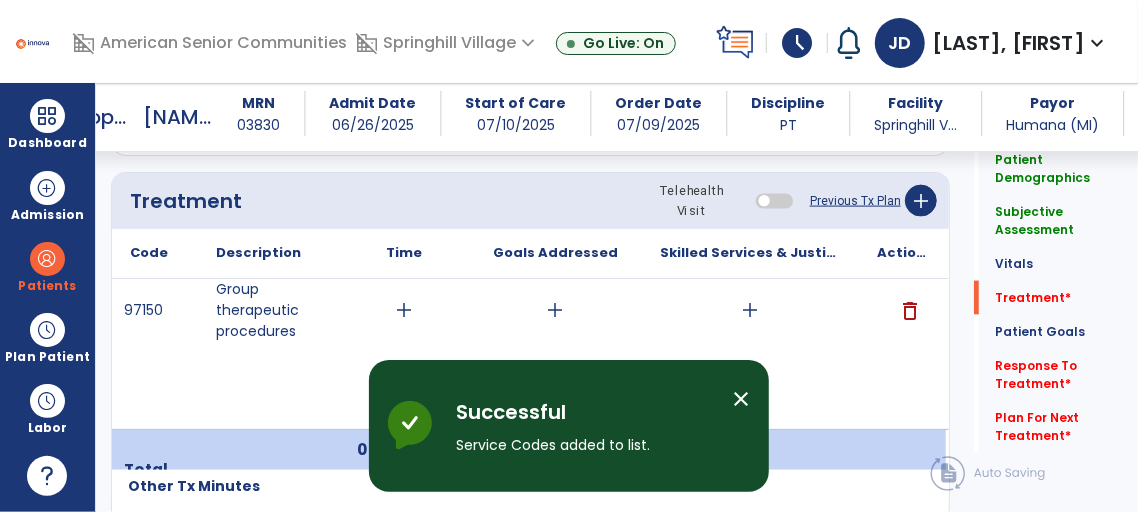 click on "close" at bounding box center [741, 399] 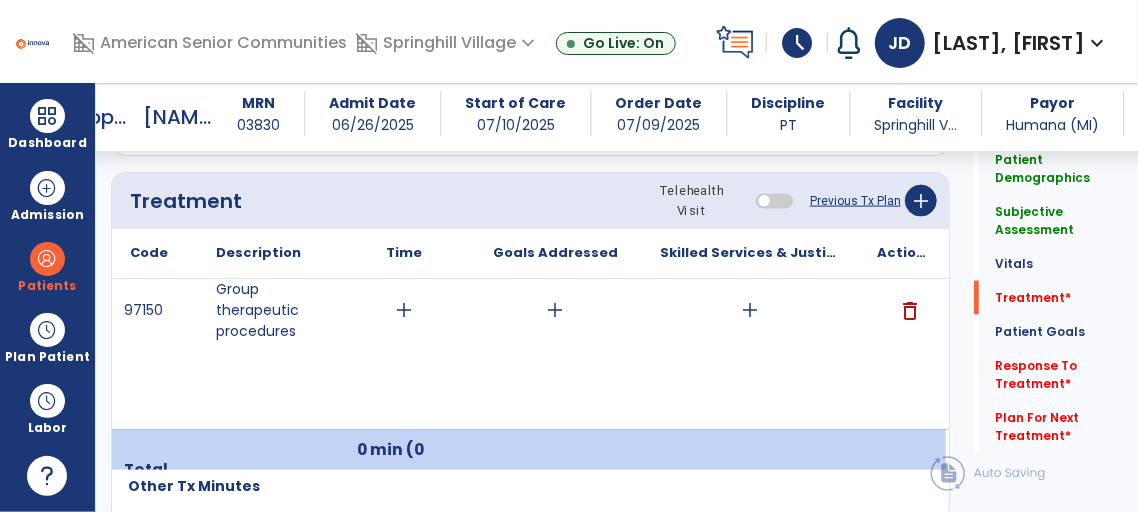 click on "add" at bounding box center [404, 310] 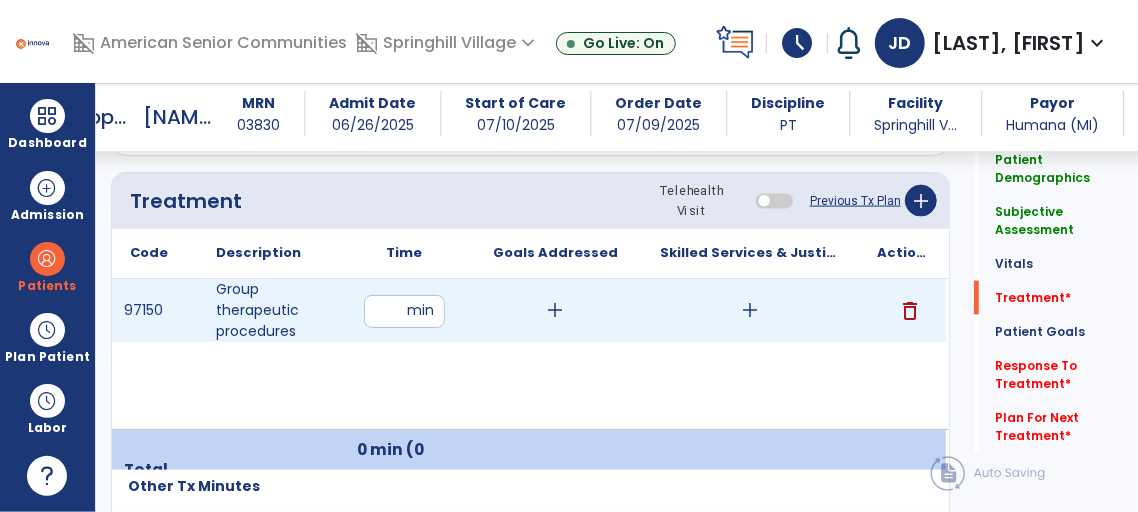 type on "**" 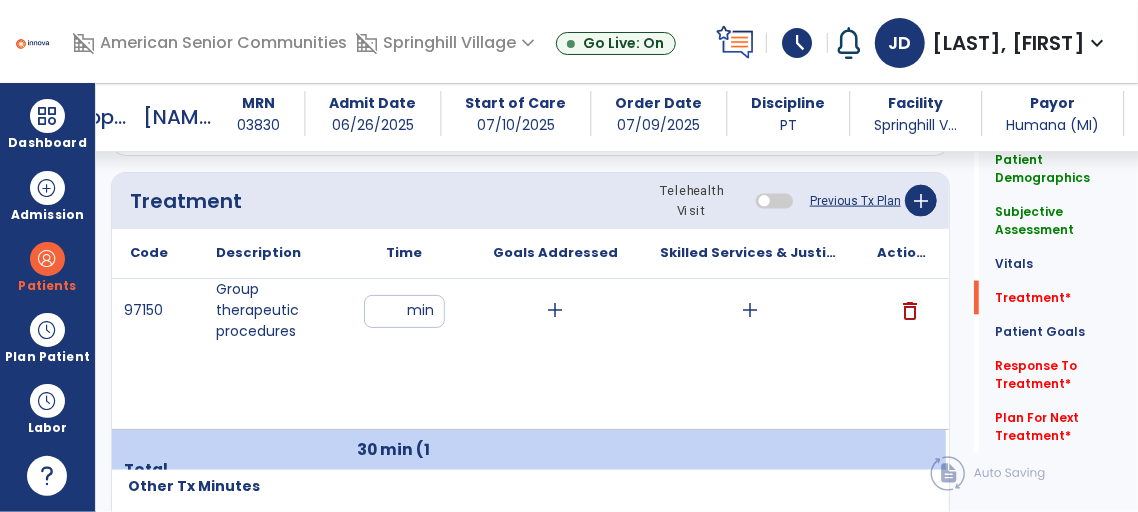 click on "add" at bounding box center [751, 310] 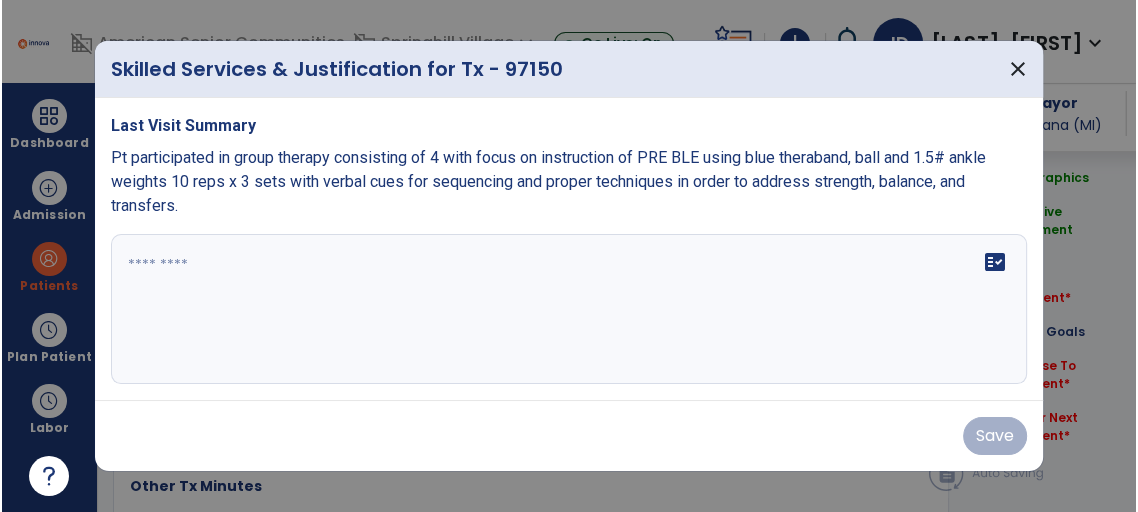 scroll, scrollTop: 1237, scrollLeft: 0, axis: vertical 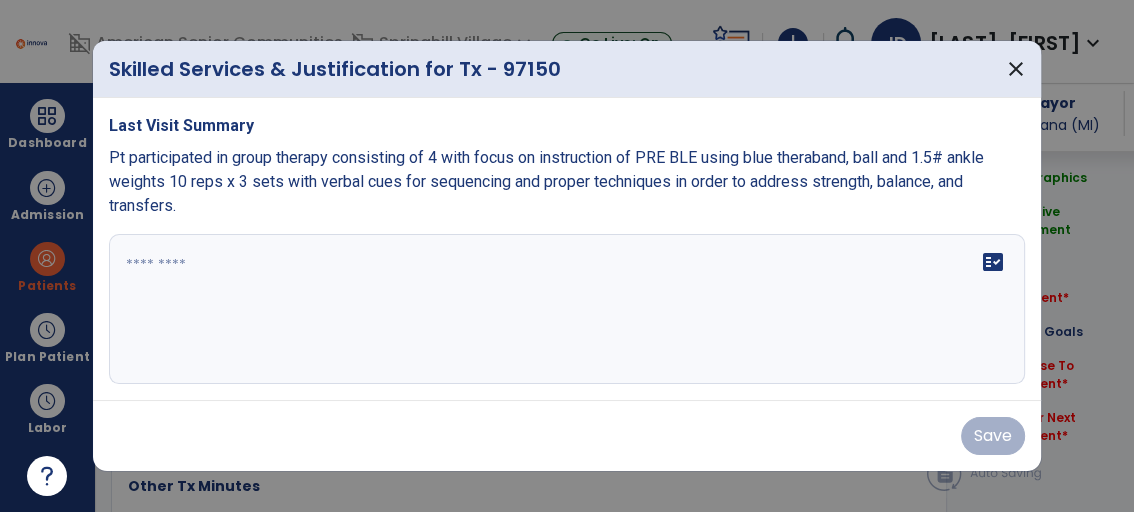 click on "fact_check" at bounding box center [993, 262] 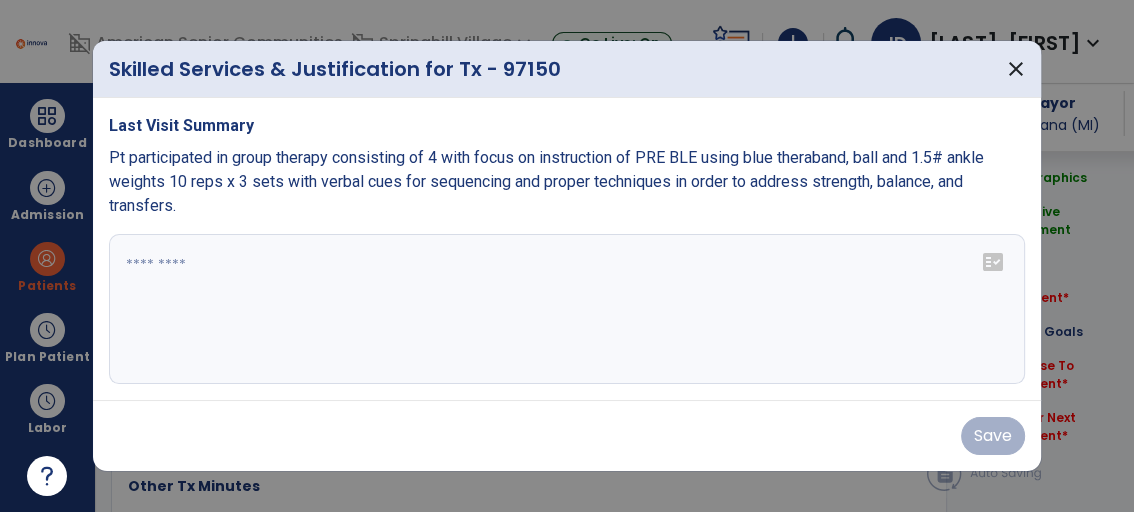 click on "fact_check" at bounding box center (993, 262) 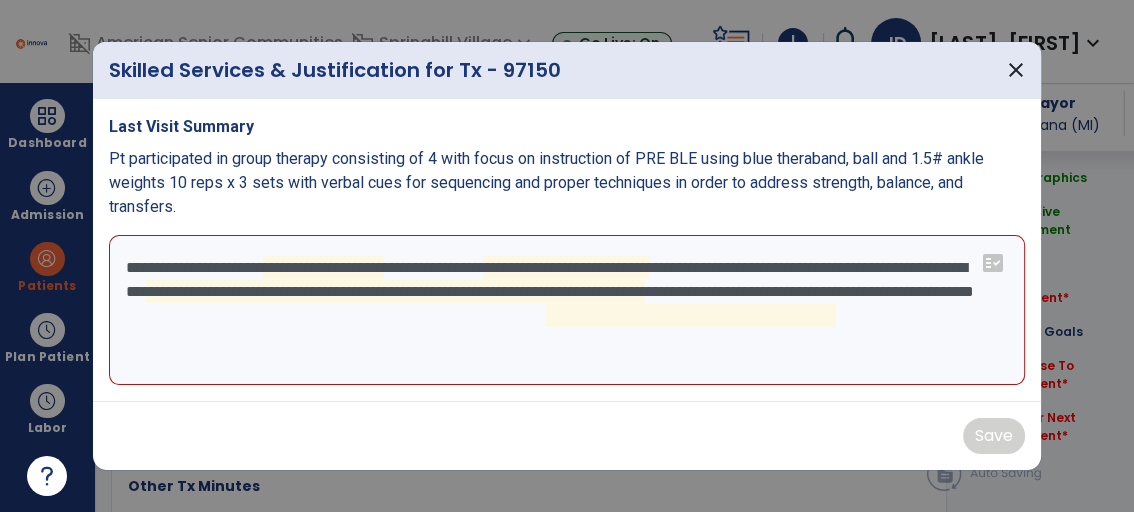 click on "**********" at bounding box center [567, 310] 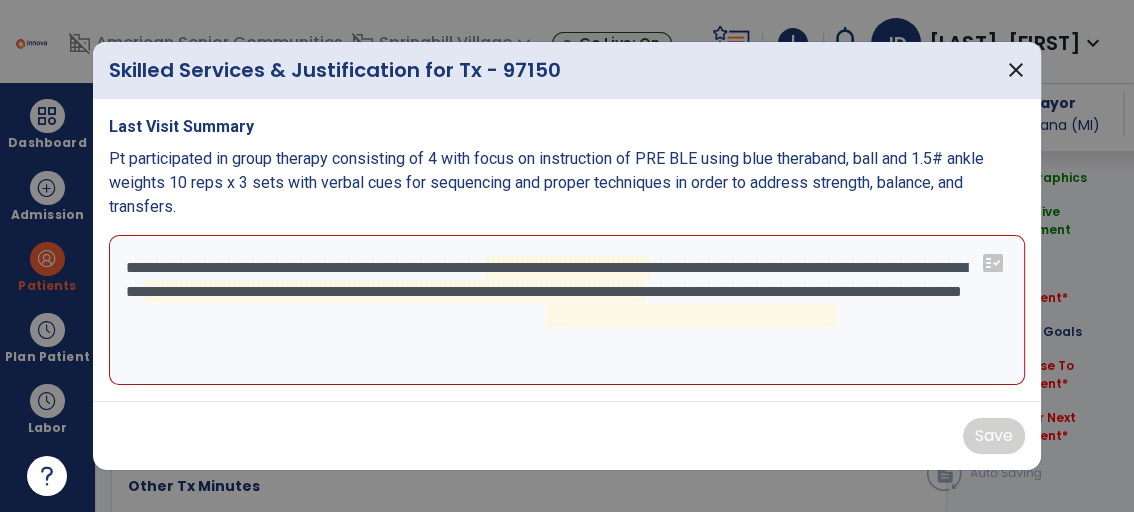 click on "**********" at bounding box center (567, 310) 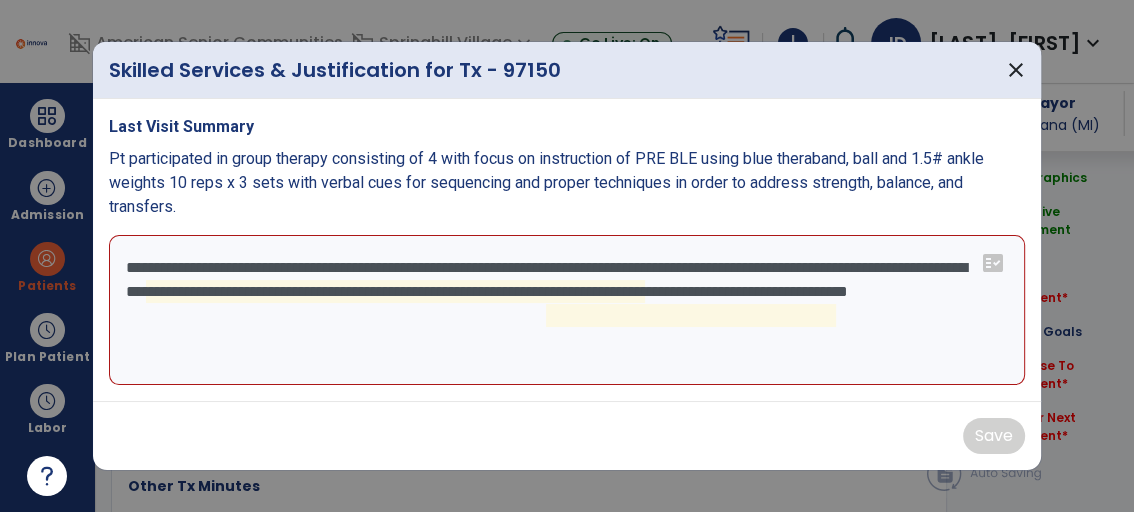 click on "**********" at bounding box center (567, 310) 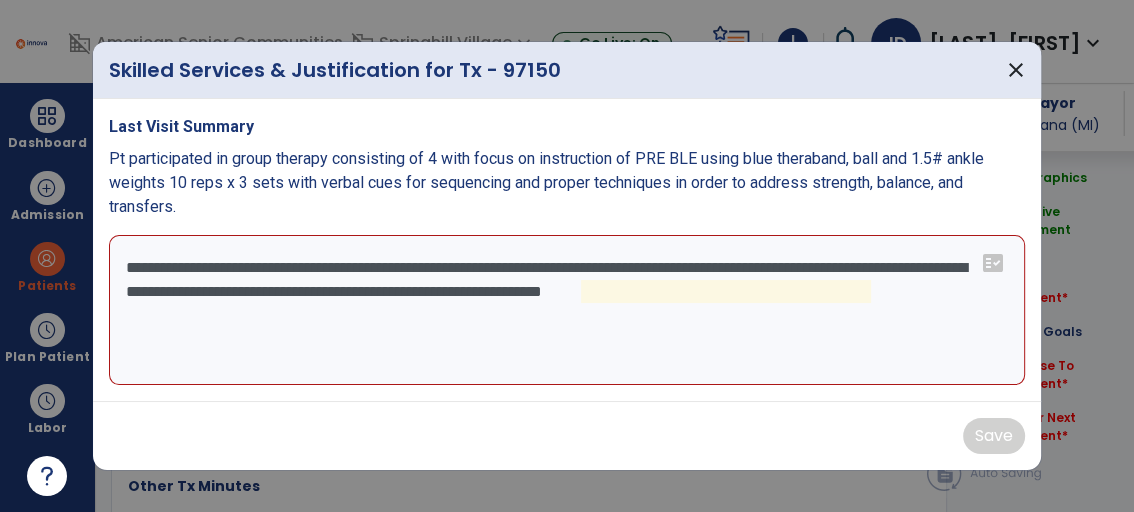 click on "**********" at bounding box center (567, 310) 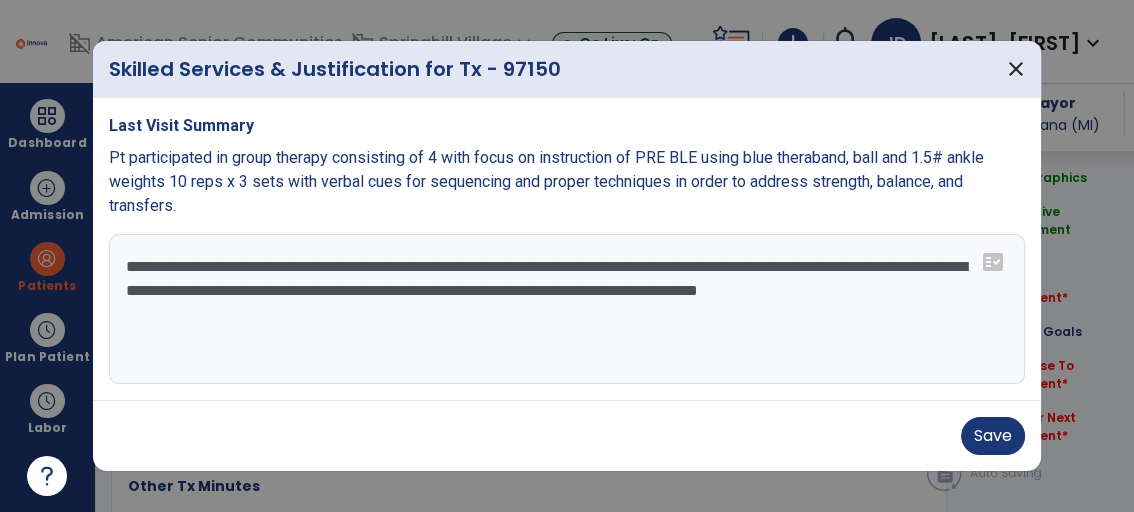 click on "**********" at bounding box center [567, 309] 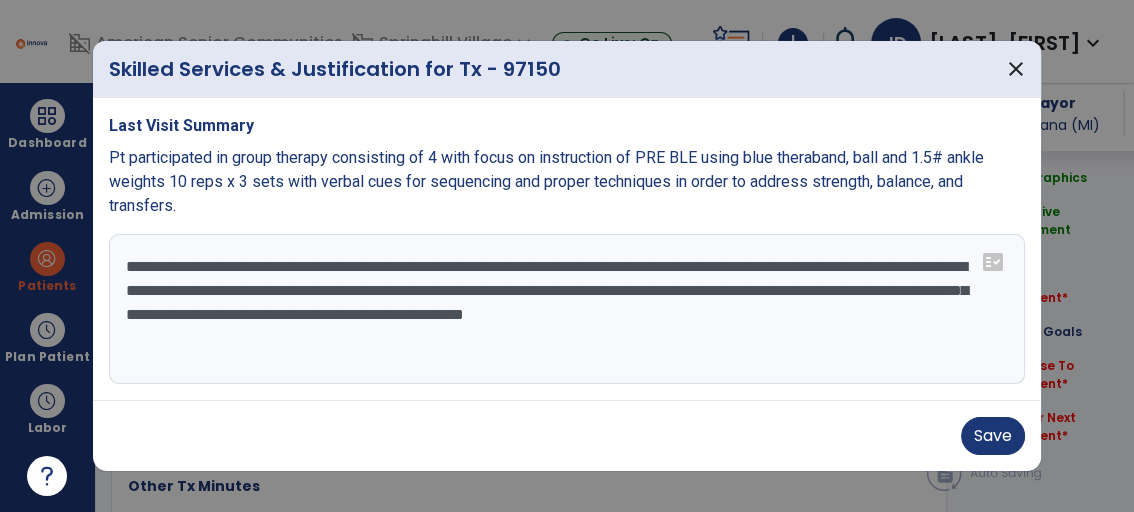 click on "Save" at bounding box center (567, 435) 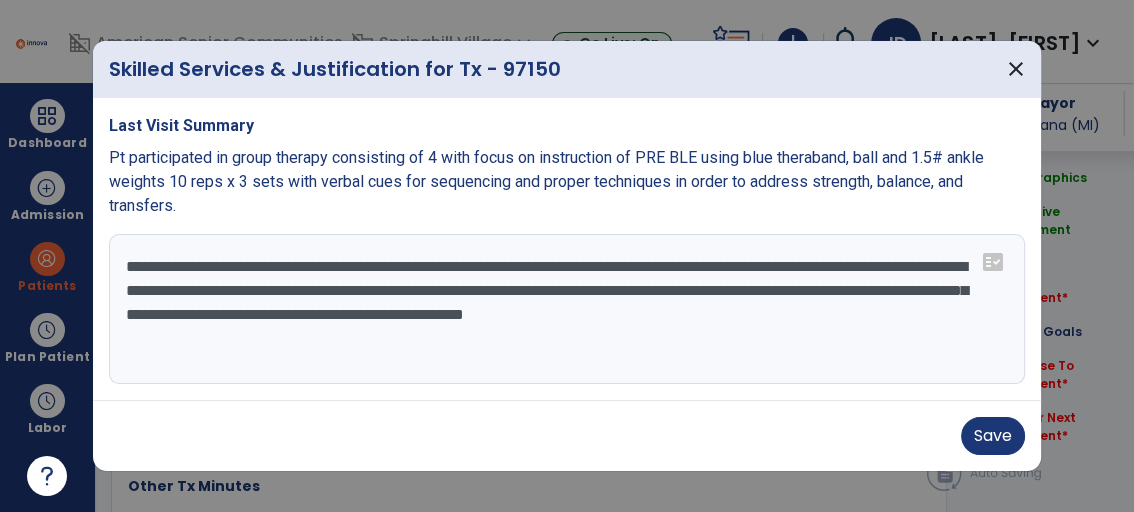 click on "**********" at bounding box center (567, 309) 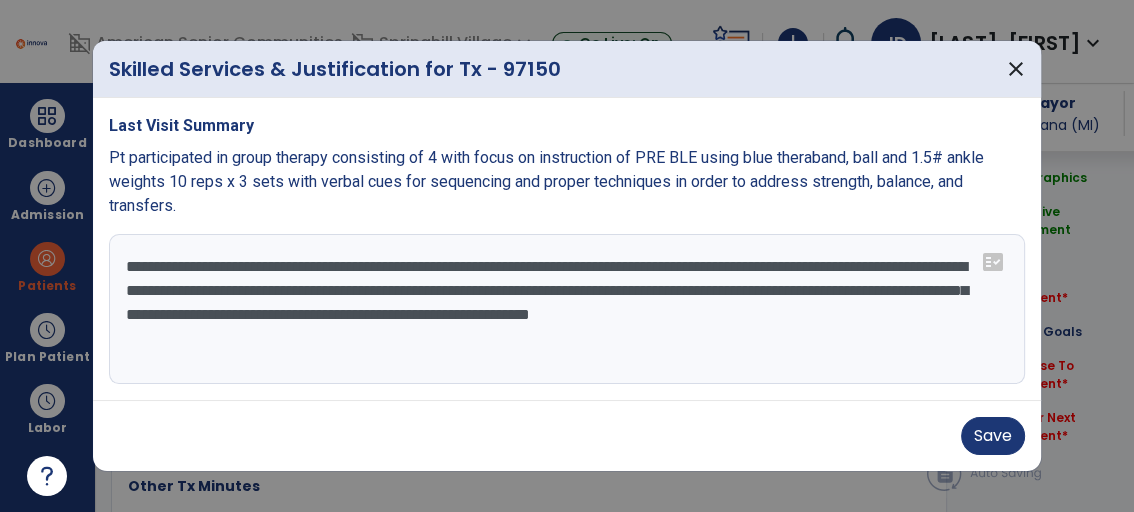 click on "Save" at bounding box center (567, 435) 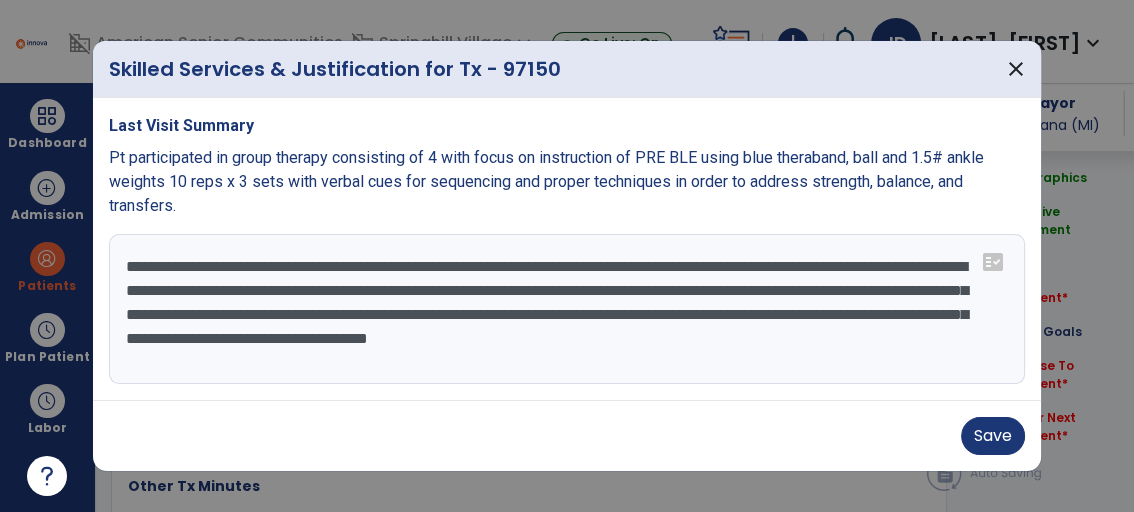 click on "**********" at bounding box center (567, 309) 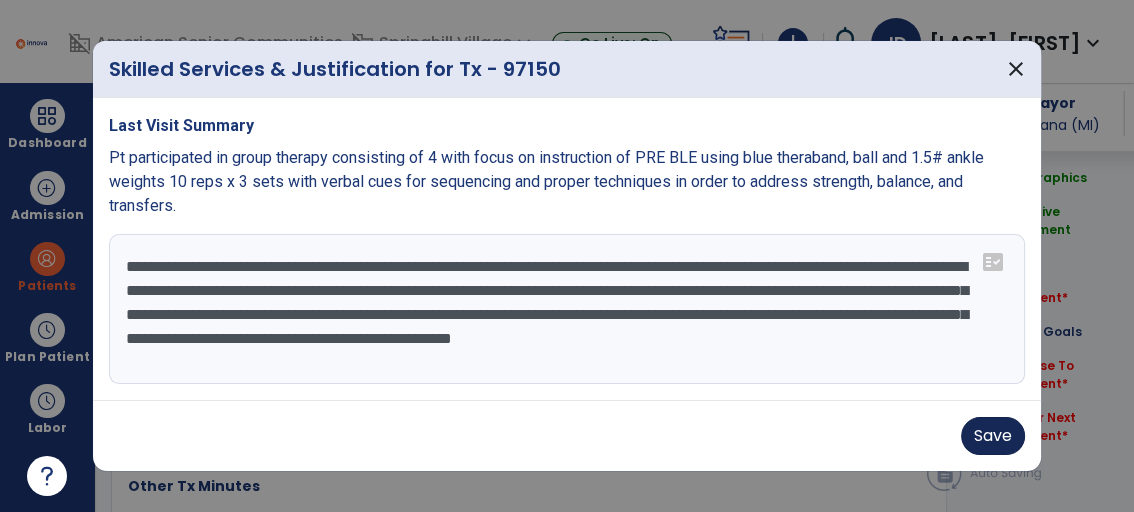 type on "**********" 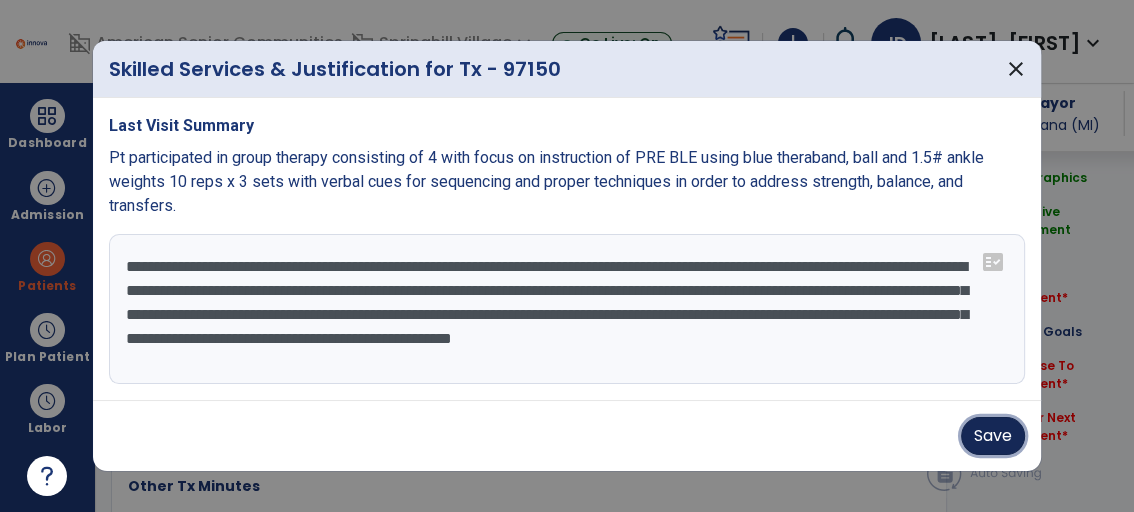 click on "Save" at bounding box center [993, 436] 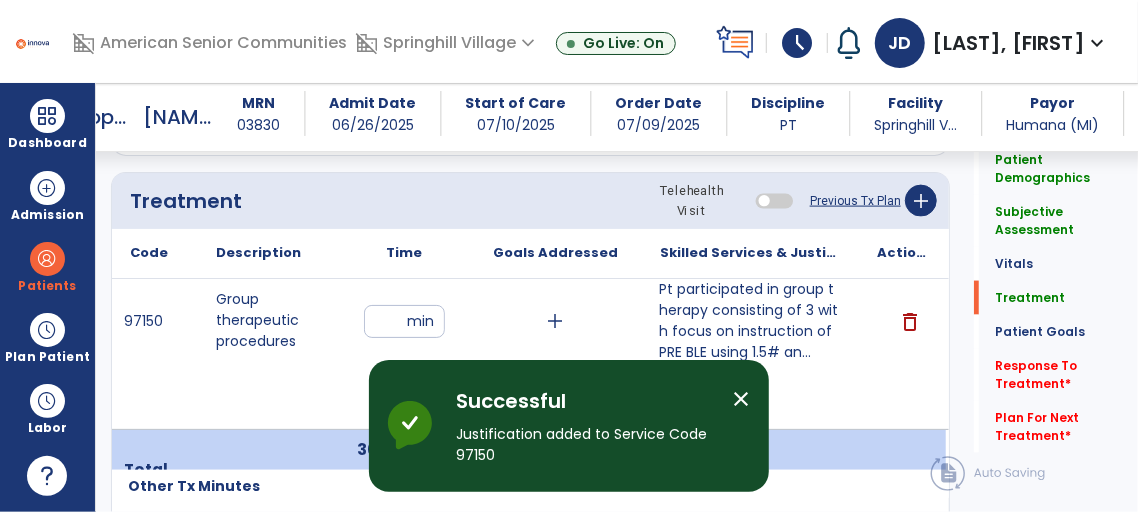 click on "close" at bounding box center (741, 399) 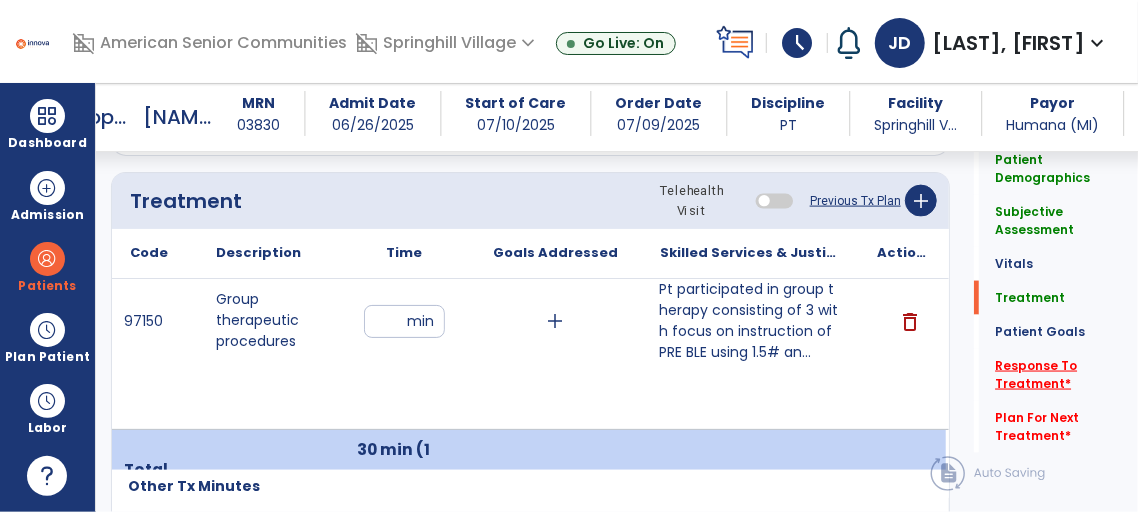 click on "Response To Treatment   *" 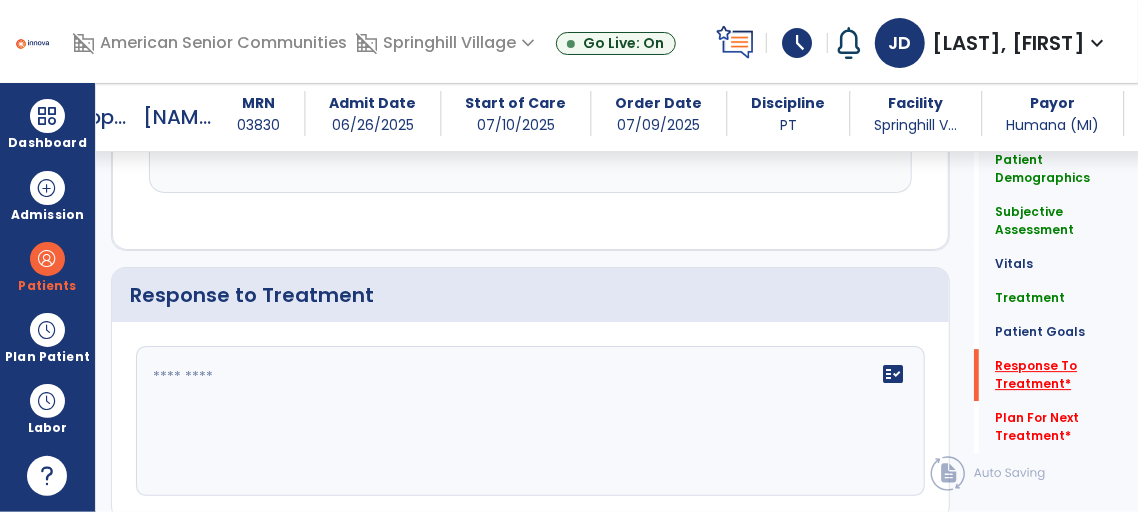 scroll, scrollTop: 2696, scrollLeft: 0, axis: vertical 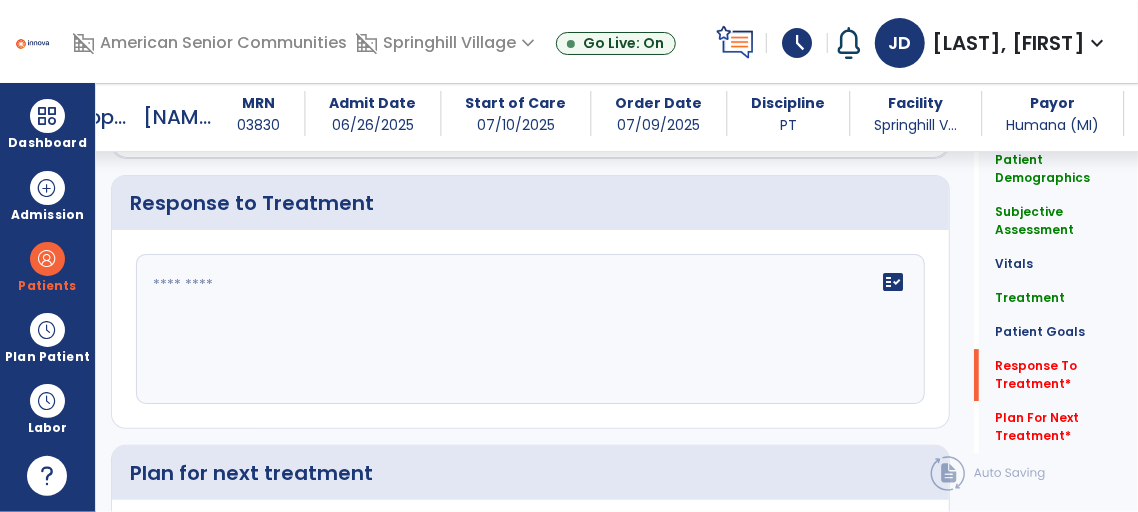 click on "fact_check" 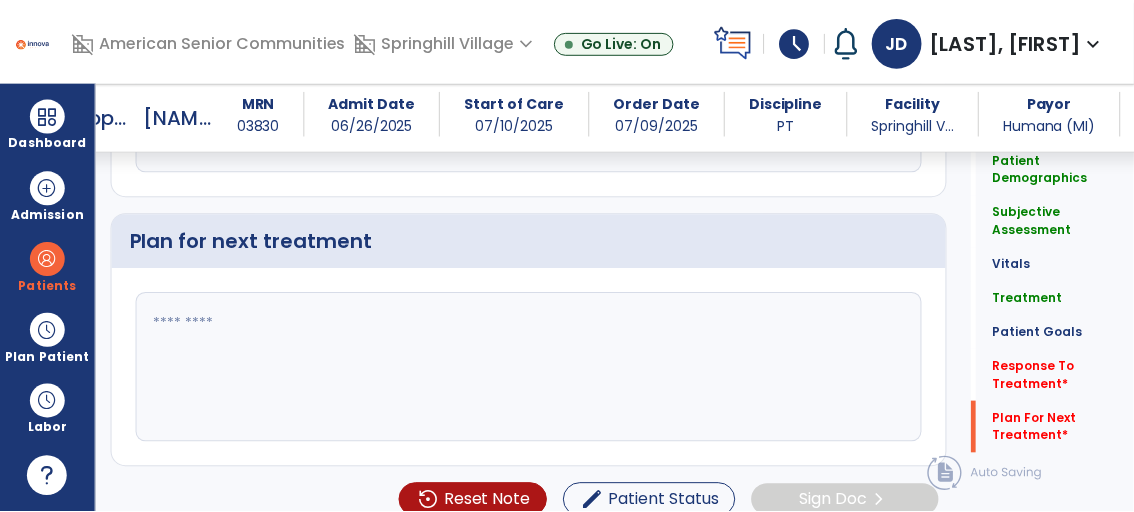scroll, scrollTop: 2938, scrollLeft: 0, axis: vertical 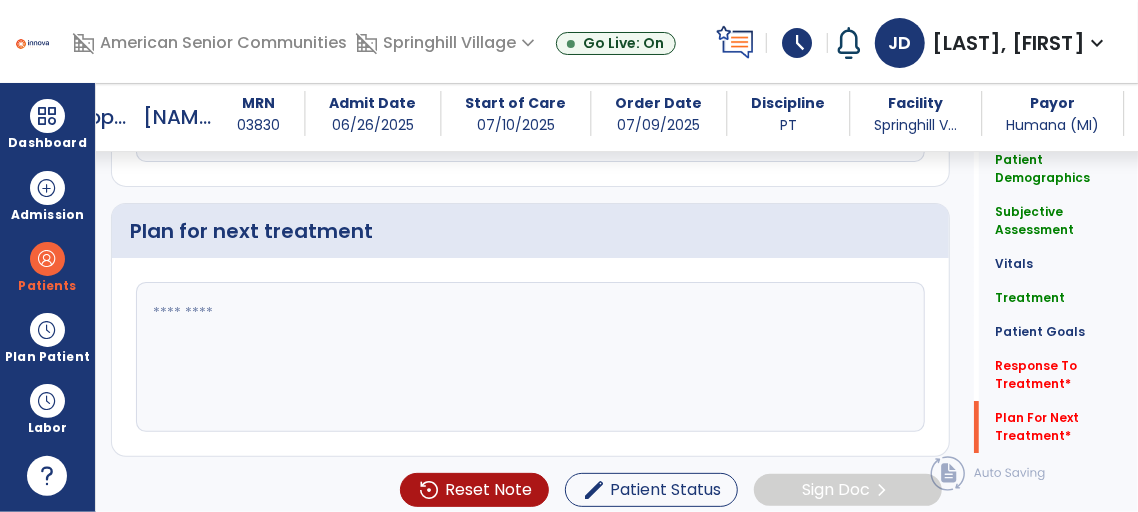 type on "**********" 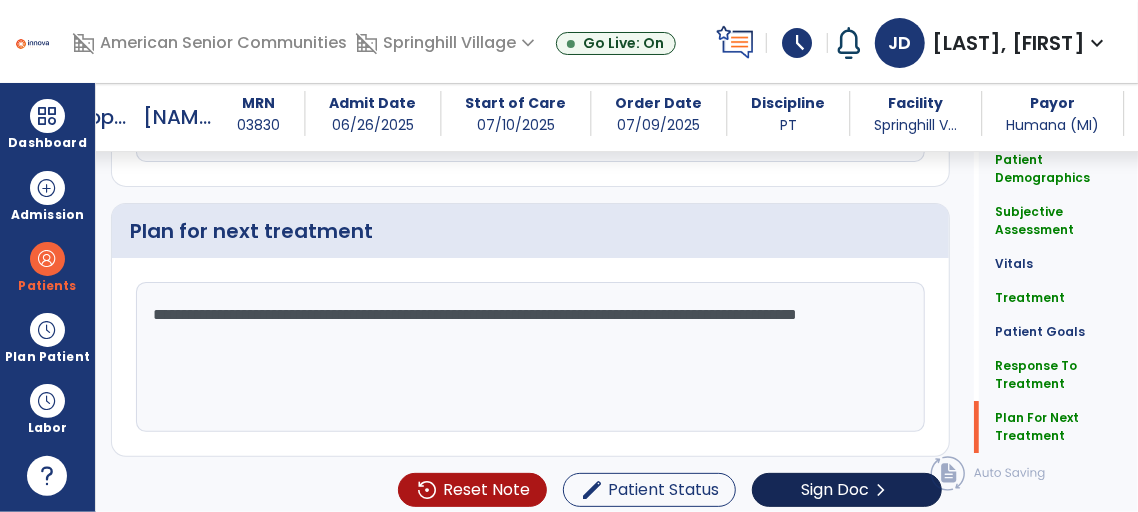 type on "**********" 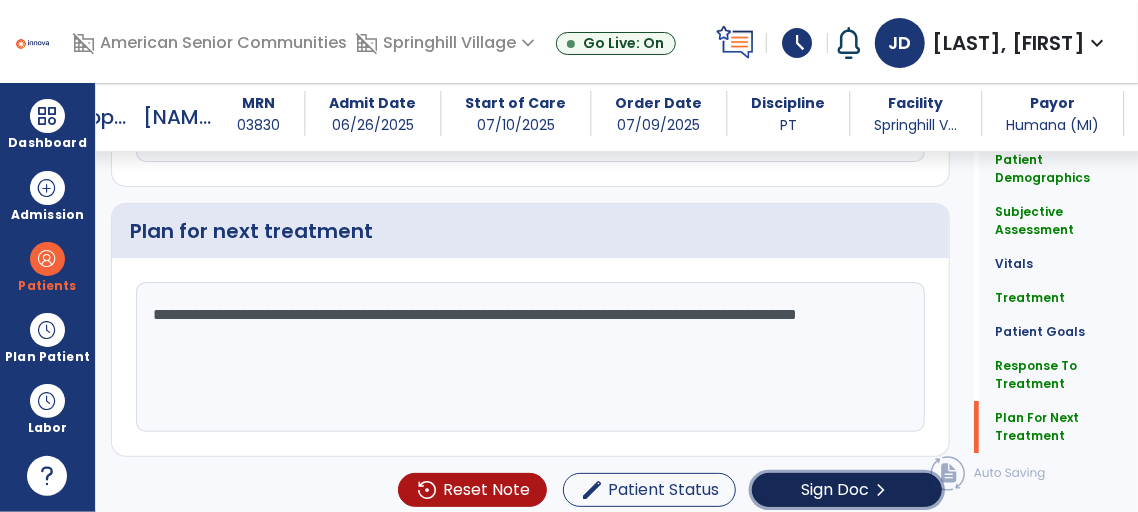 click on "Sign Doc" 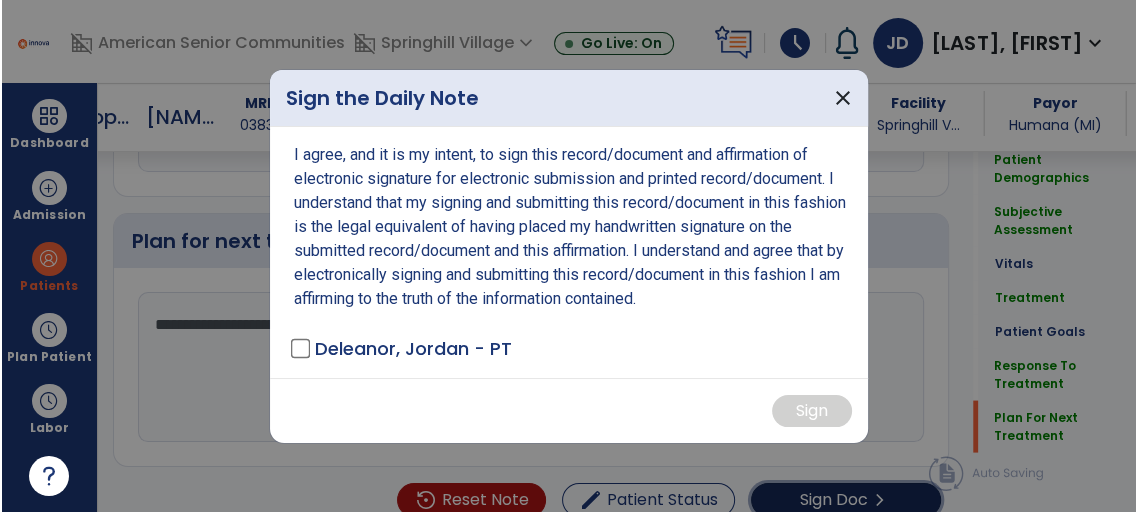 scroll, scrollTop: 2938, scrollLeft: 0, axis: vertical 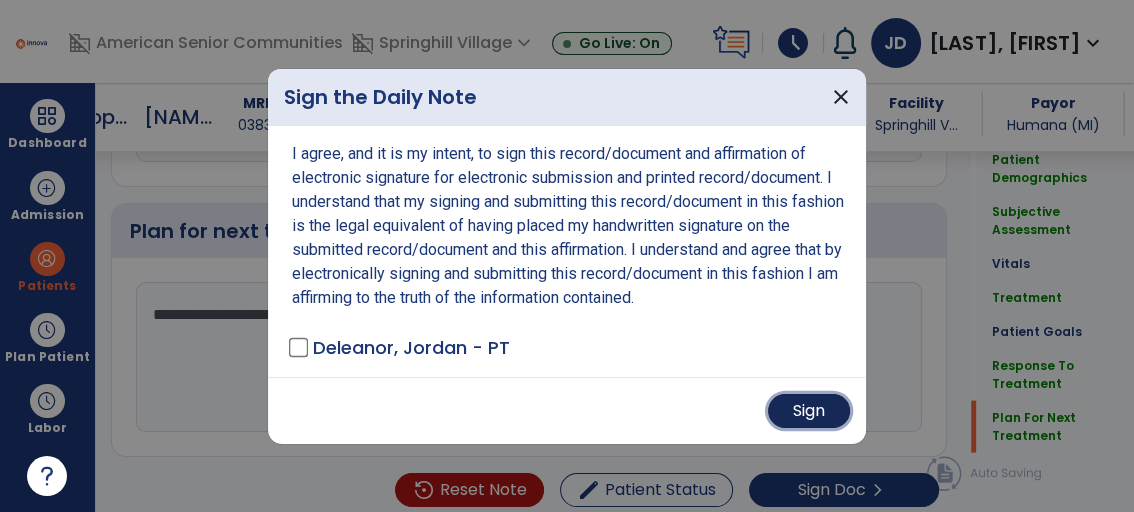 click on "Sign" at bounding box center (809, 411) 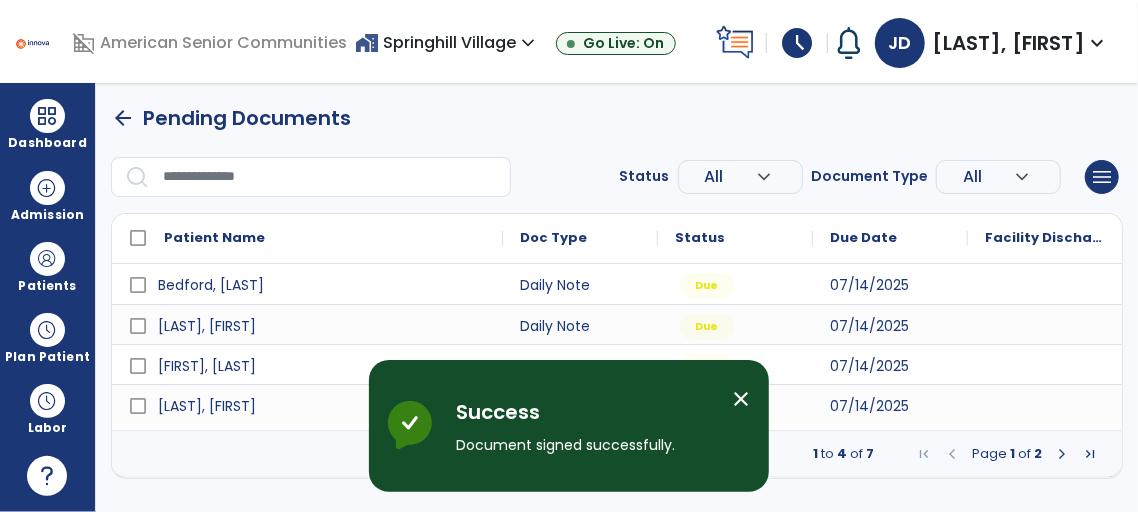 scroll, scrollTop: 0, scrollLeft: 0, axis: both 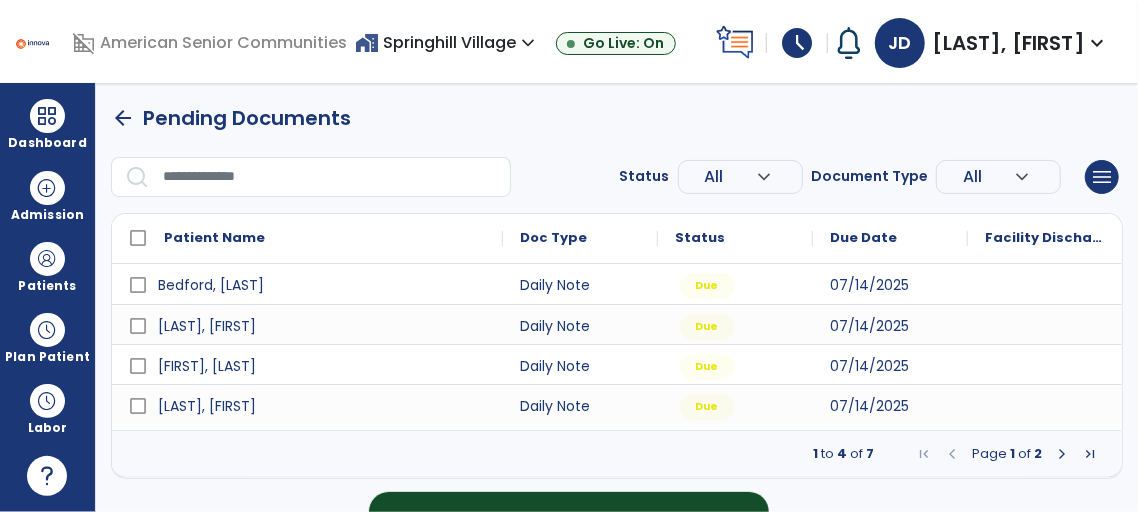 click on "Success Document signed successfully.  close   Innova Health  Success" at bounding box center (569, 426) 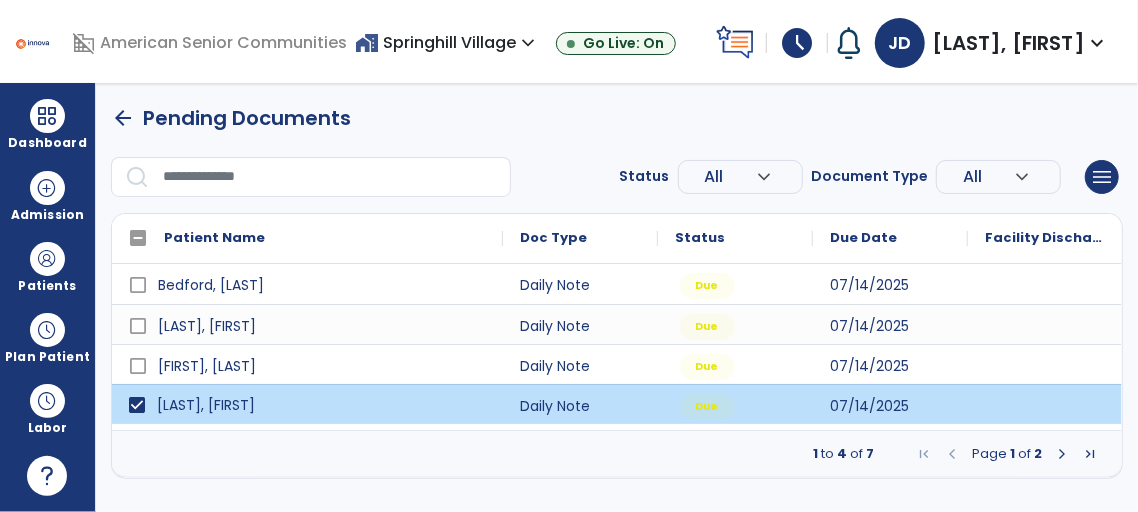click on "[LAST], [FIRST]" at bounding box center (321, 405) 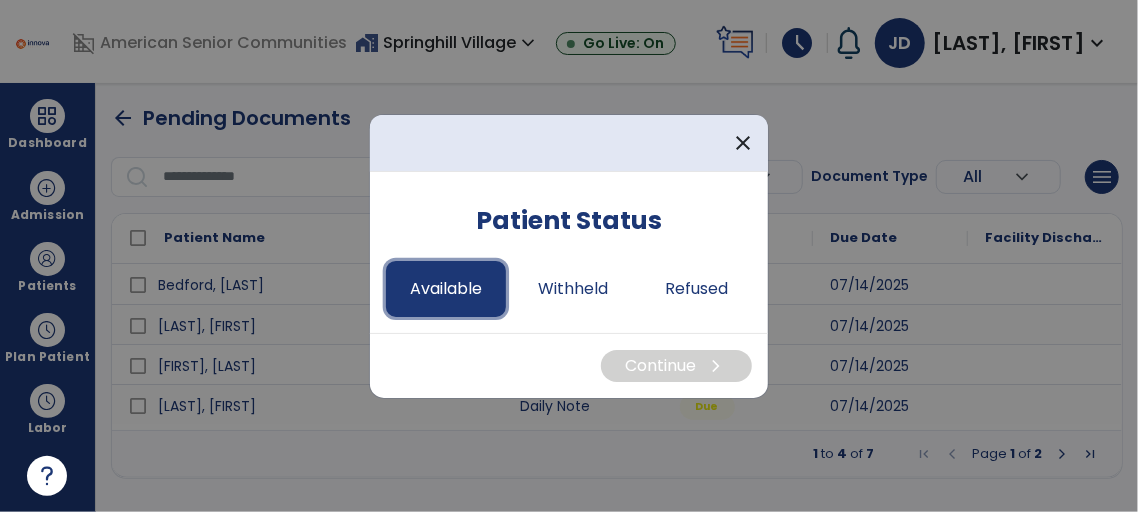click on "Available" at bounding box center (446, 289) 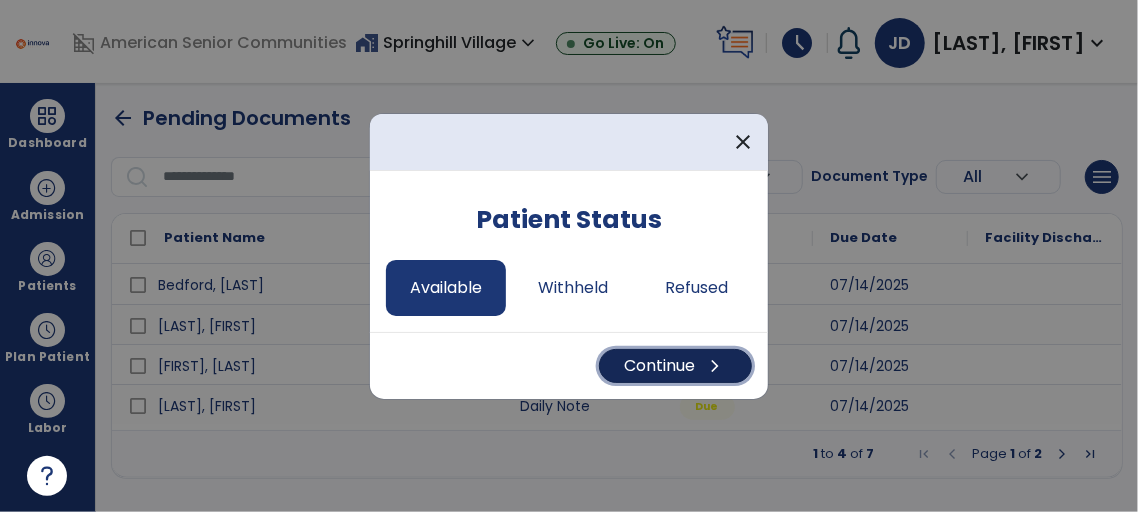 click on "Continue   chevron_right" at bounding box center (675, 366) 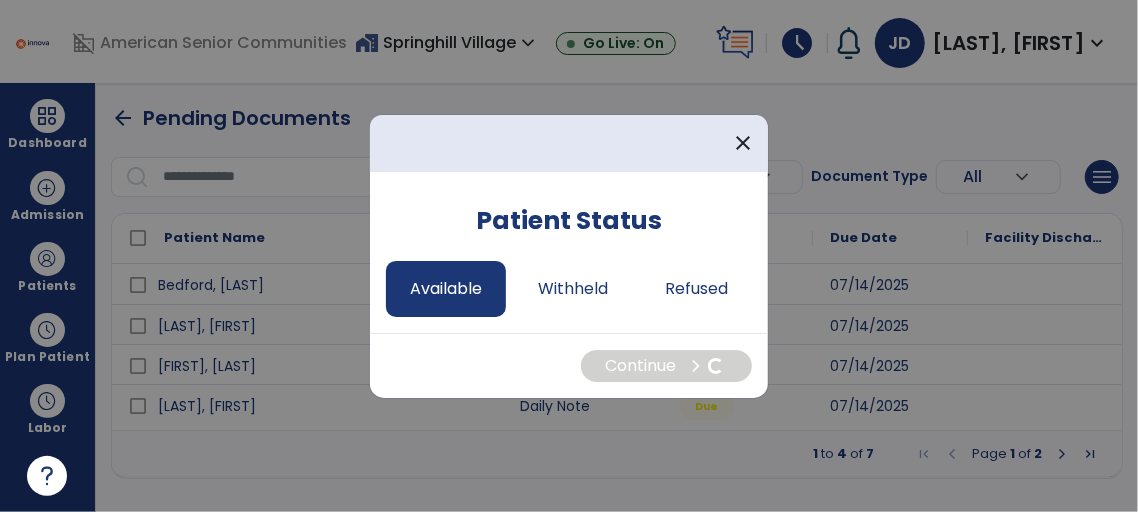 select on "*" 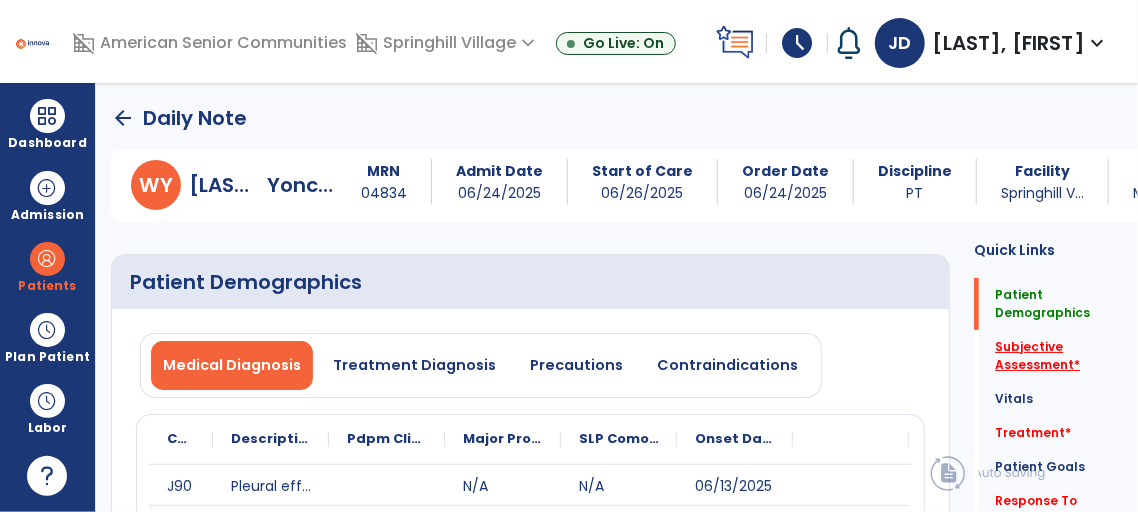 click on "Subjective Assessment   *" 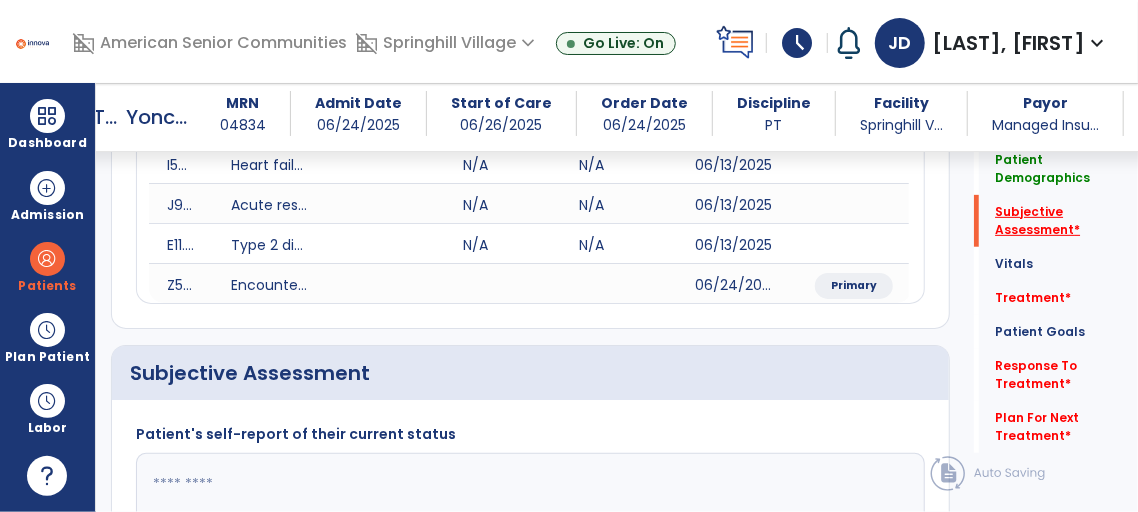 scroll, scrollTop: 589, scrollLeft: 0, axis: vertical 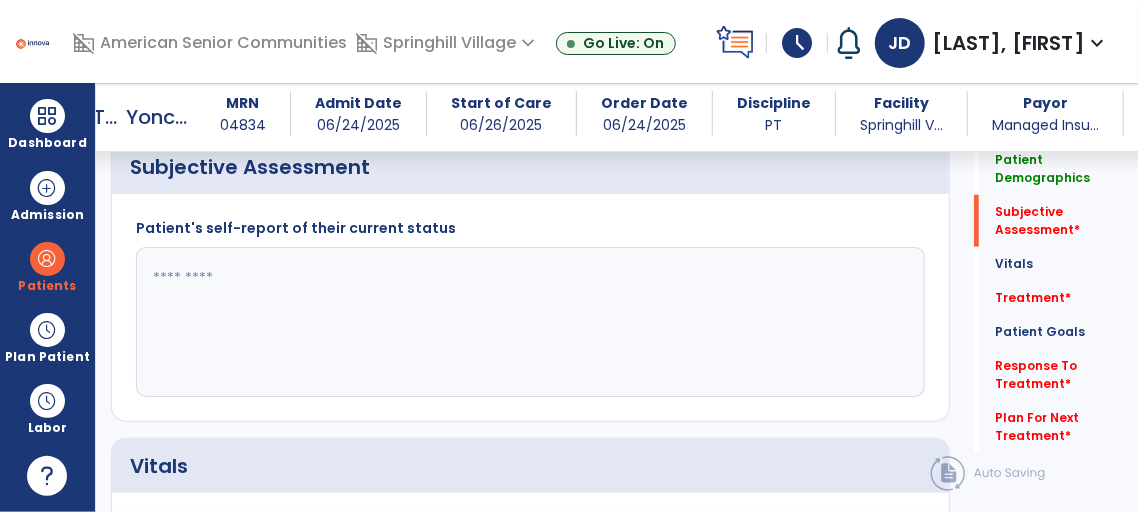 click 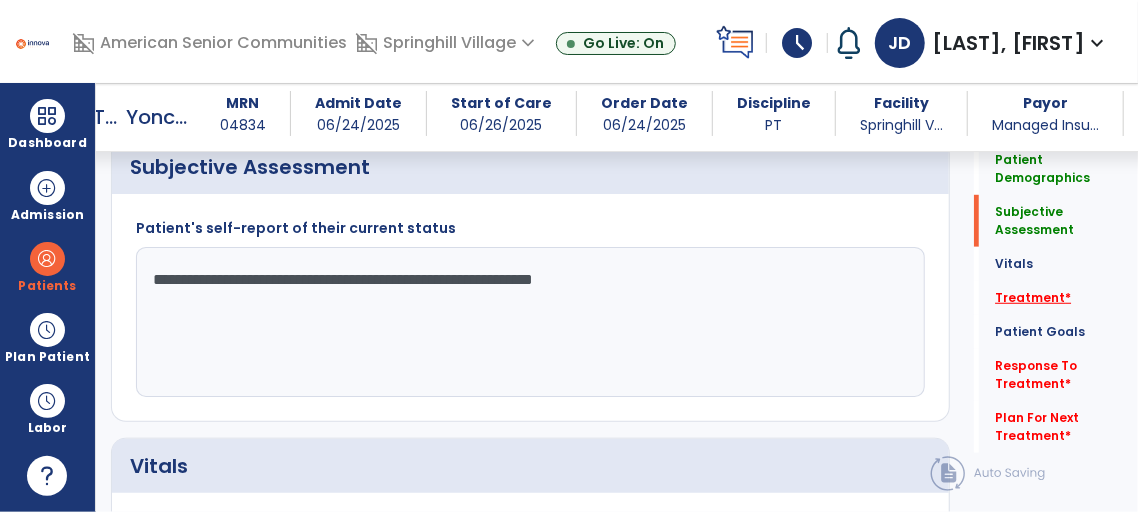 type on "**********" 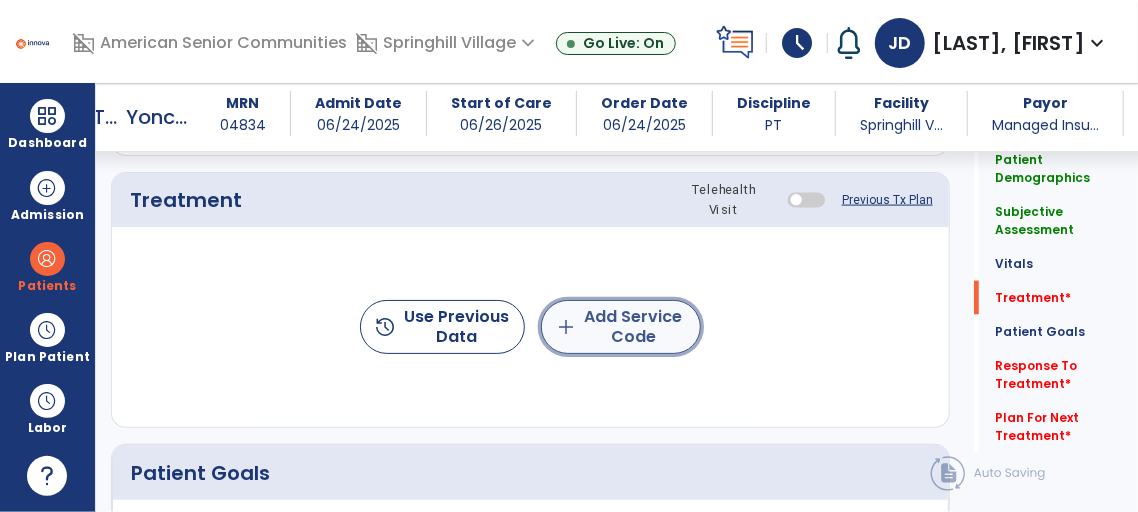click on "add  Add Service Code" 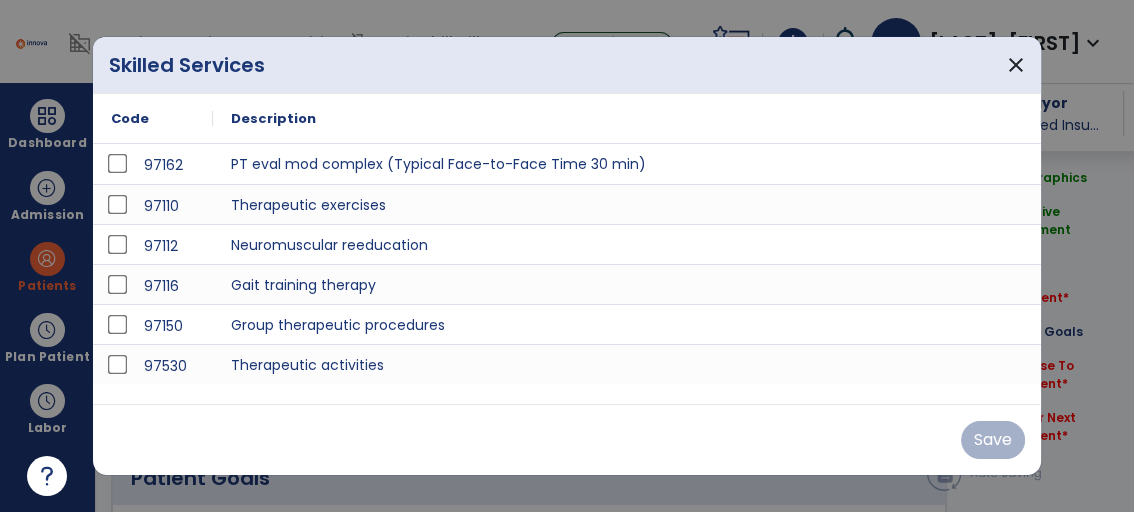 scroll, scrollTop: 1277, scrollLeft: 0, axis: vertical 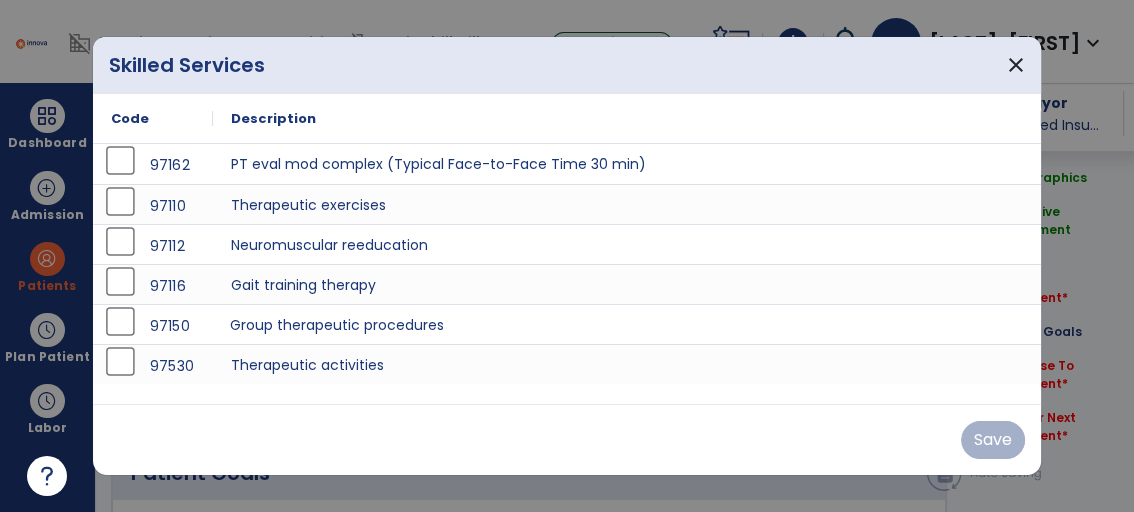 click on "Group therapeutic procedures" at bounding box center (627, 324) 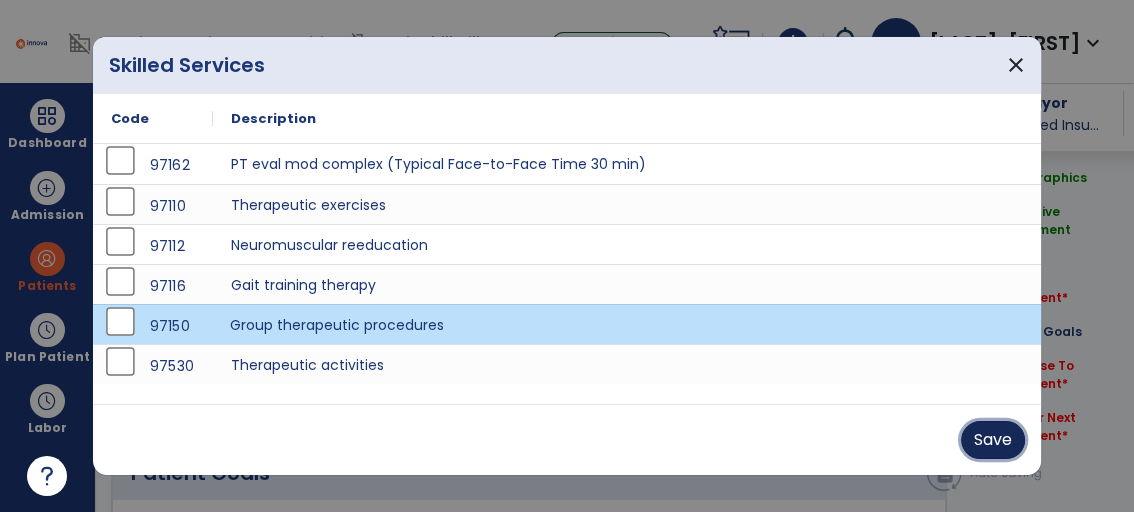 click on "Save" at bounding box center (993, 440) 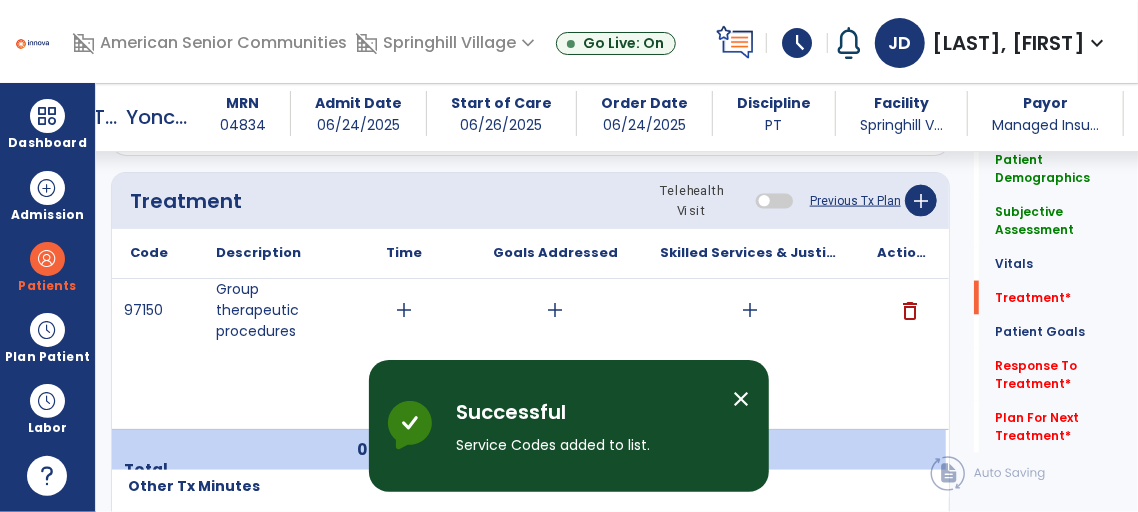 click on "add" at bounding box center [404, 310] 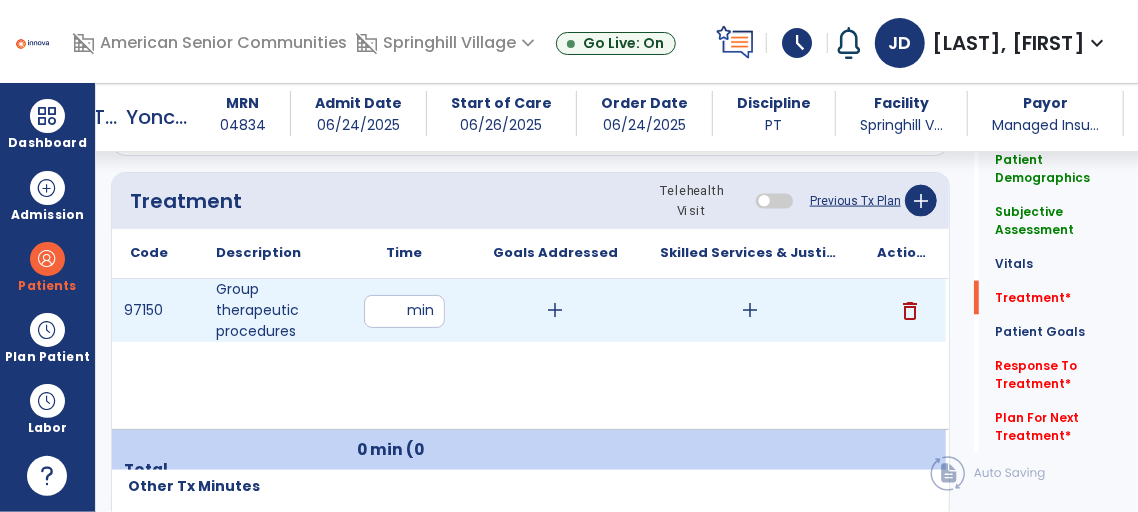 type on "**" 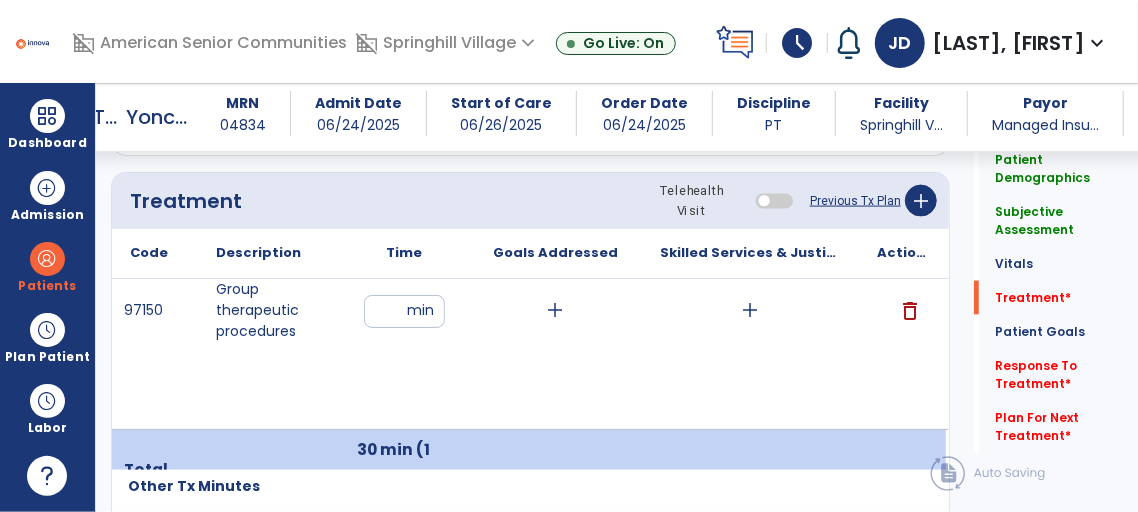 click on "add" at bounding box center (751, 310) 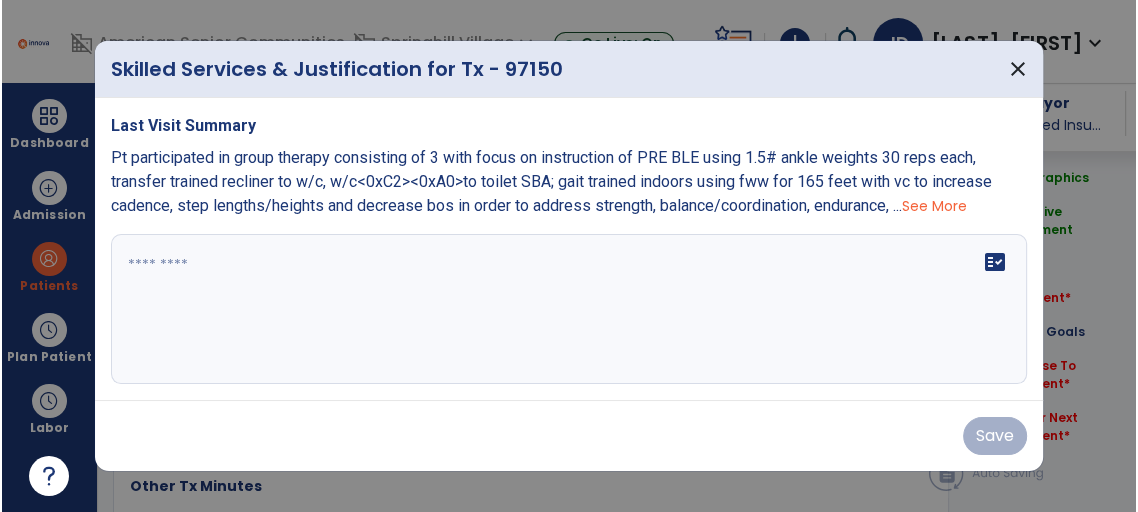 scroll, scrollTop: 1277, scrollLeft: 0, axis: vertical 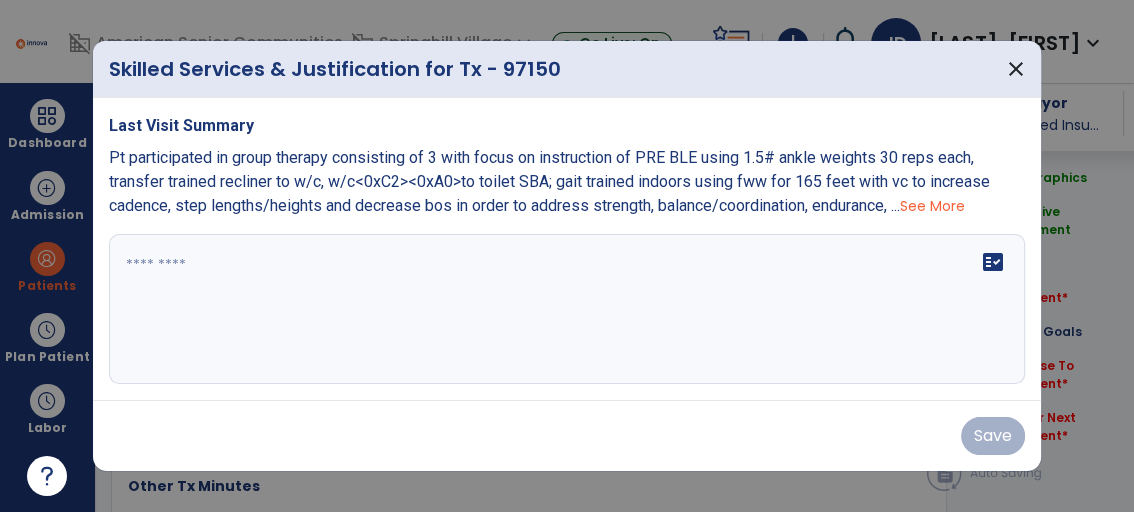 click on "fact_check" at bounding box center (993, 262) 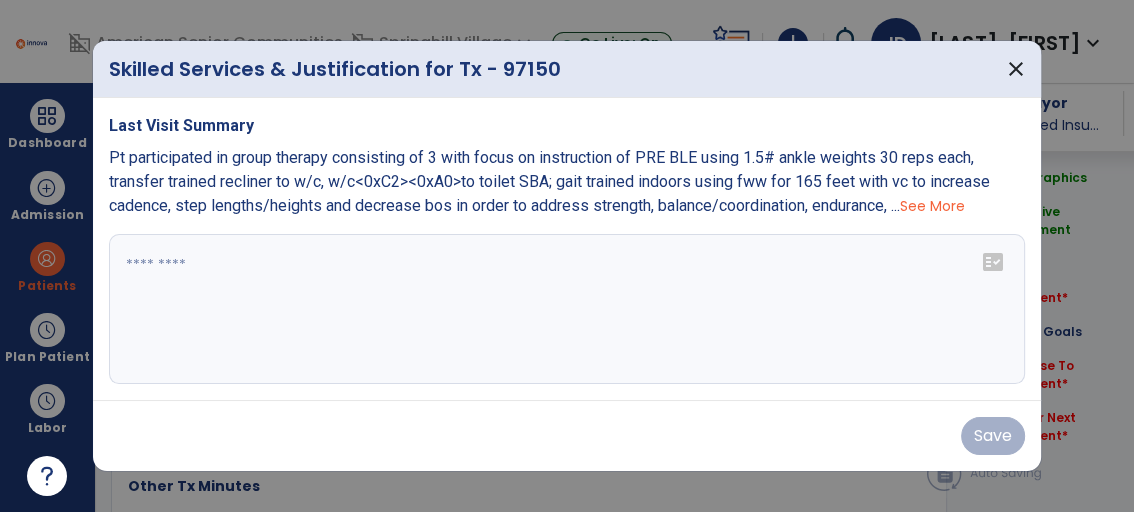 click on "fact_check" at bounding box center [993, 262] 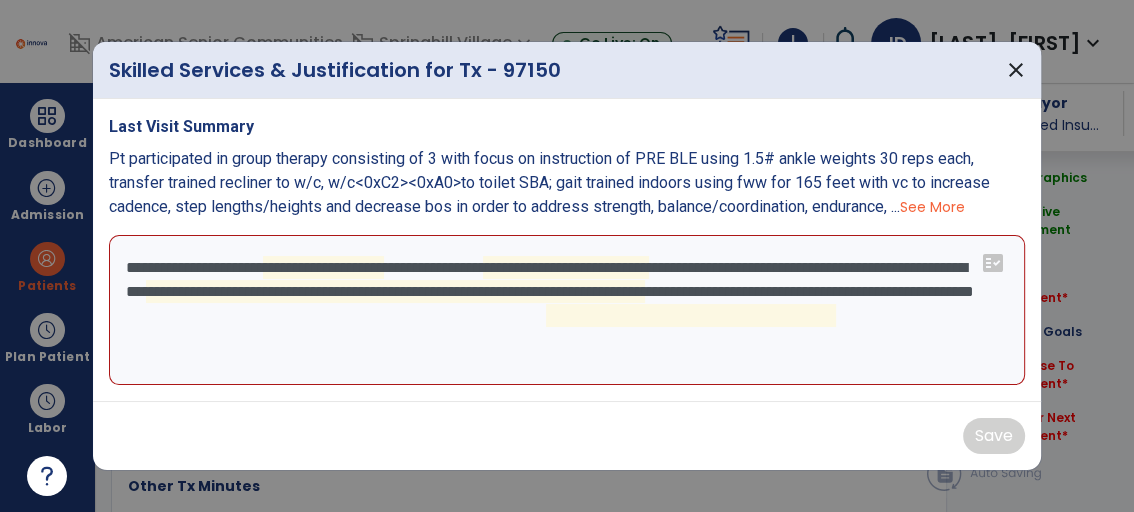 click on "**********" at bounding box center (567, 310) 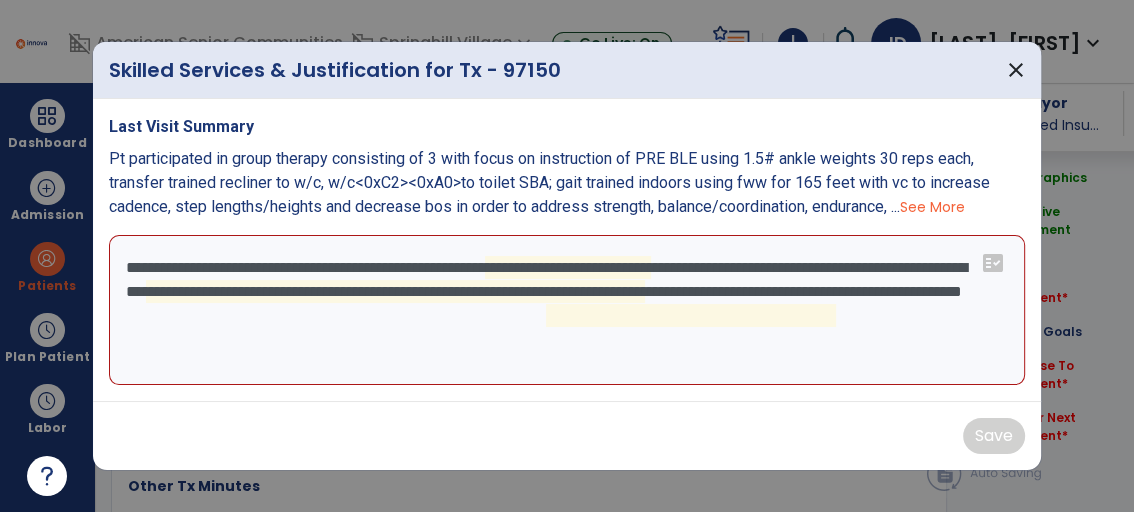 click on "**********" at bounding box center (567, 310) 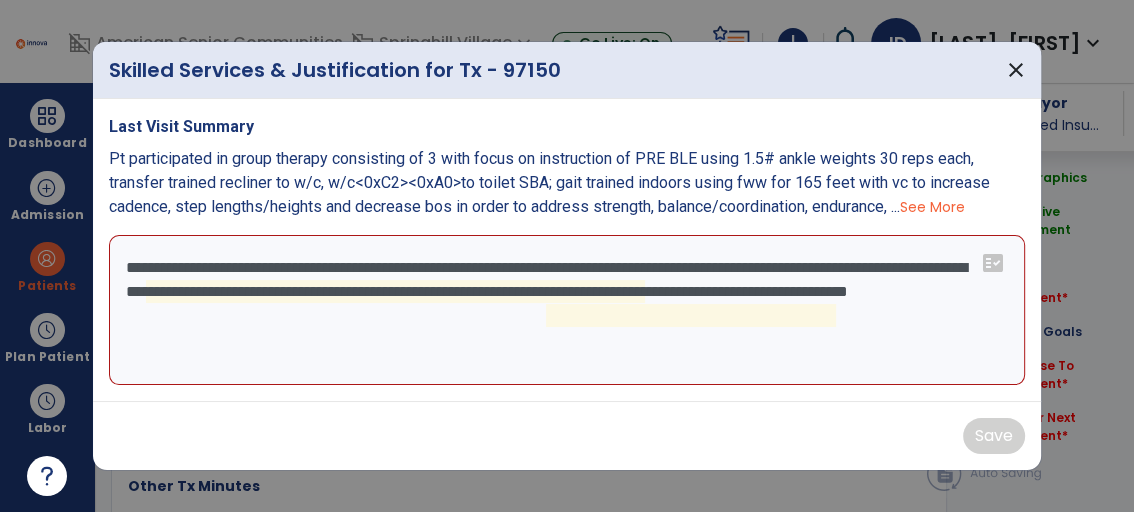 click on "**********" at bounding box center (567, 310) 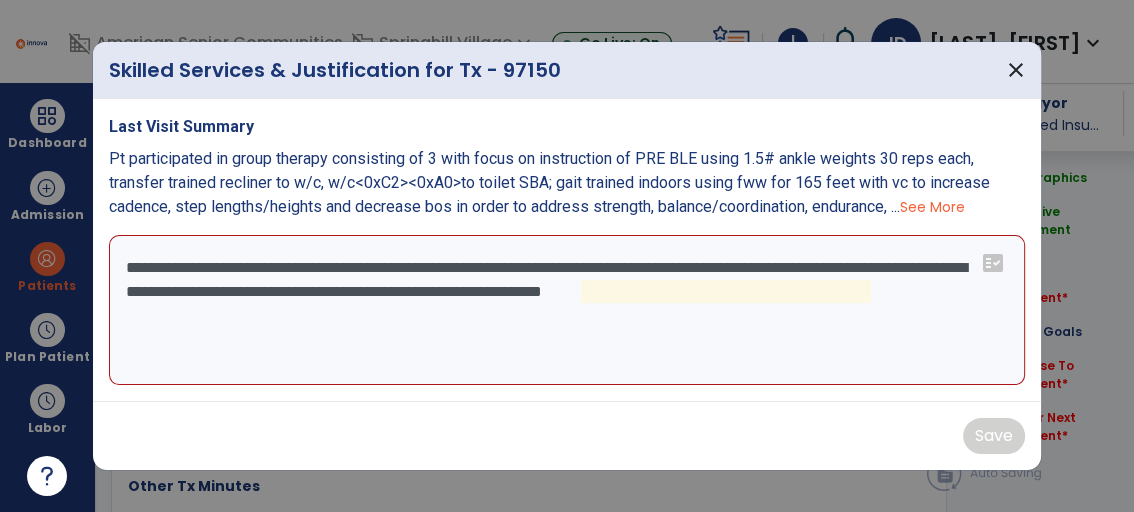 click on "**********" at bounding box center (567, 310) 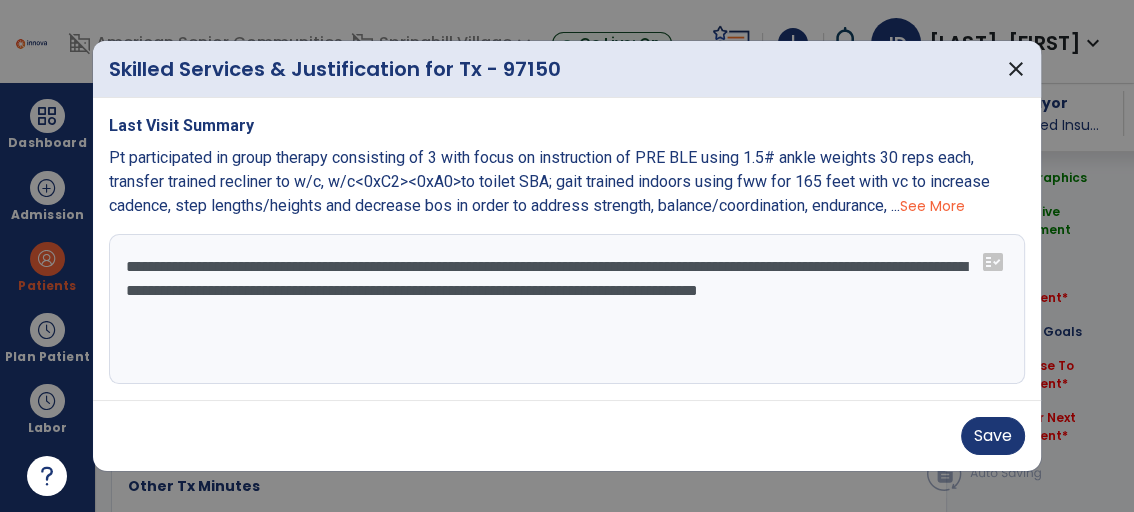 click on "**********" at bounding box center [567, 309] 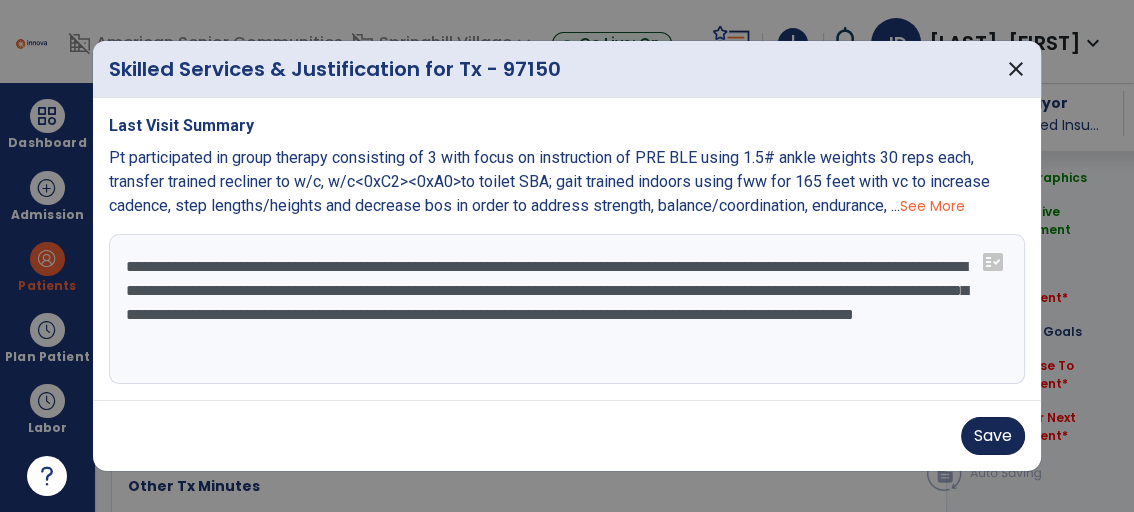 type on "**********" 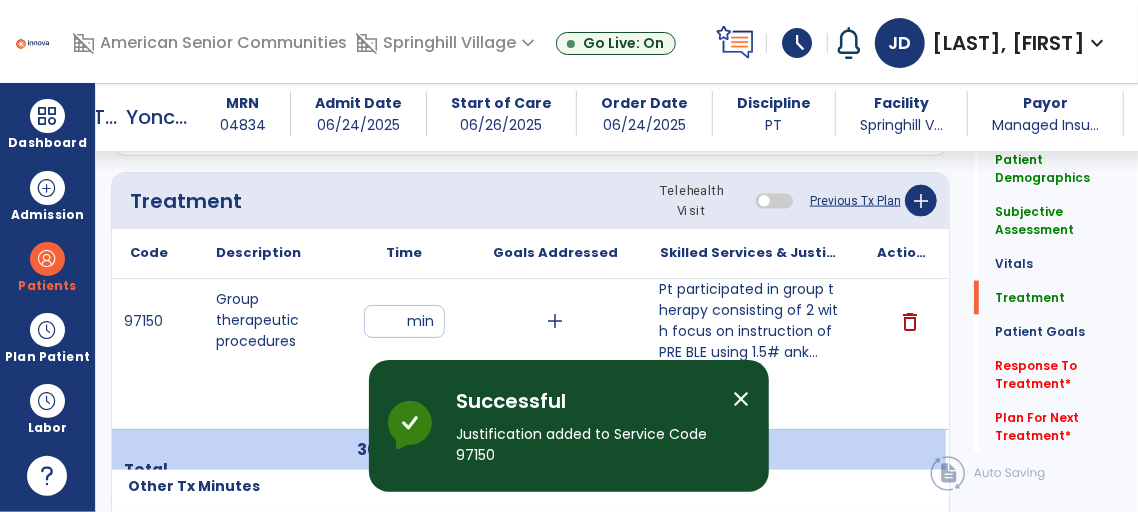 click on "close" at bounding box center [741, 399] 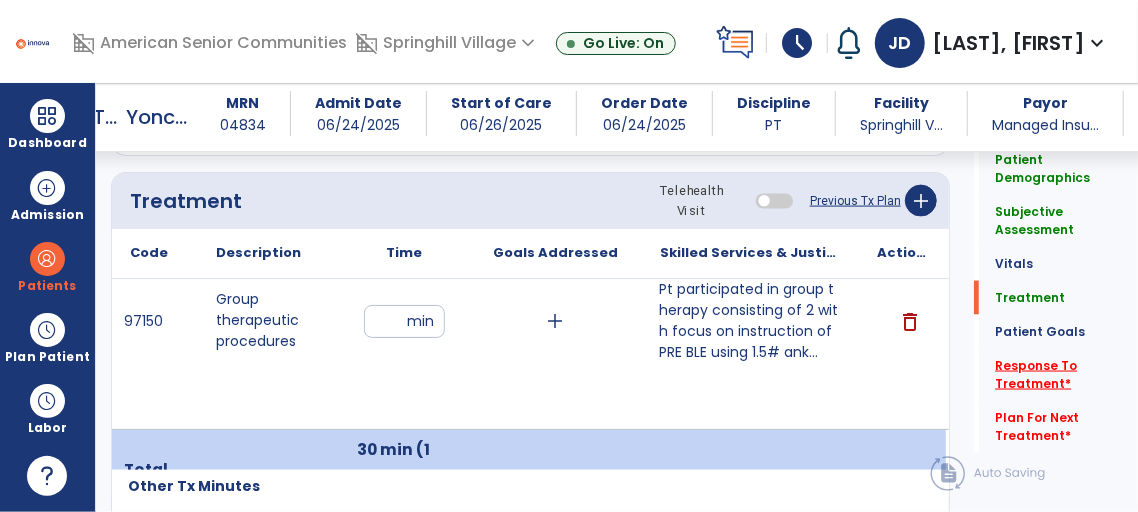 click on "Response To Treatment   *" 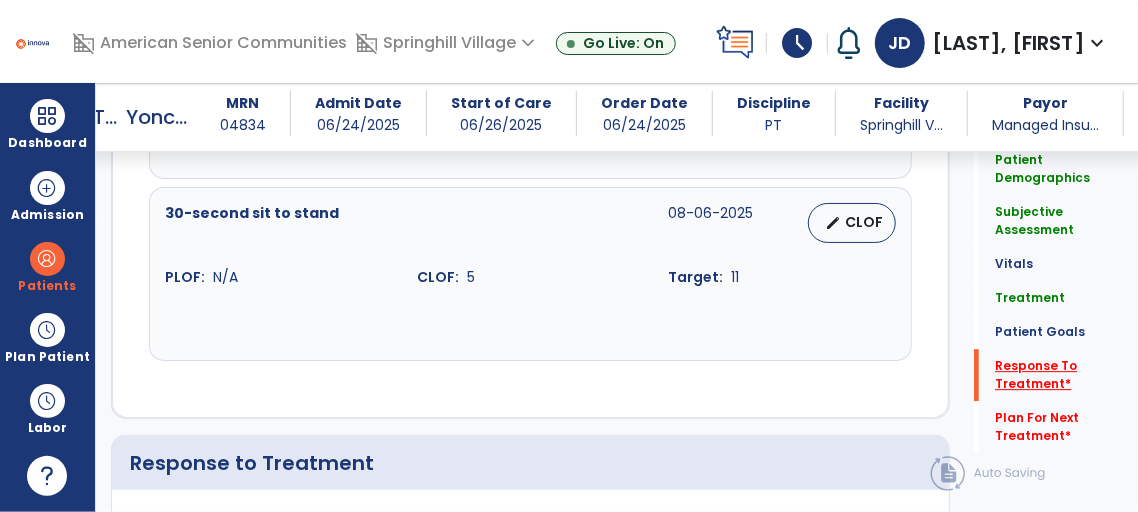 scroll, scrollTop: 2784, scrollLeft: 0, axis: vertical 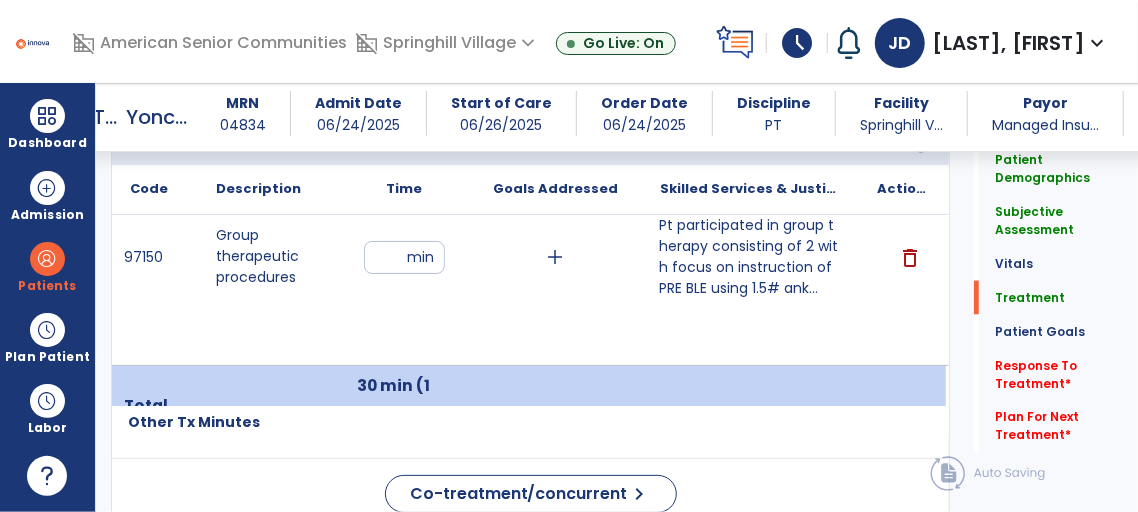 click on "Pt participated in group therapy consisting of 2 with focus on instruction of PRE BLE using 1.5# ank..." at bounding box center (750, 257) 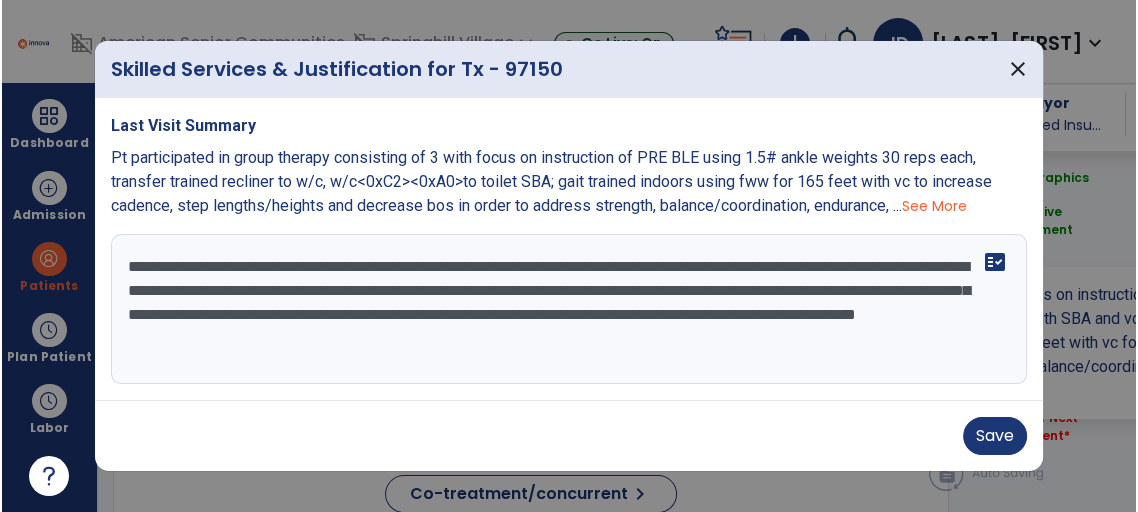 scroll, scrollTop: 1341, scrollLeft: 0, axis: vertical 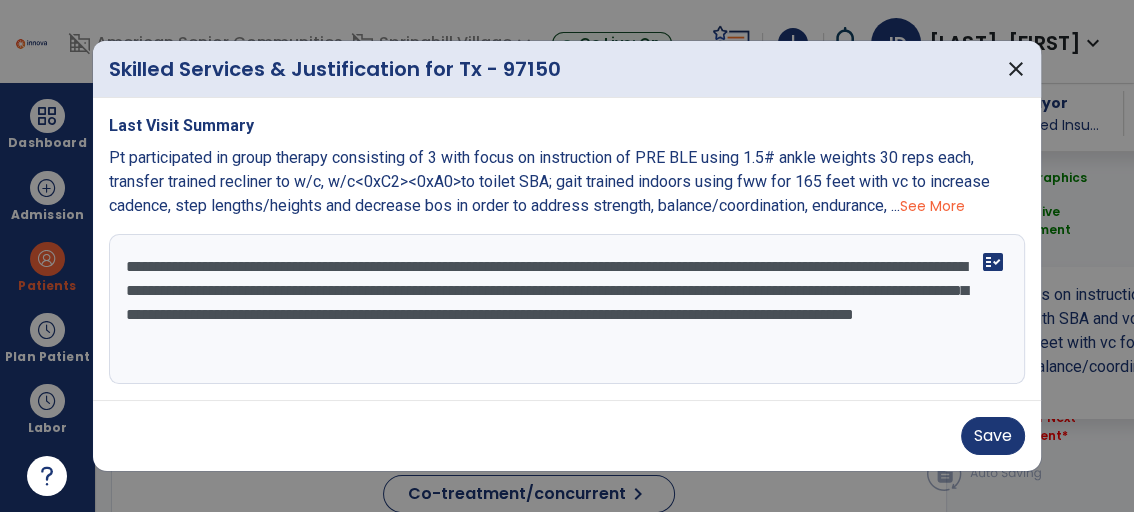 click on "Save" at bounding box center [567, 435] 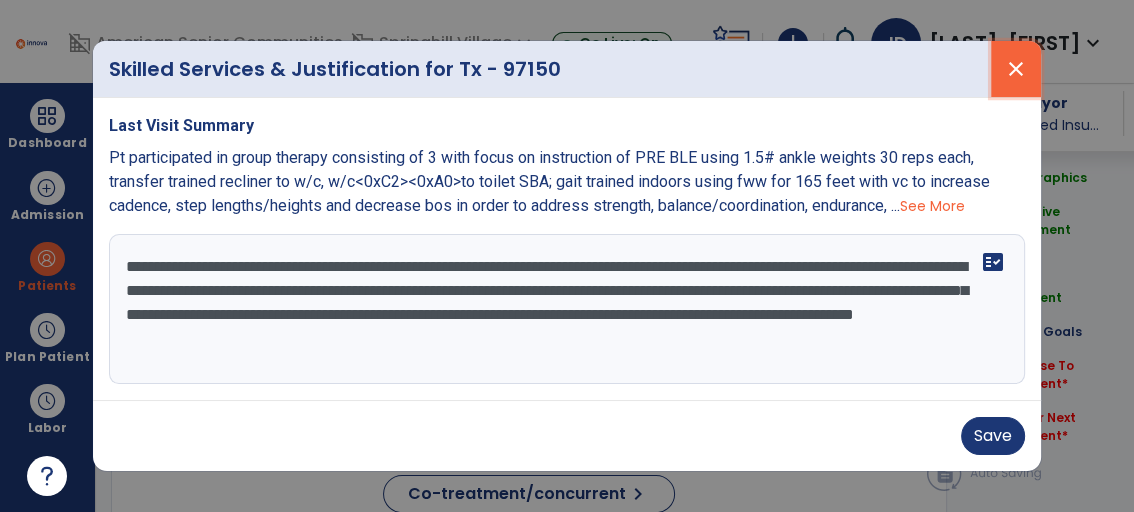 click on "close" at bounding box center [1016, 69] 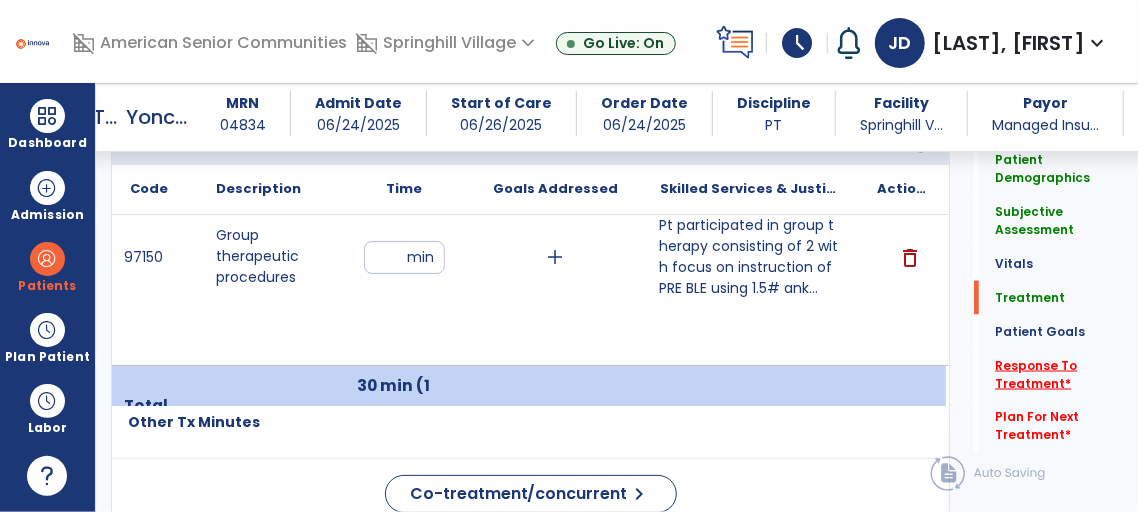 click on "Response To Treatment   *" 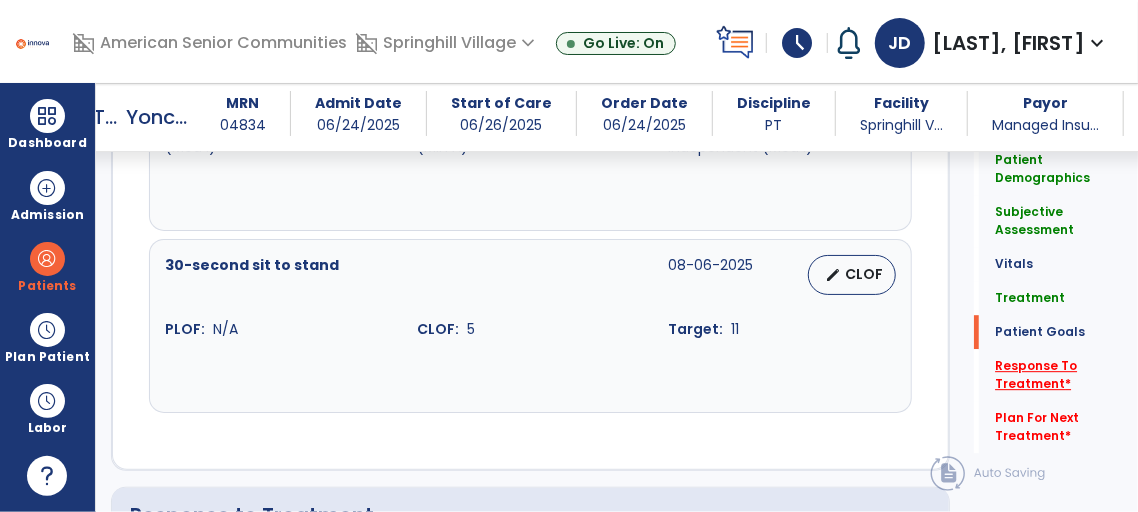 scroll, scrollTop: 2784, scrollLeft: 0, axis: vertical 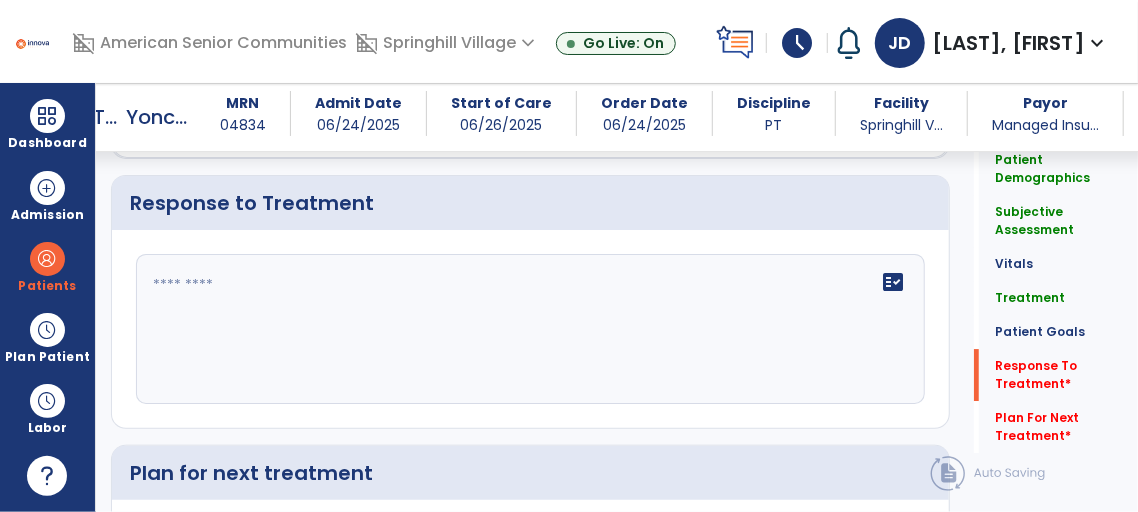 click on "fact_check" 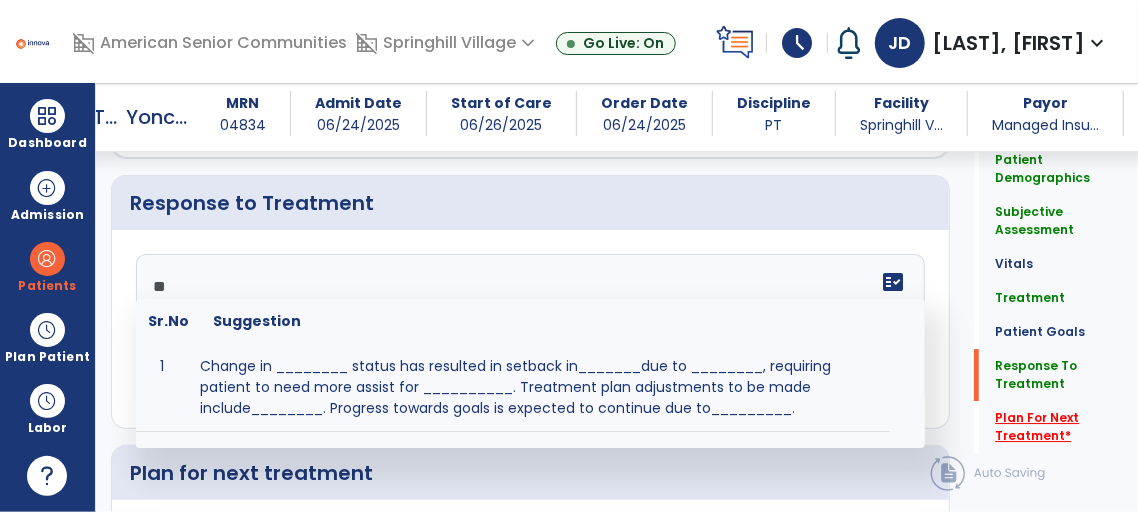 type on "*" 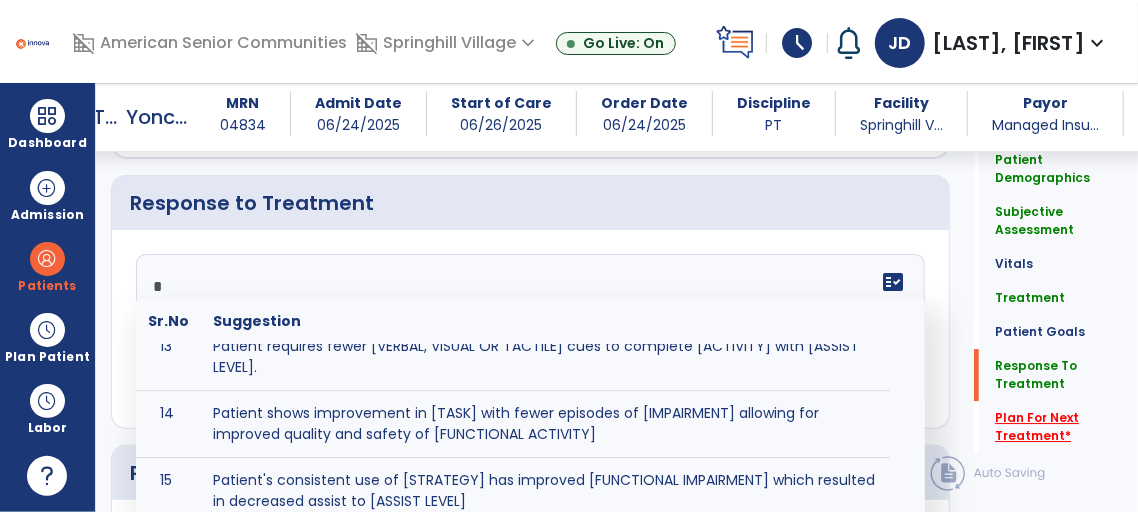 scroll, scrollTop: 738, scrollLeft: 0, axis: vertical 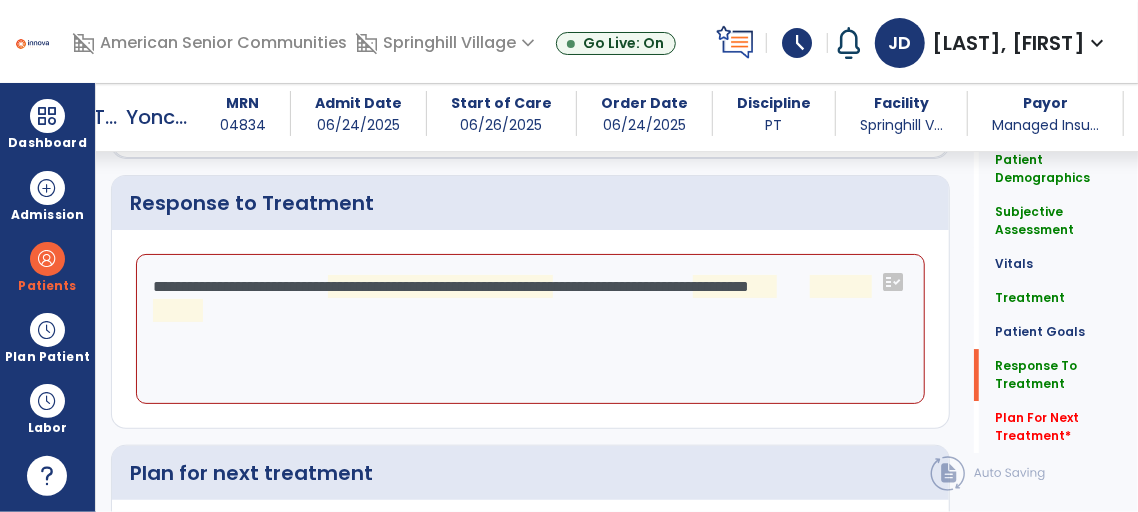 click on "**********" 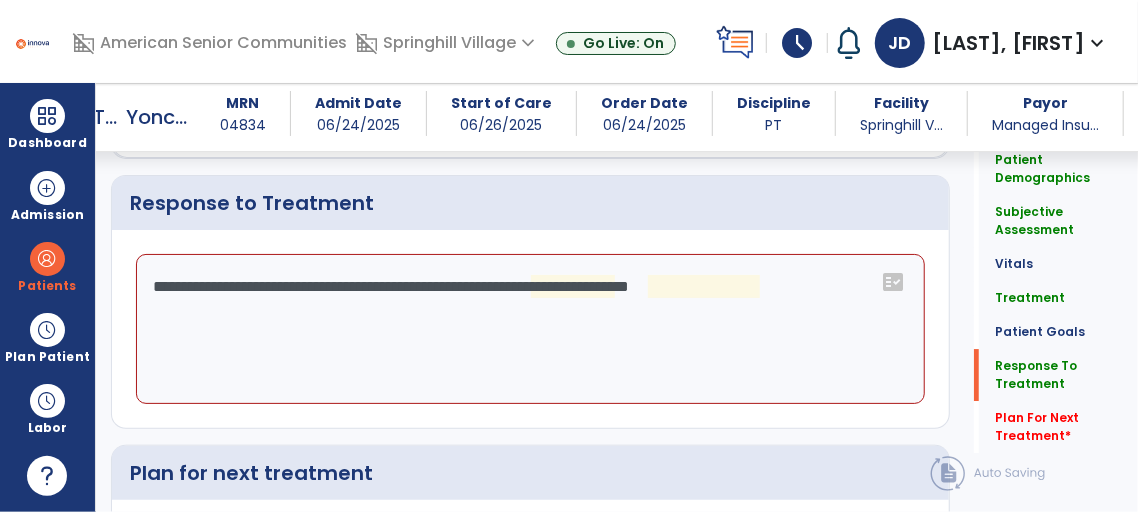 click on "**********" 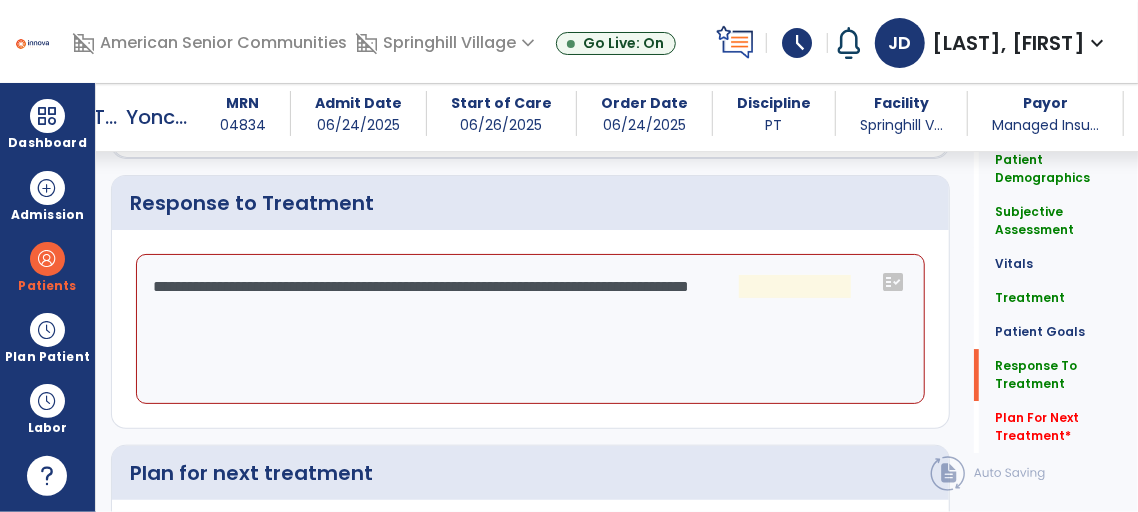 click on "**********" 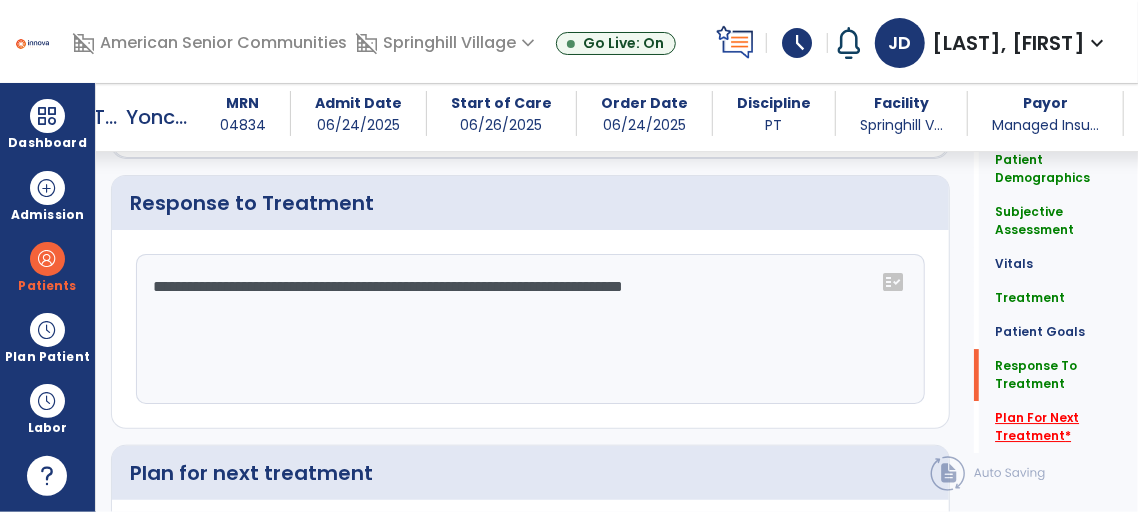 type on "**********" 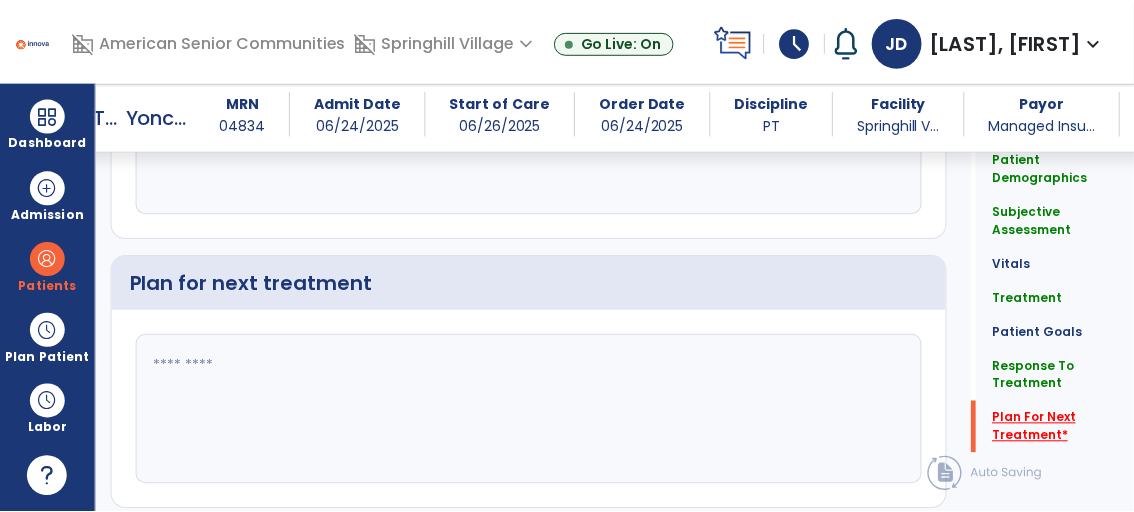 scroll, scrollTop: 3031, scrollLeft: 0, axis: vertical 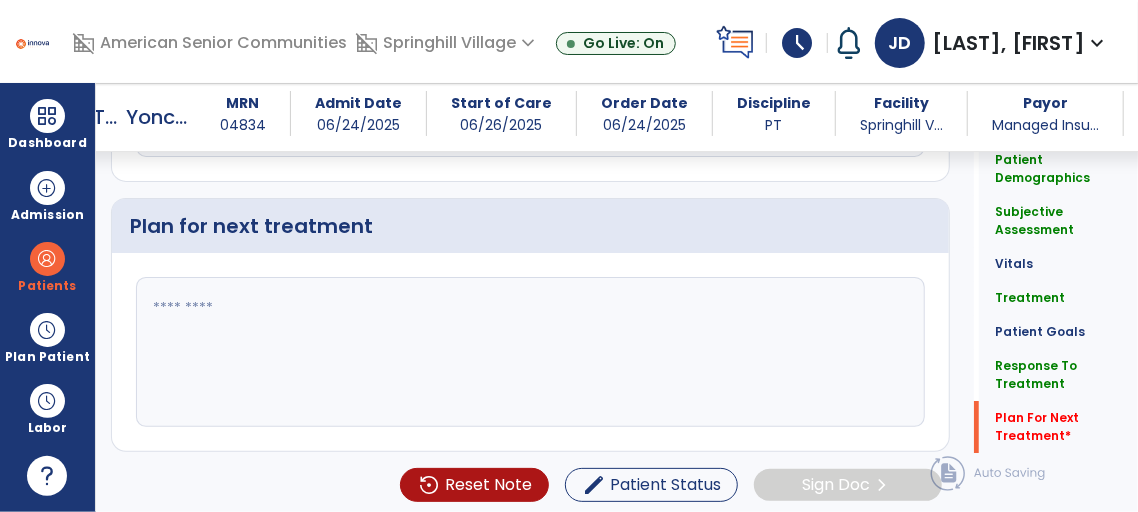 click 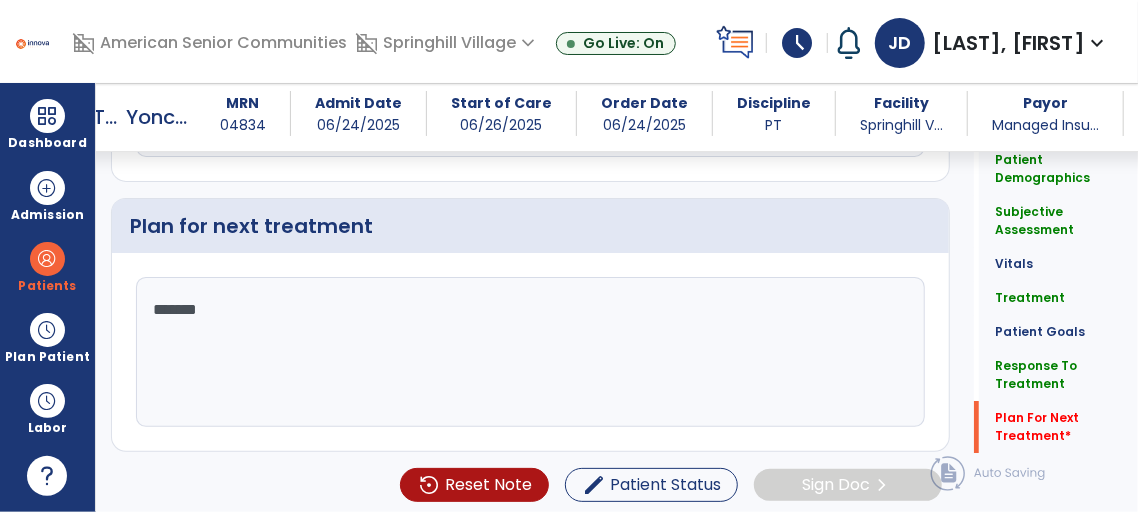 type on "********" 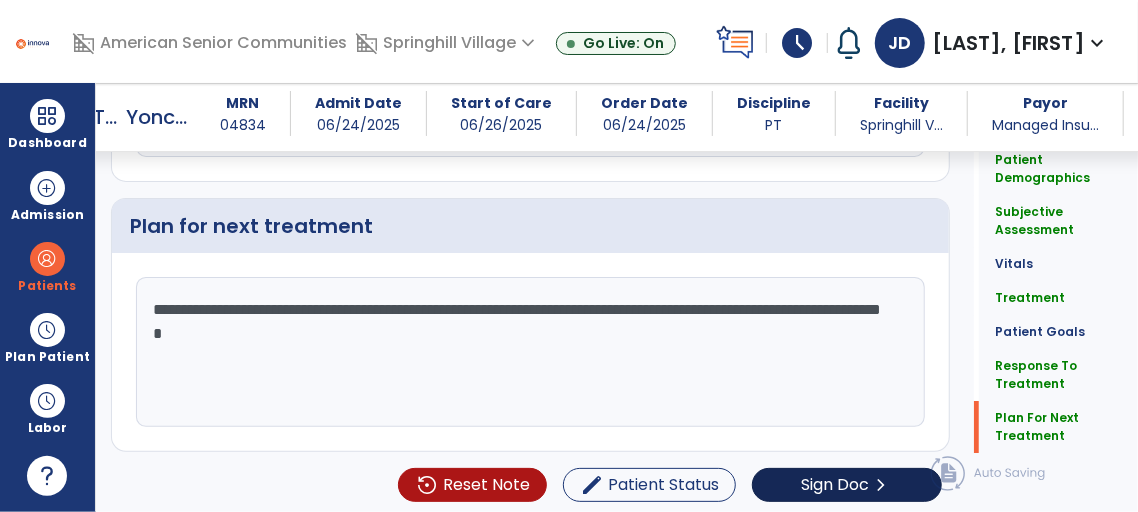 type on "**********" 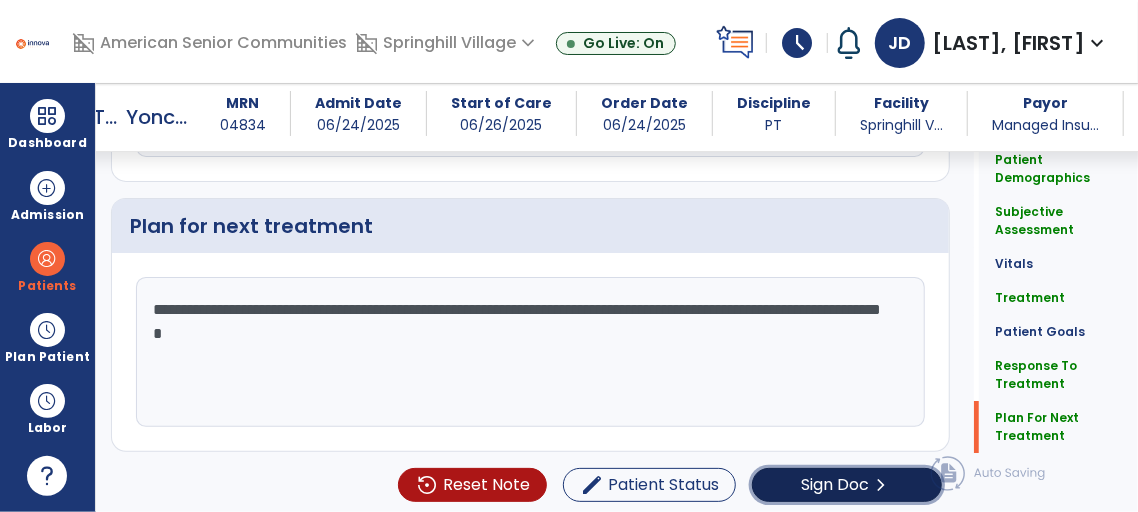 click on "Sign Doc" 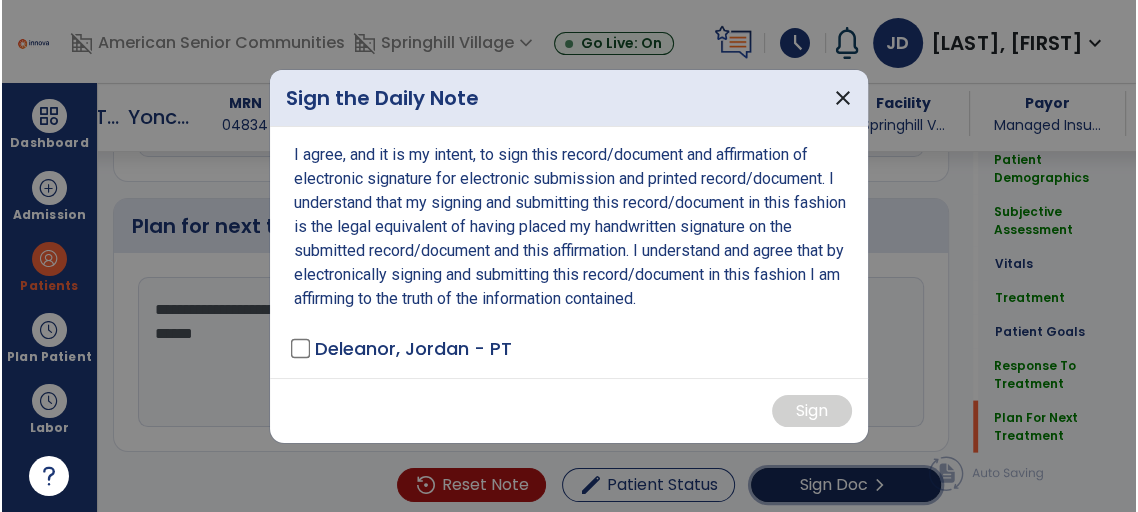 scroll, scrollTop: 3031, scrollLeft: 0, axis: vertical 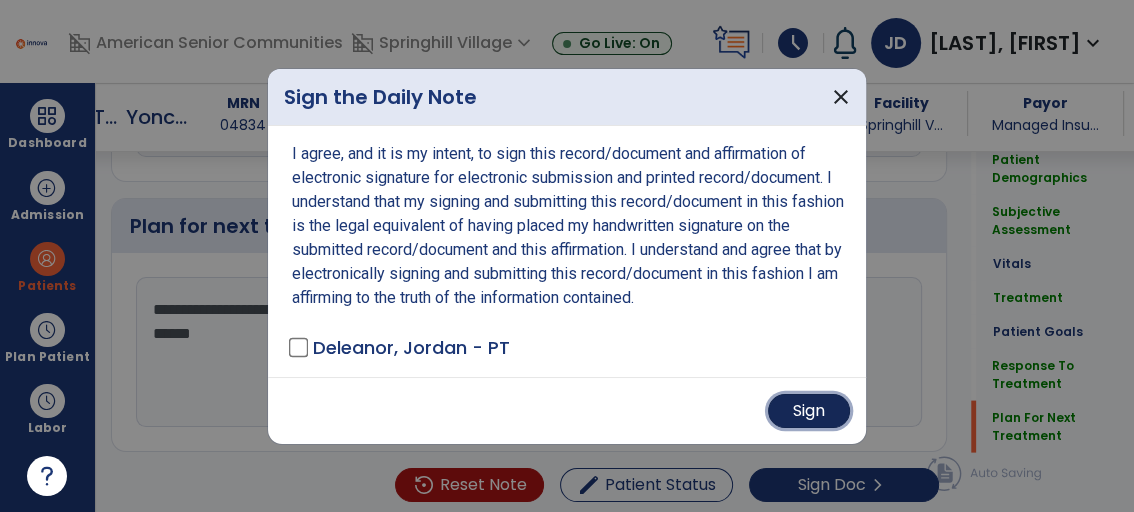 click on "Sign" at bounding box center [809, 411] 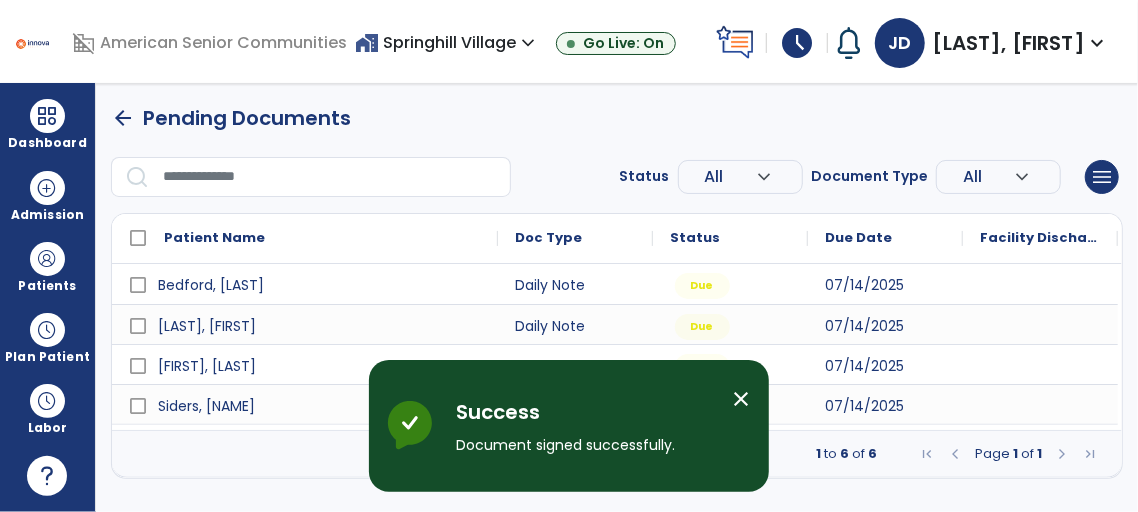 scroll, scrollTop: 0, scrollLeft: 0, axis: both 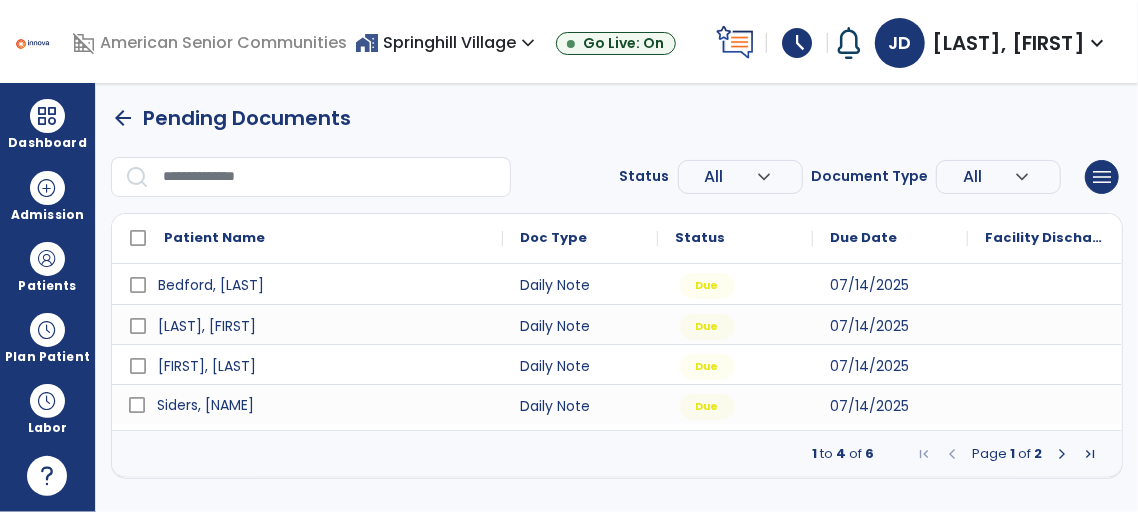 click on "Siders, [NAME]" at bounding box center (205, 405) 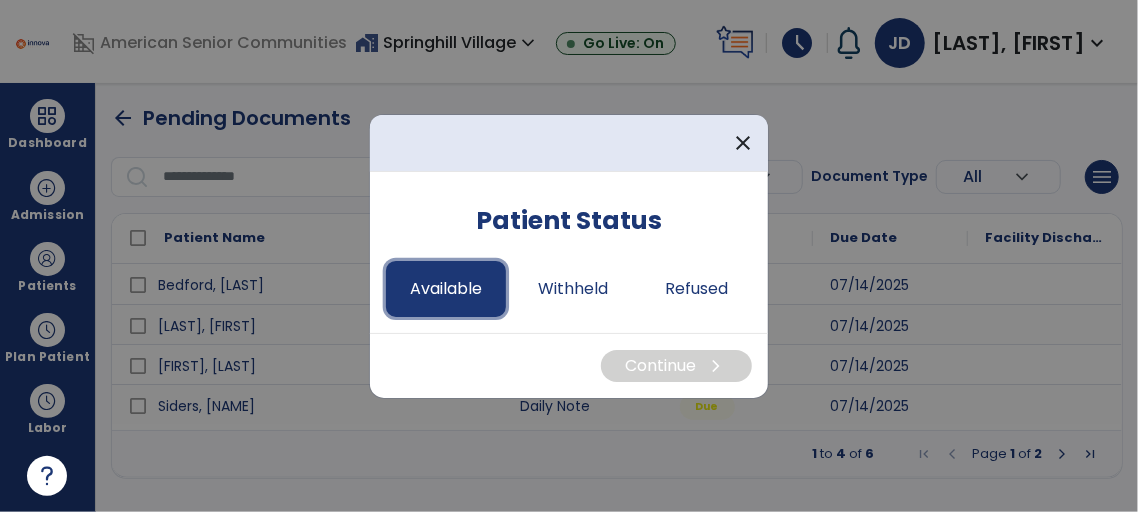 click on "Available" at bounding box center [446, 289] 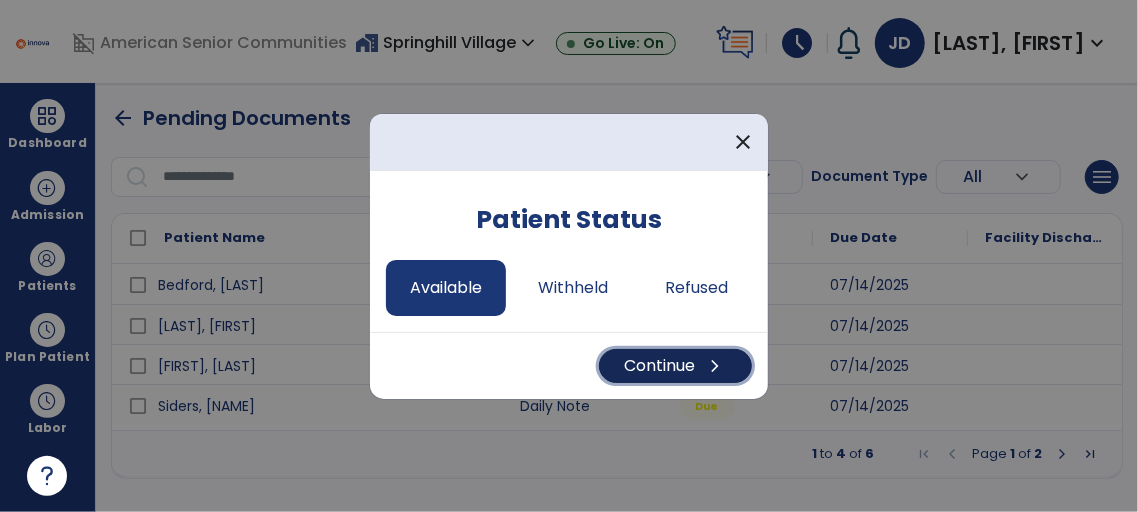 click on "Continue   chevron_right" at bounding box center [675, 366] 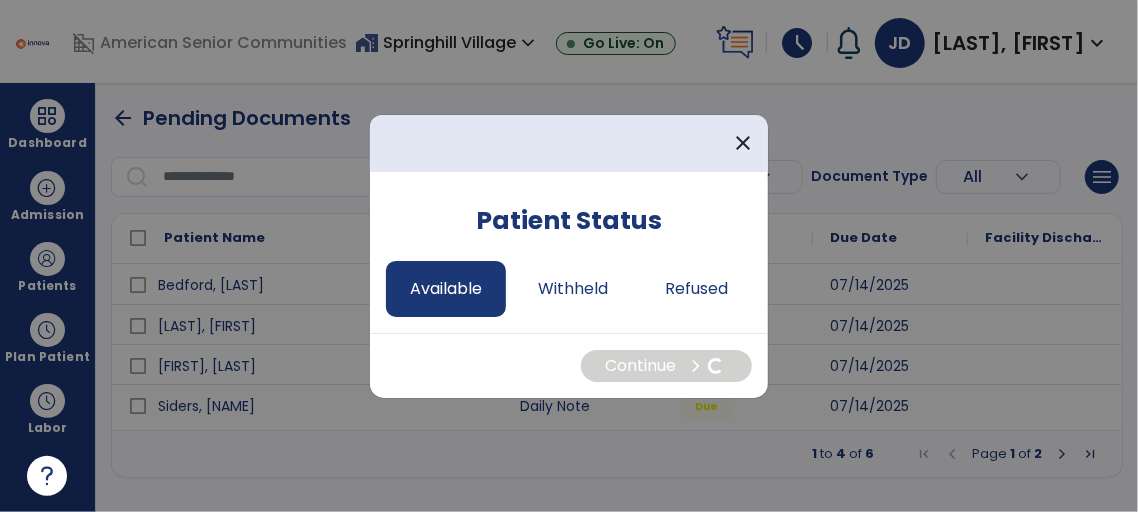 select on "*" 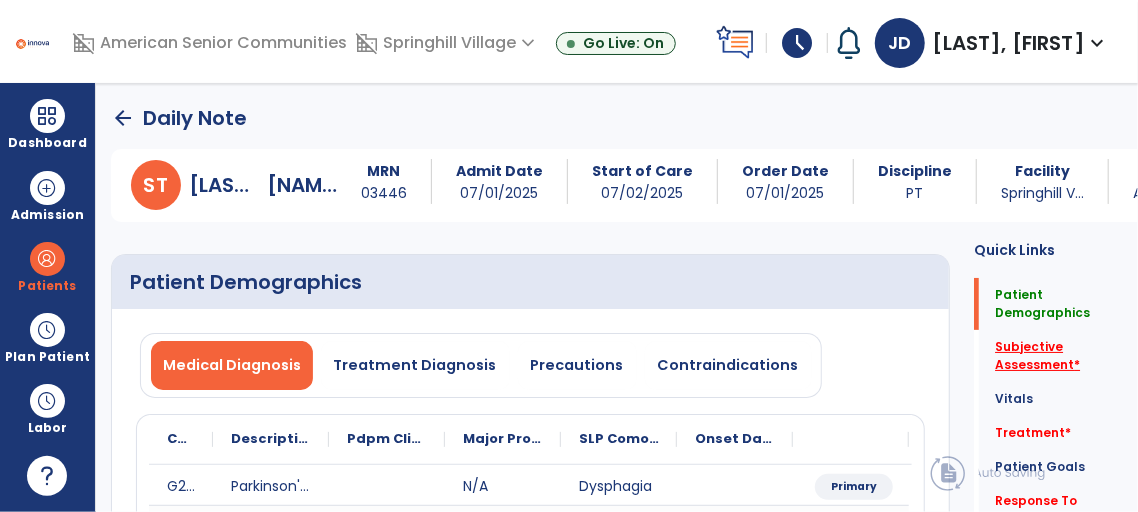 click on "Subjective Assessment   *" 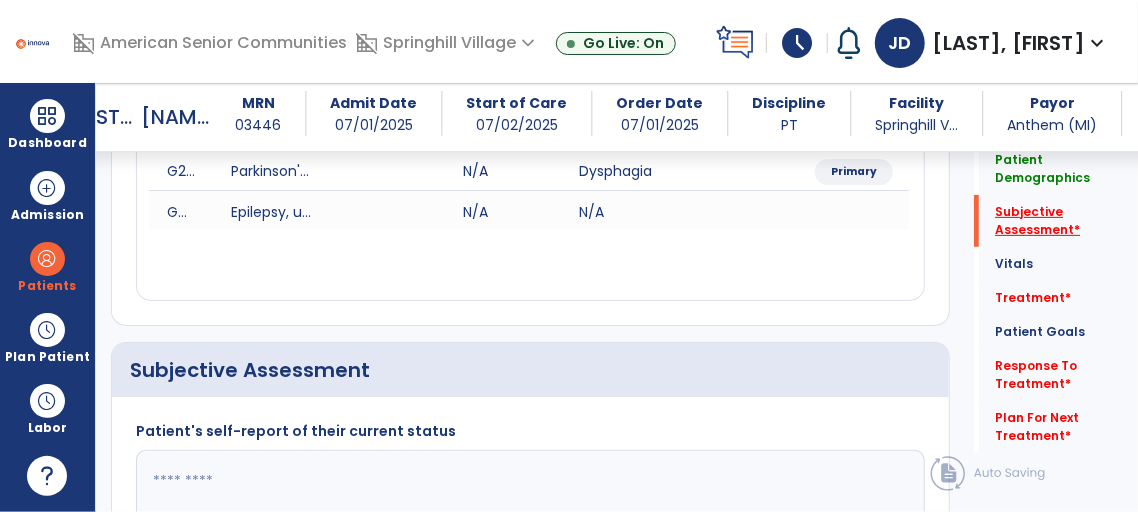 scroll, scrollTop: 499, scrollLeft: 0, axis: vertical 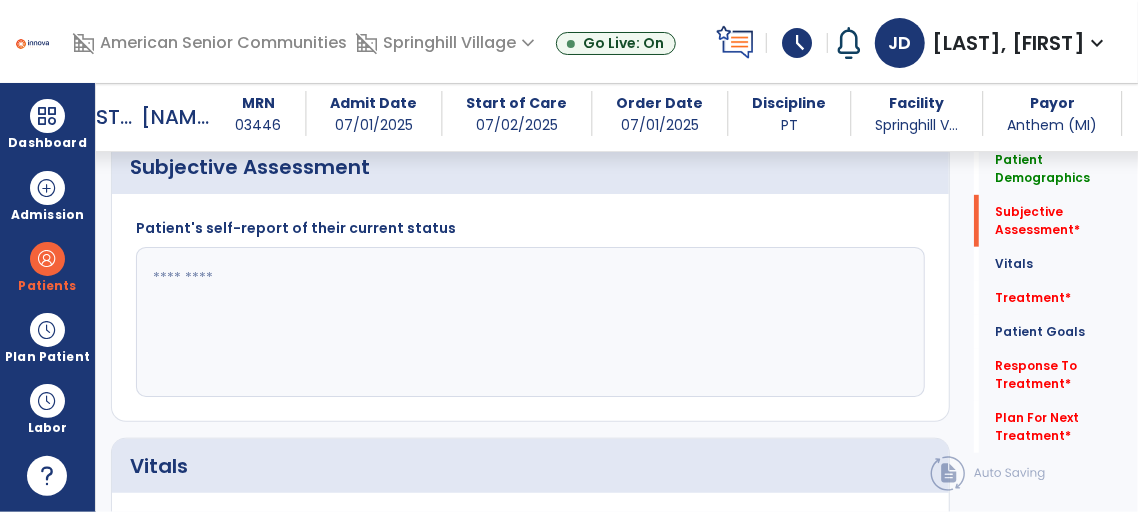 click 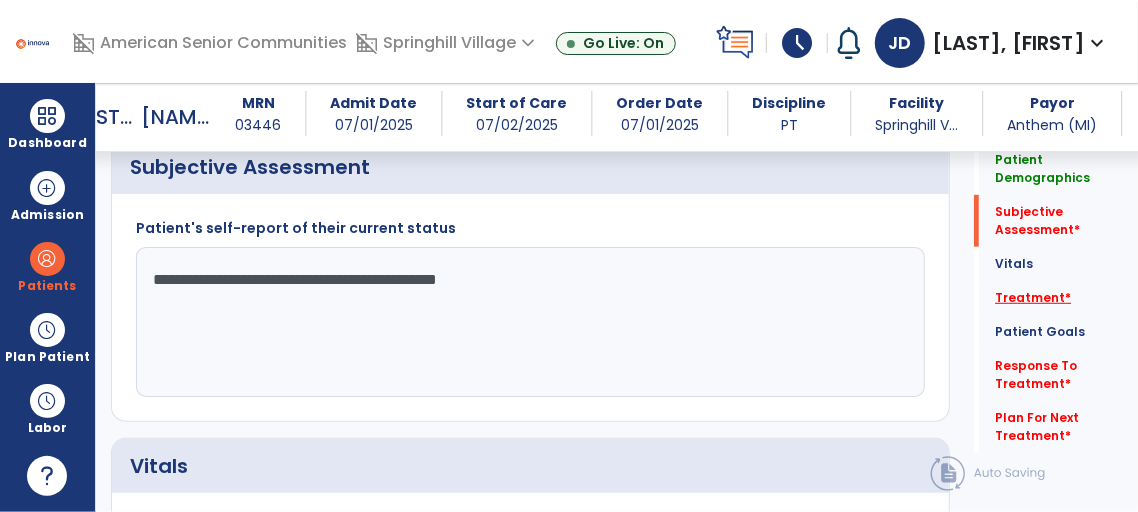 type on "**********" 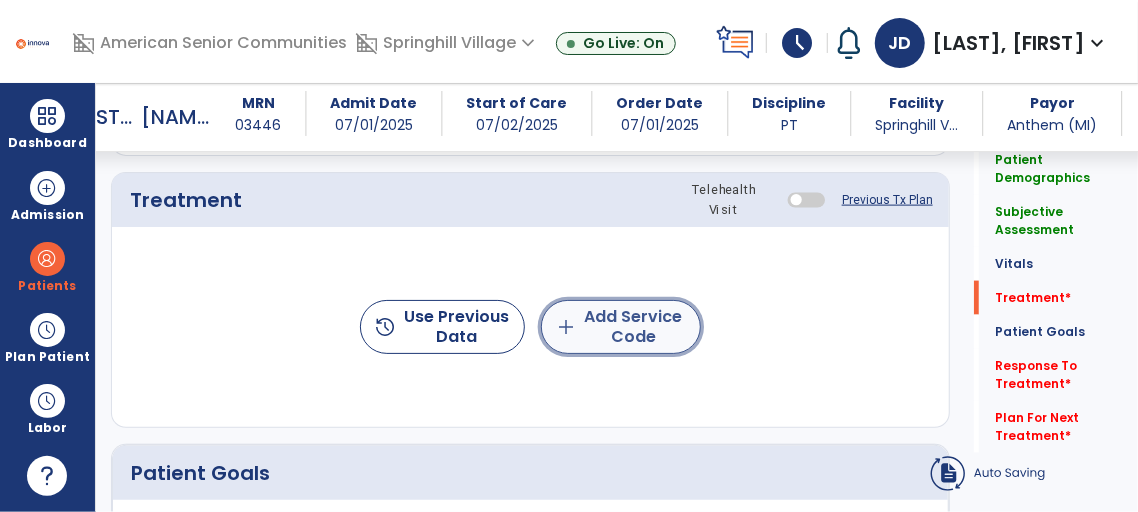click on "add  Add Service Code" 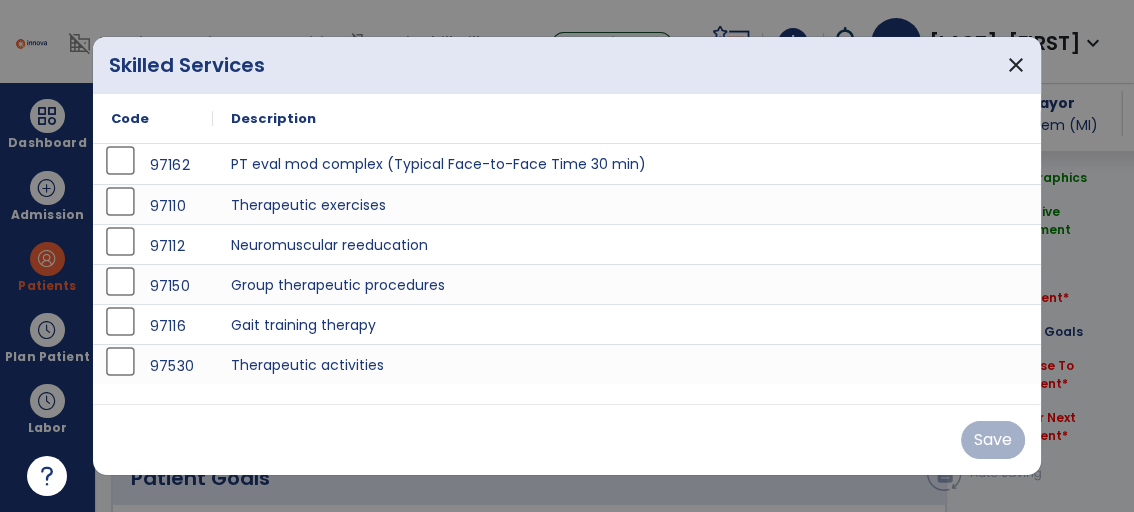 scroll, scrollTop: 1187, scrollLeft: 0, axis: vertical 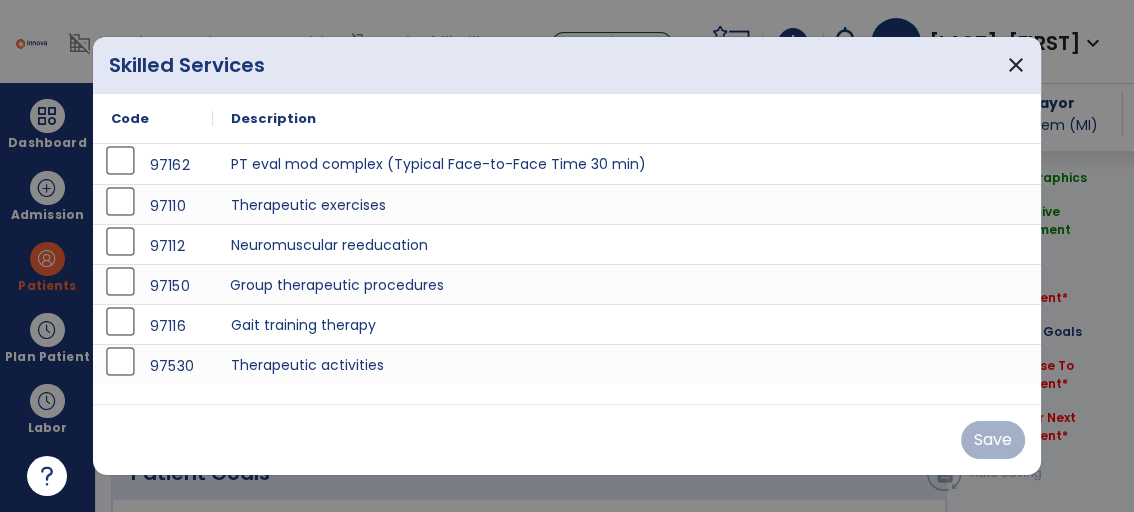 click on "Group therapeutic procedures" at bounding box center [627, 284] 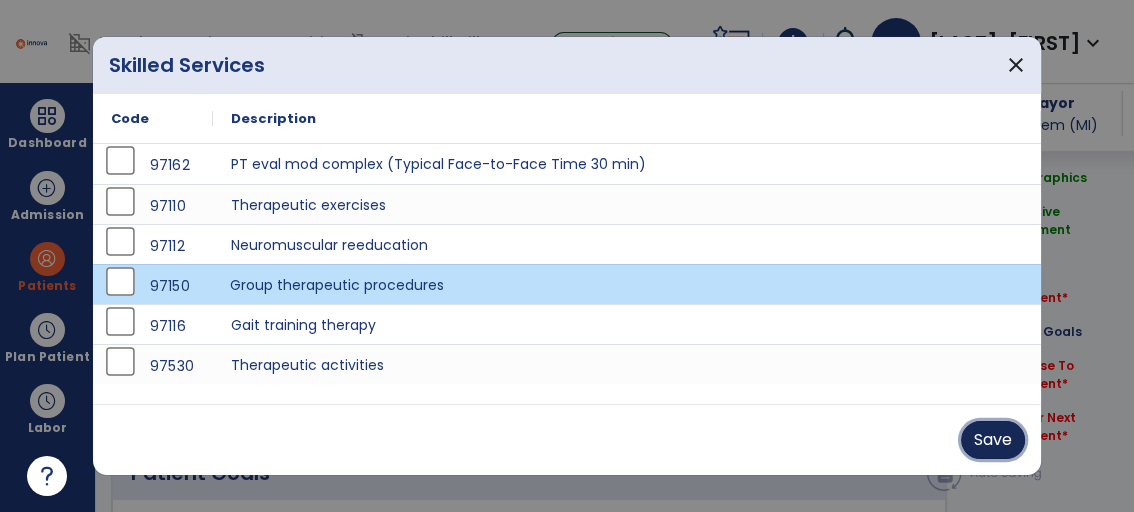click on "Save" at bounding box center [993, 440] 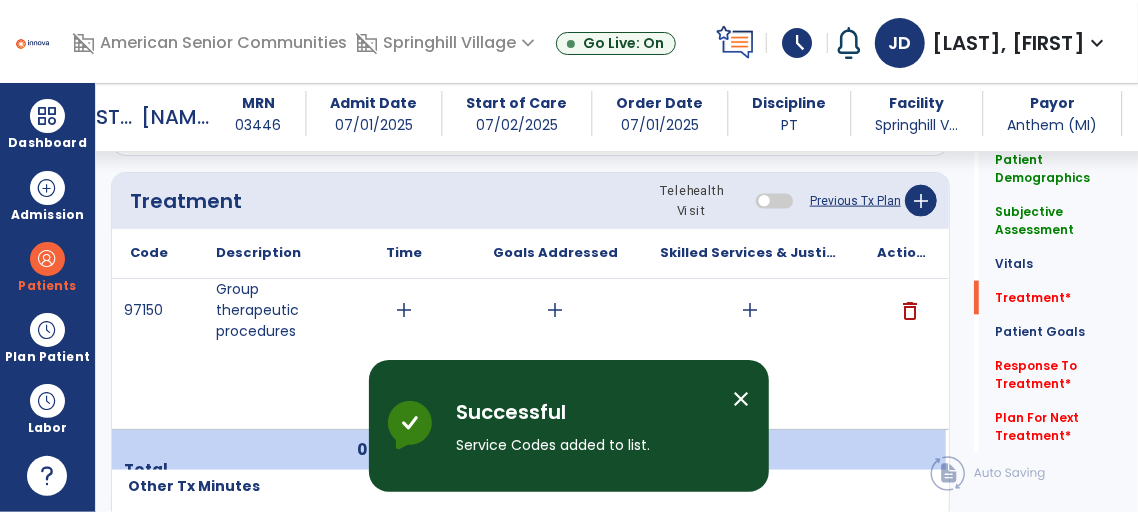 click on "close" at bounding box center [741, 399] 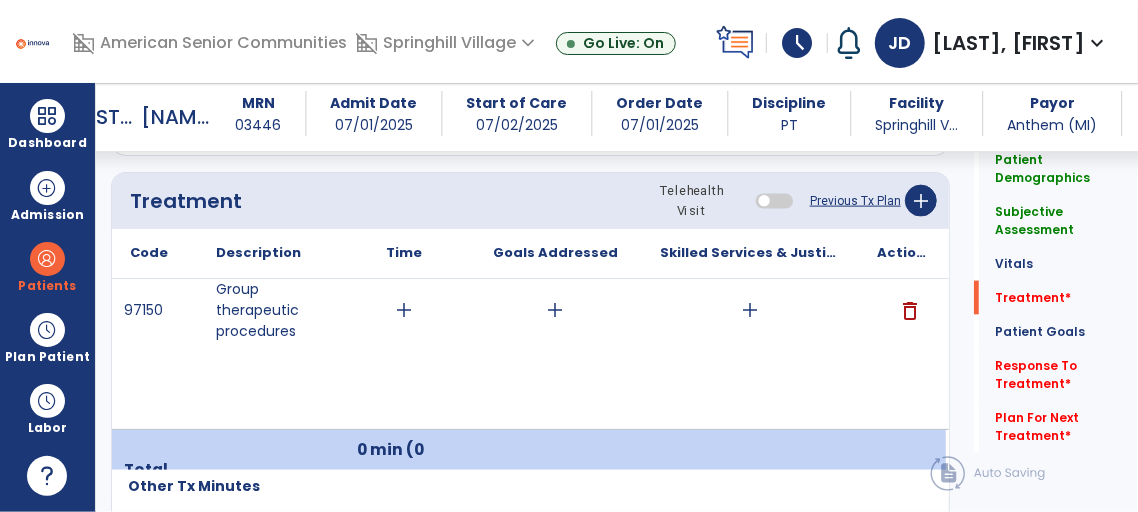 click on "add" at bounding box center [404, 310] 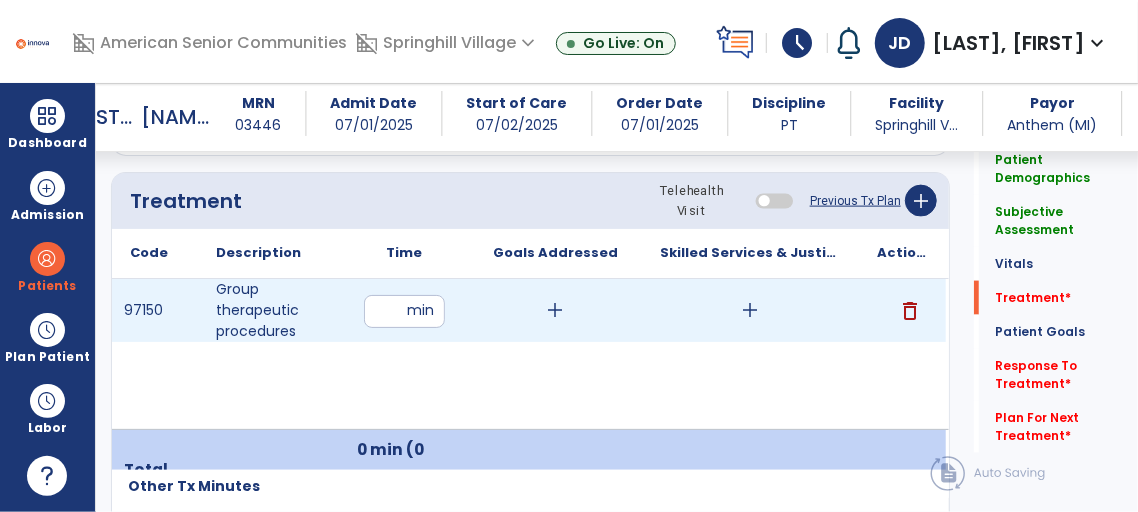 type on "**" 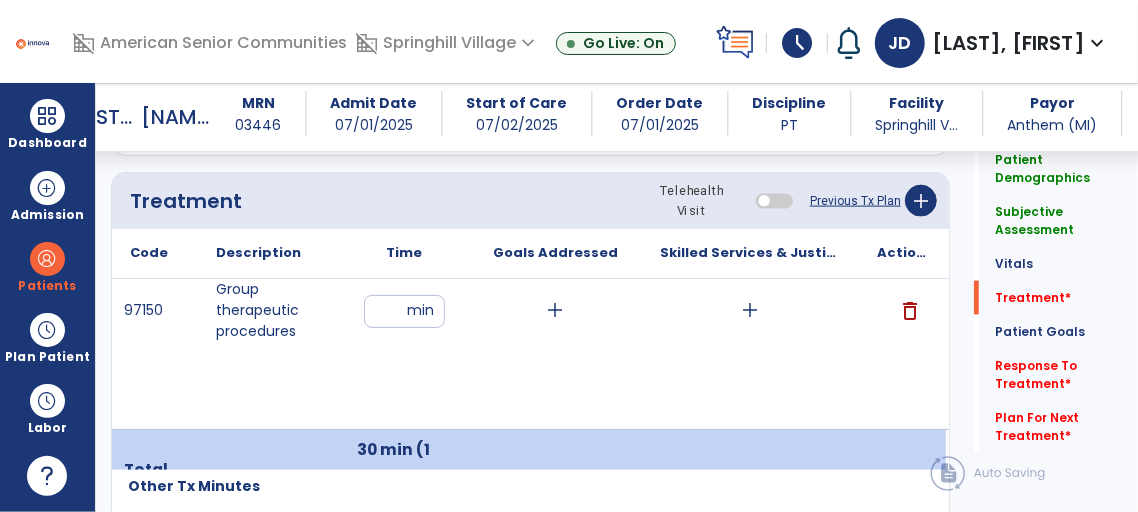 click on "add" at bounding box center [751, 310] 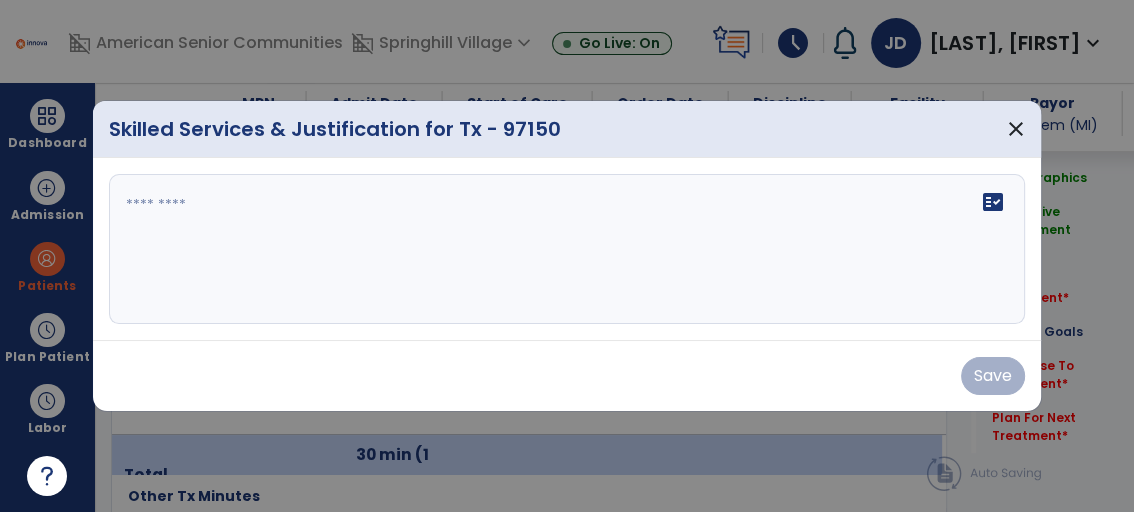 scroll, scrollTop: 1187, scrollLeft: 0, axis: vertical 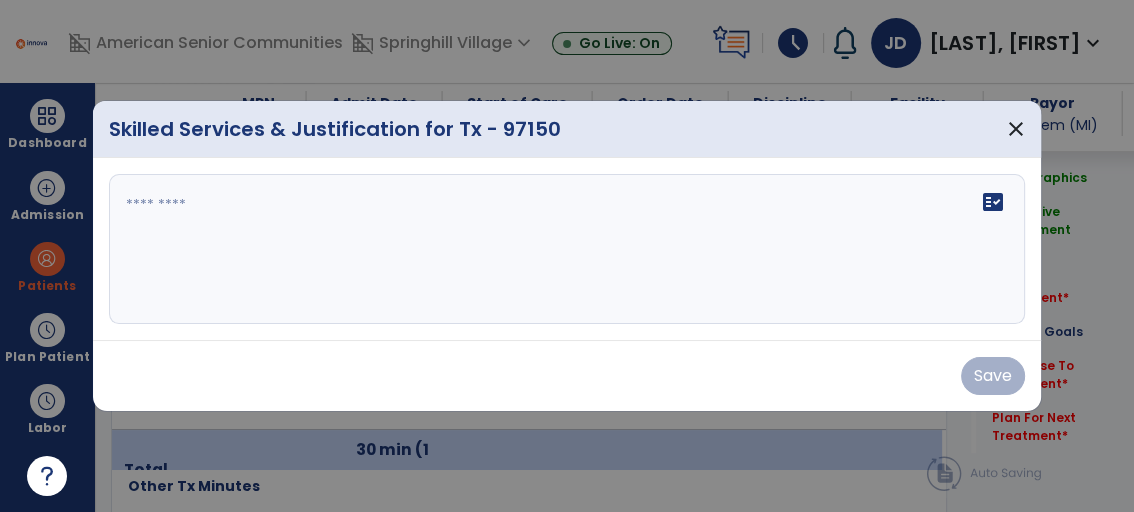 click on "fact_check" at bounding box center (993, 202) 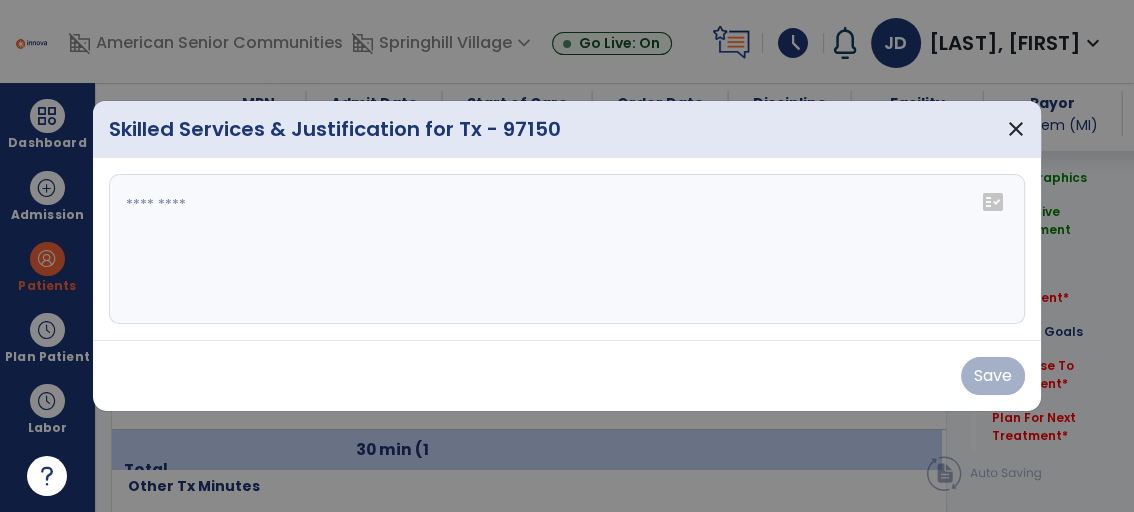 click on "fact_check" at bounding box center (993, 202) 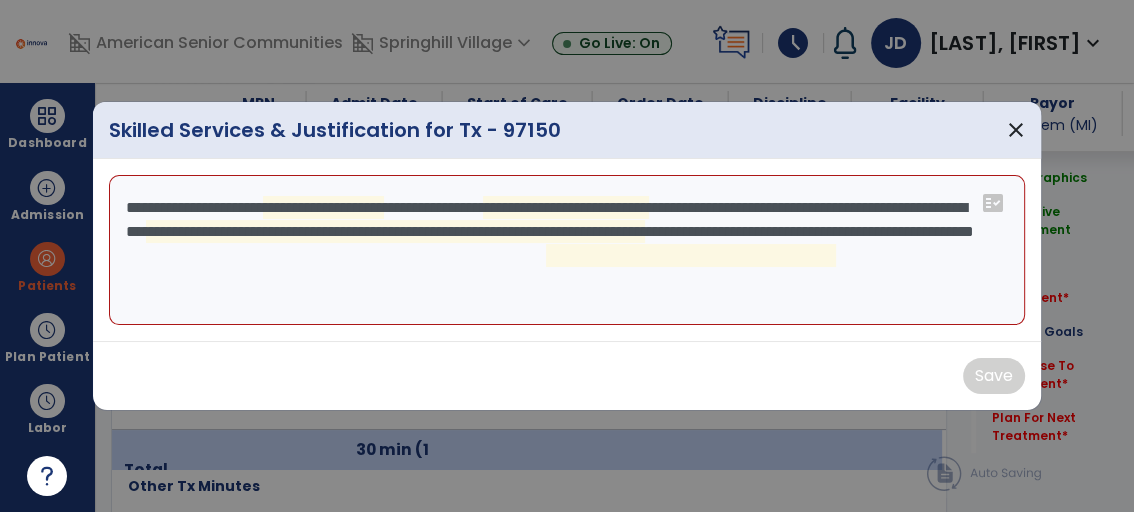 click on "**********" at bounding box center (567, 250) 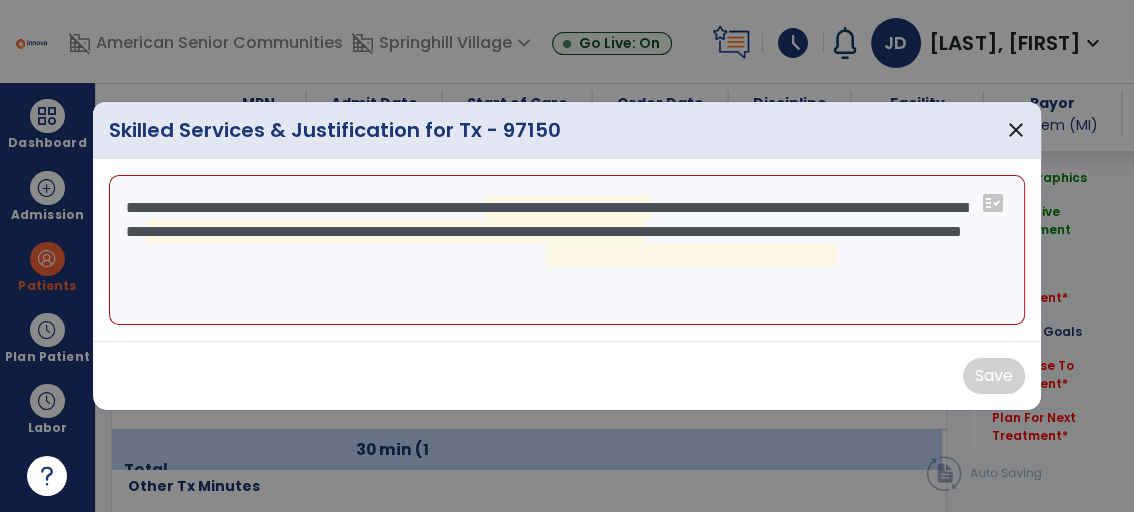 click on "**********" at bounding box center (567, 250) 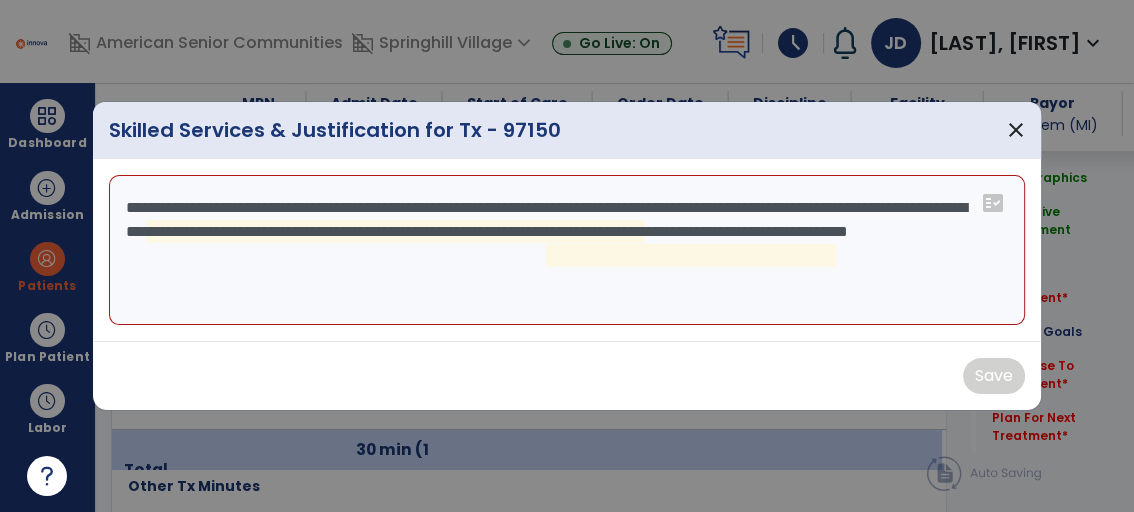 click on "**********" at bounding box center [567, 250] 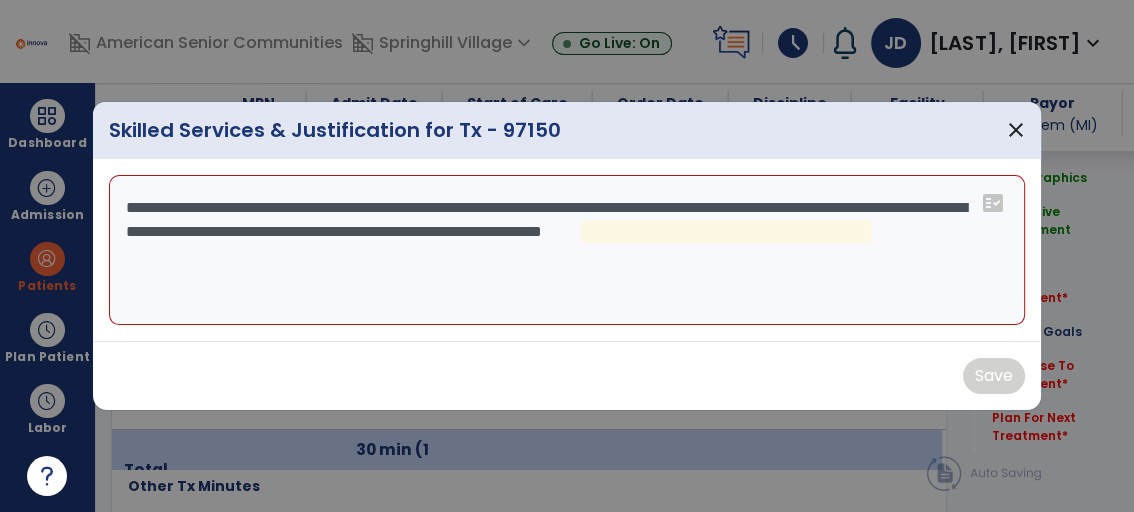 click on "**********" at bounding box center (567, 250) 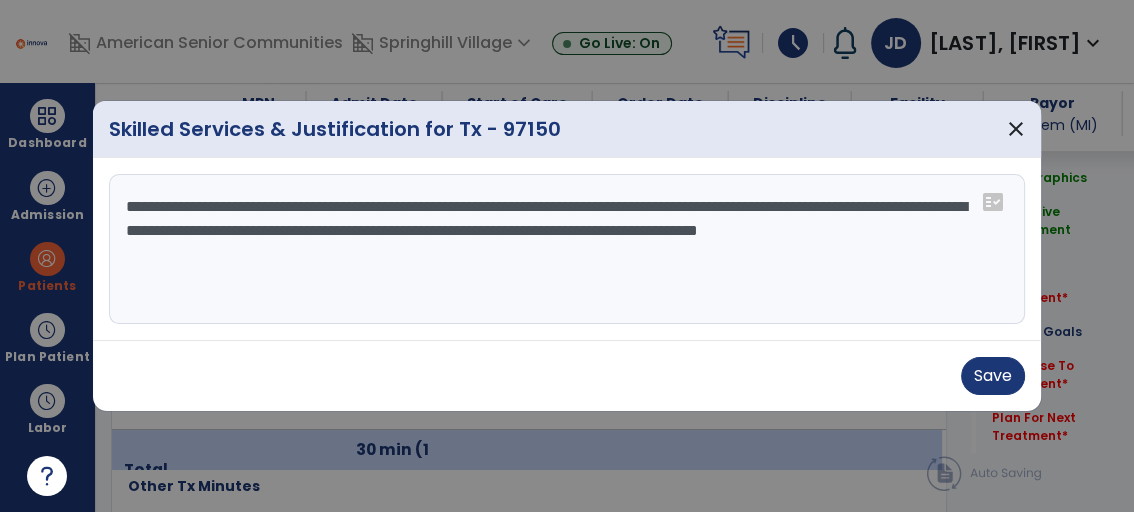 click on "**********" at bounding box center [567, 249] 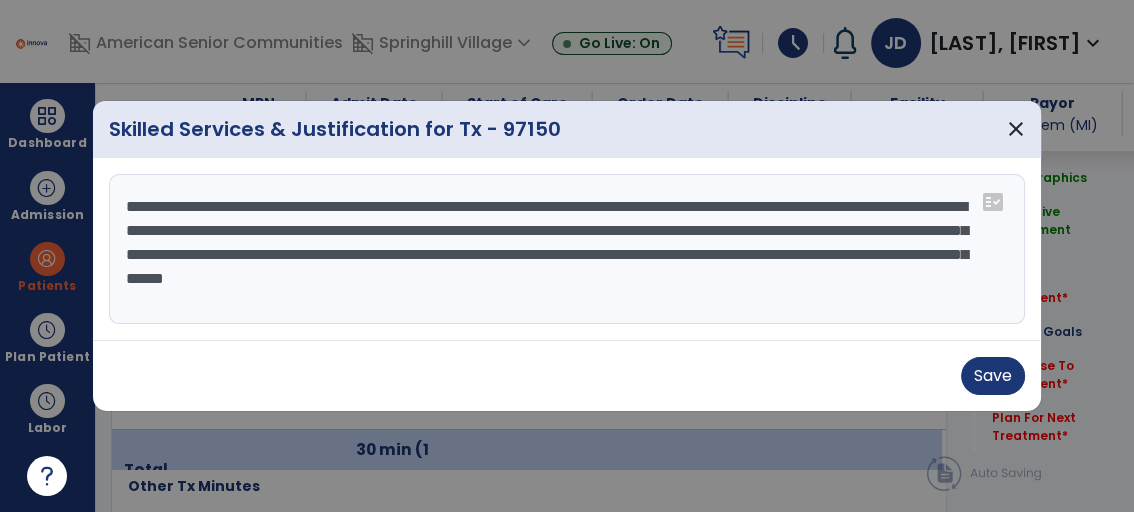 click on "**********" at bounding box center (567, 249) 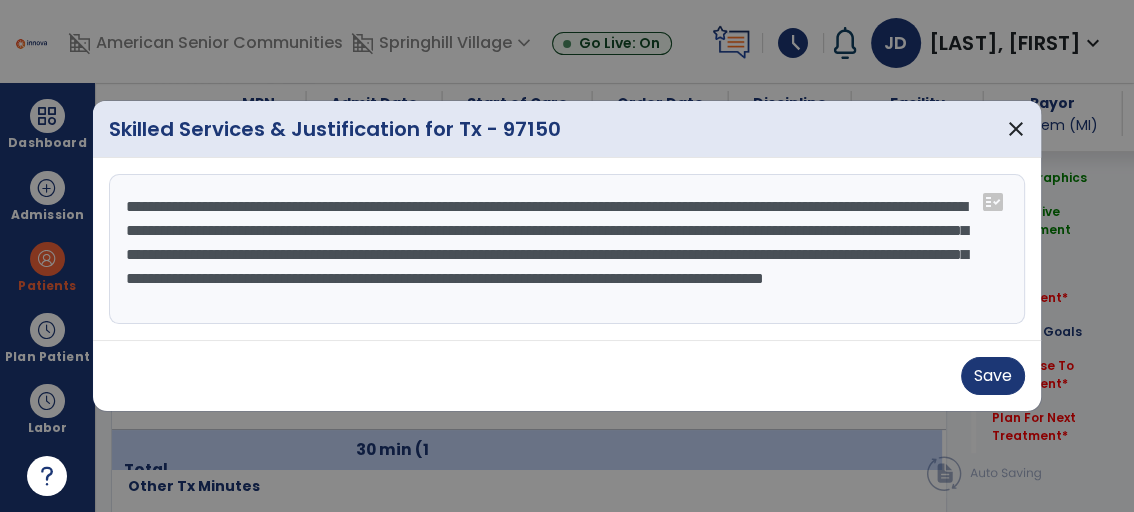 click on "**********" at bounding box center (567, 249) 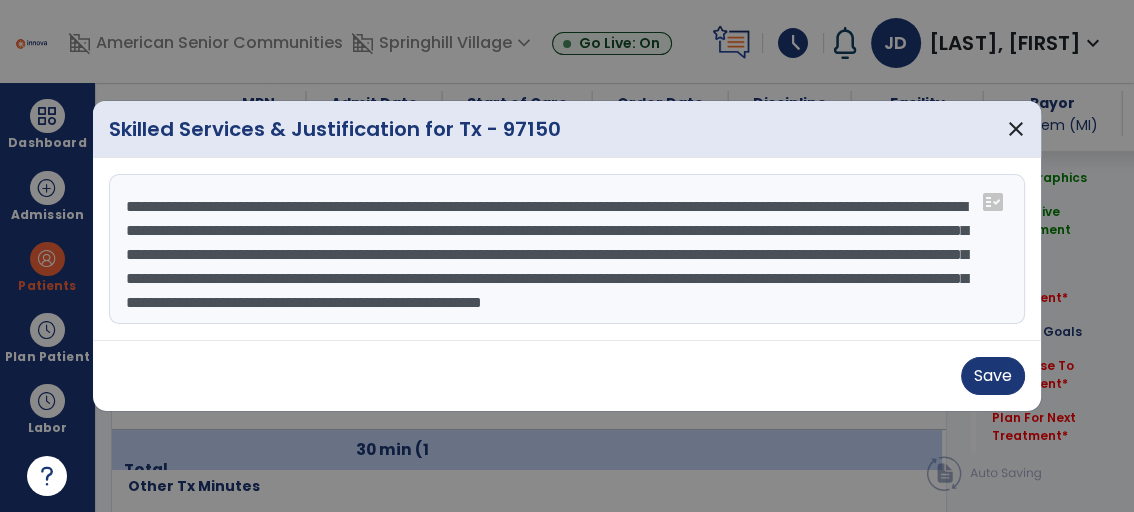 scroll, scrollTop: 23, scrollLeft: 0, axis: vertical 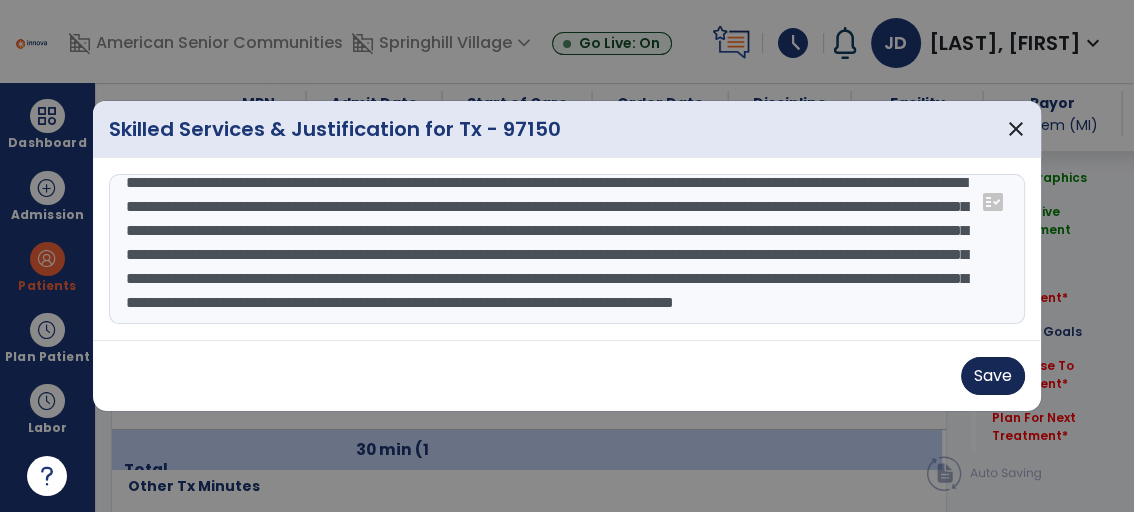 type on "**********" 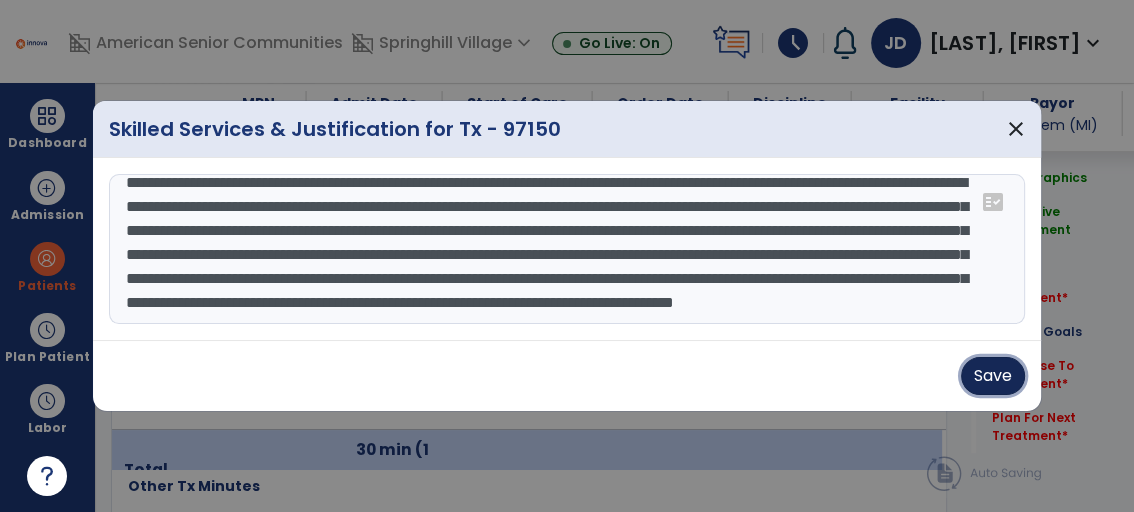 click on "Save" at bounding box center [993, 376] 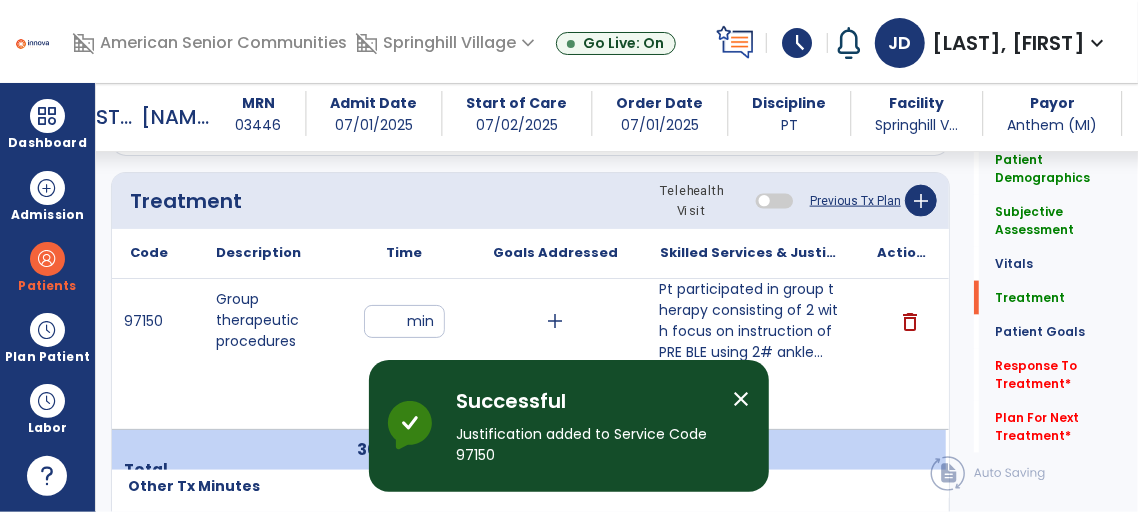 click on "close" at bounding box center (741, 399) 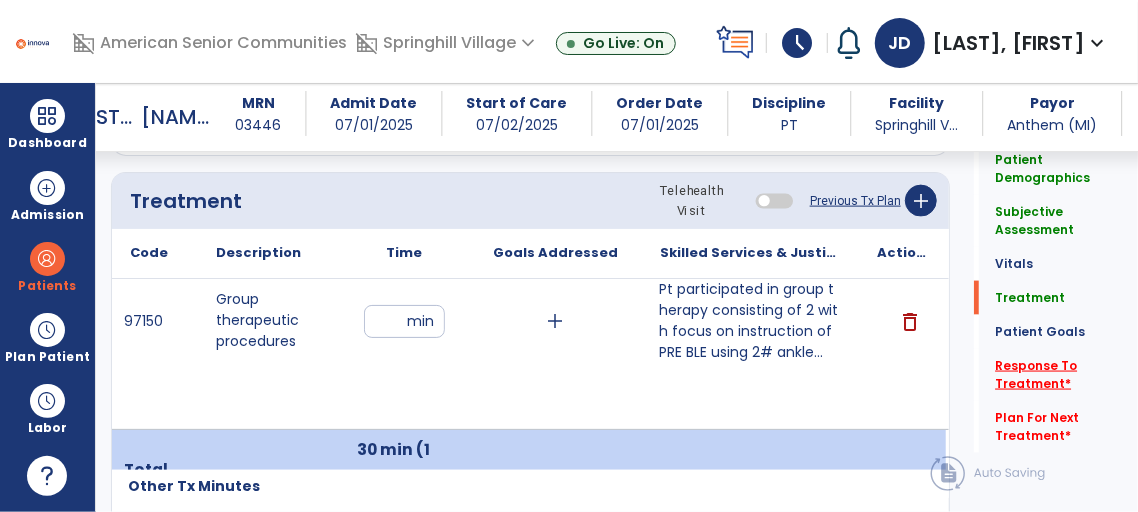 click on "Response To Treatment   *" 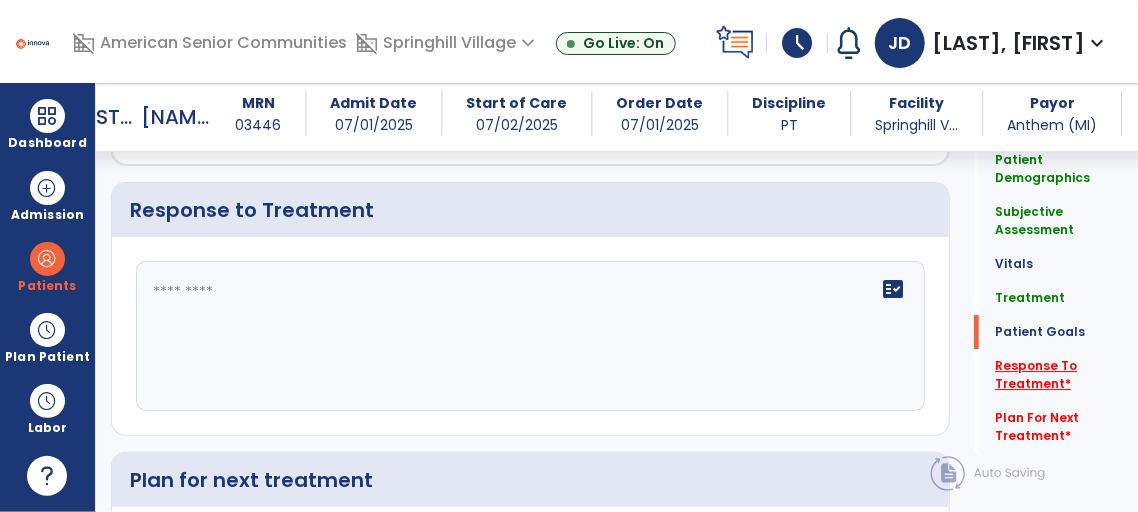 scroll, scrollTop: 2794, scrollLeft: 0, axis: vertical 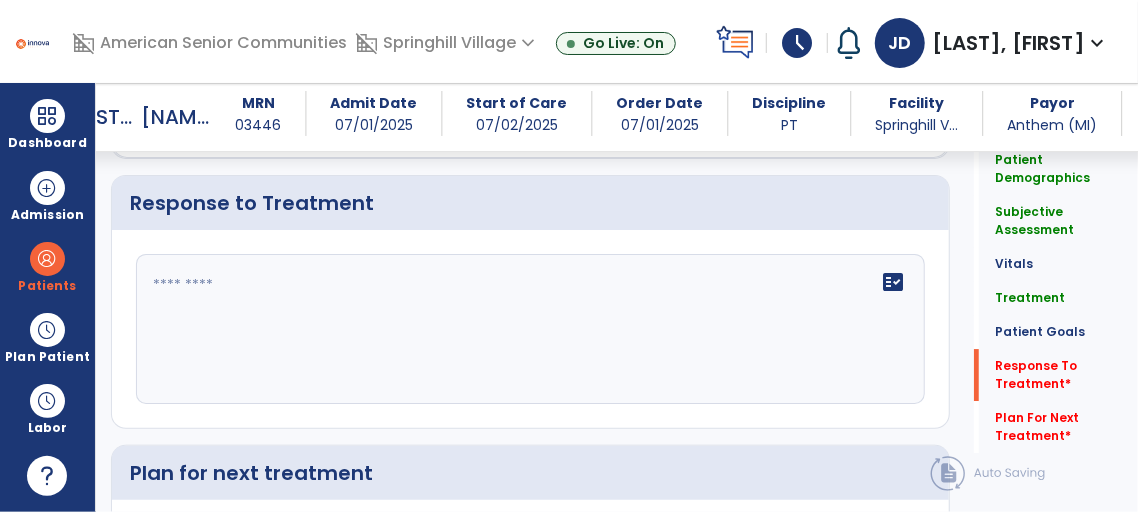 click on "fact_check" 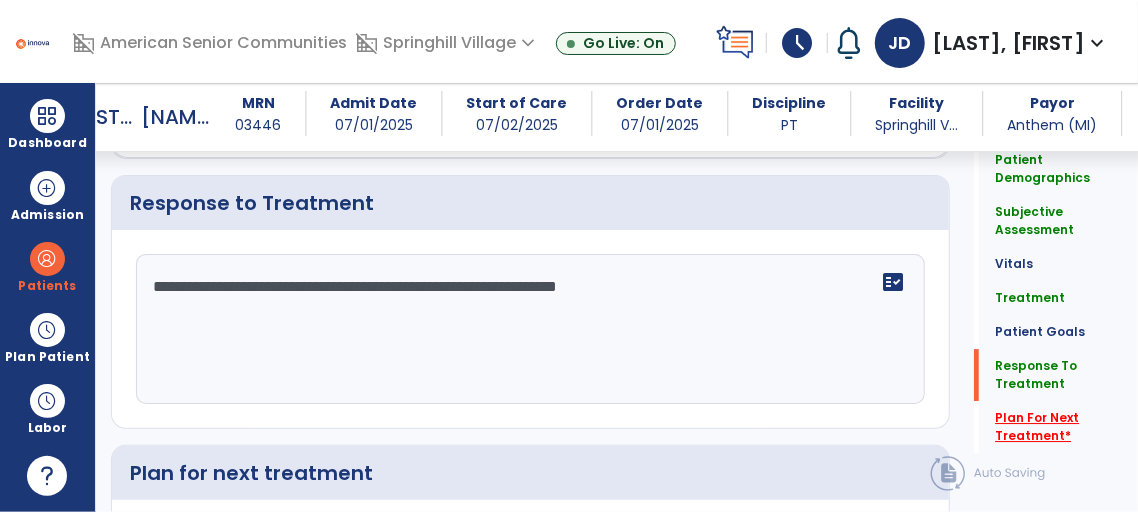 type on "**********" 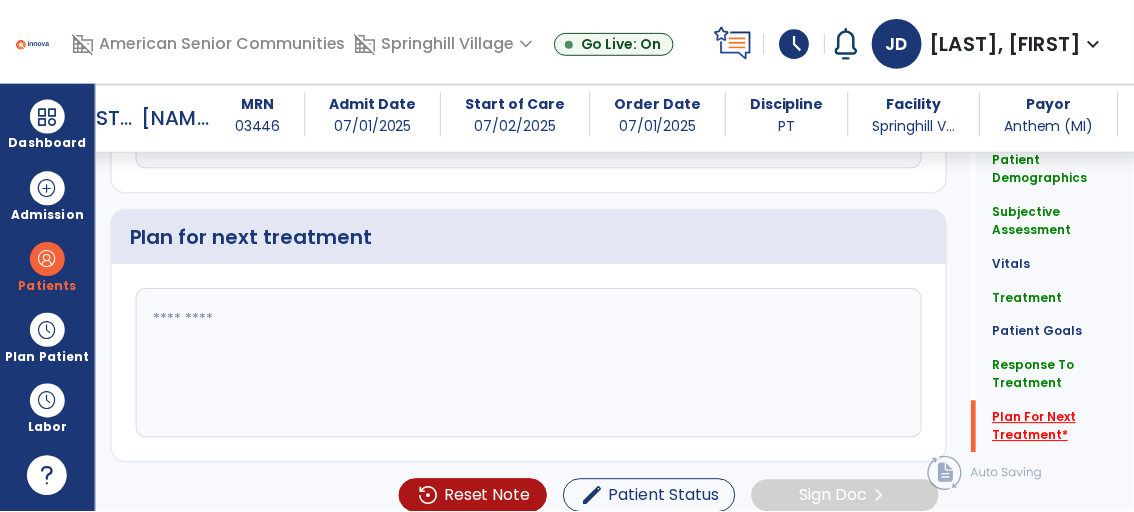 scroll, scrollTop: 3041, scrollLeft: 0, axis: vertical 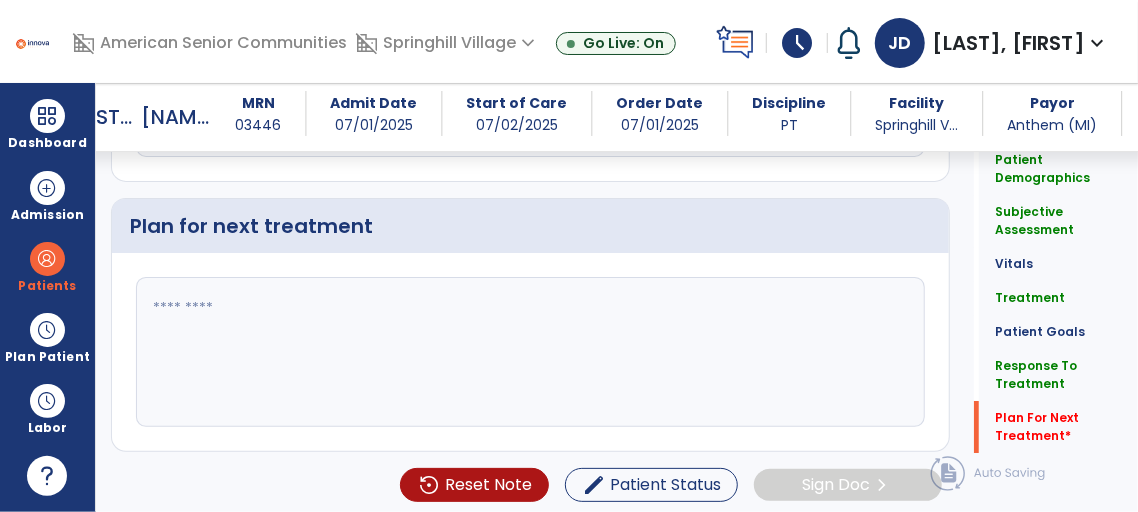 click 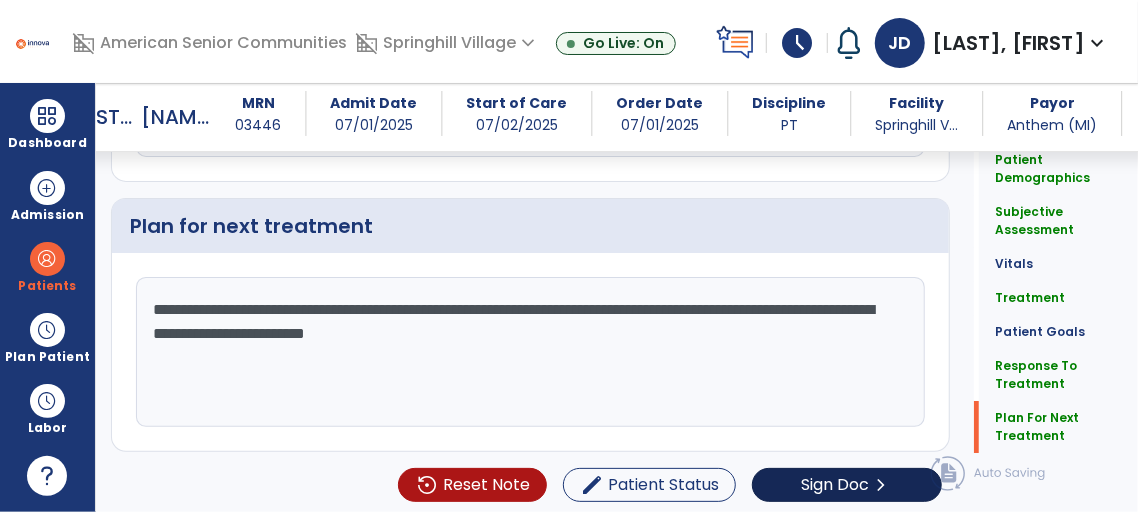 type on "**********" 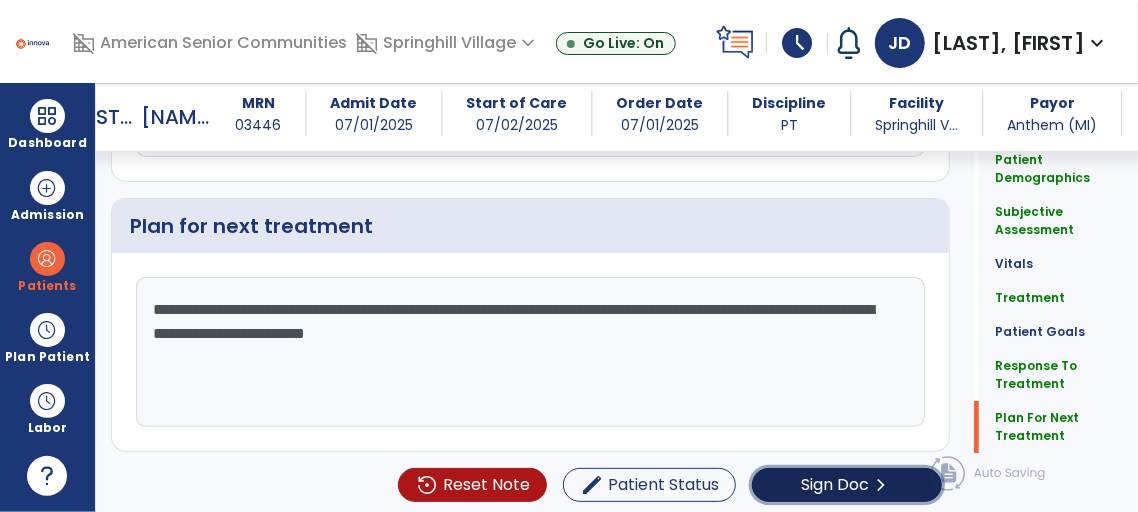 click on "Sign Doc" 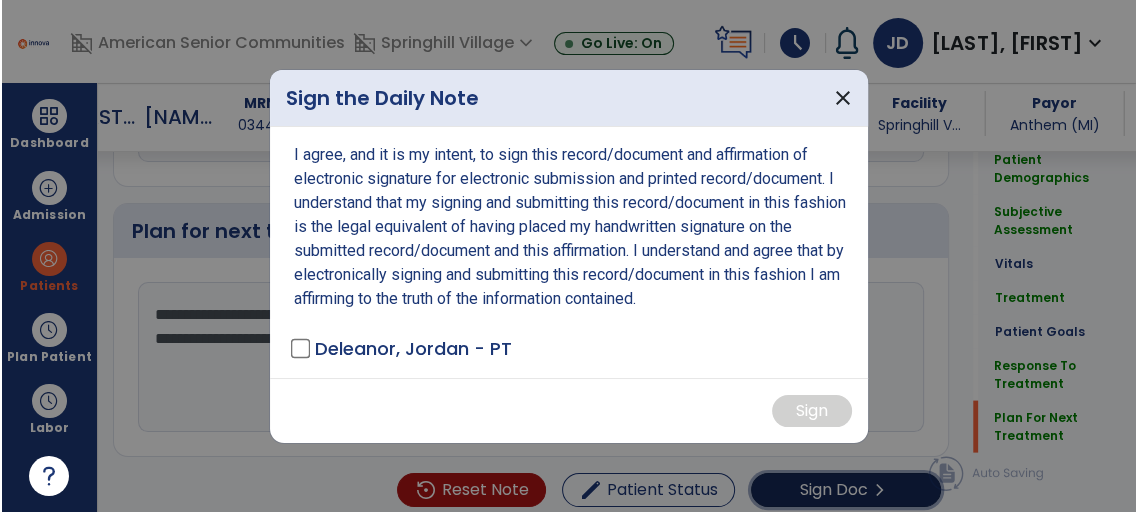 scroll, scrollTop: 3041, scrollLeft: 0, axis: vertical 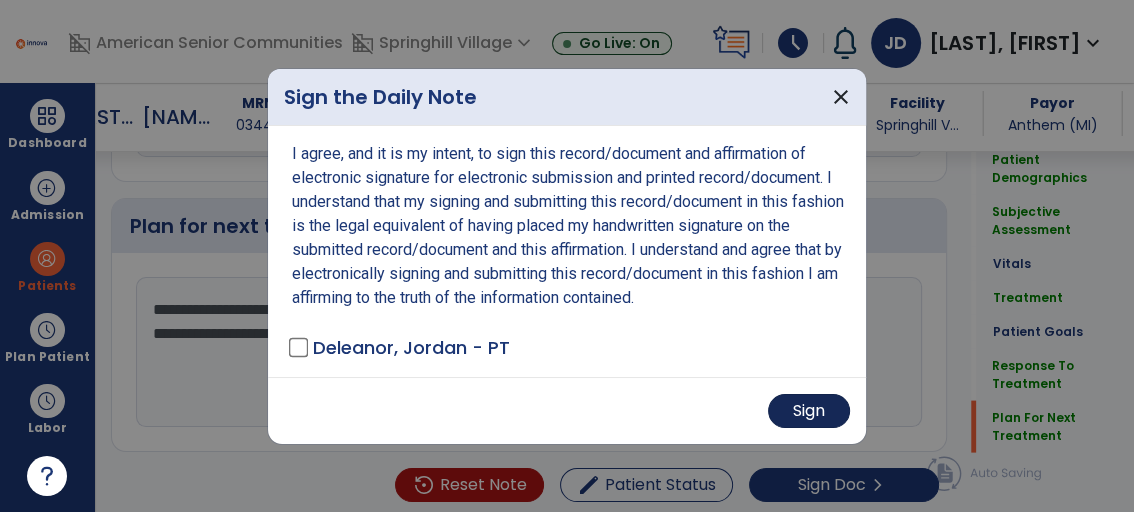 click on "Sign" at bounding box center (809, 411) 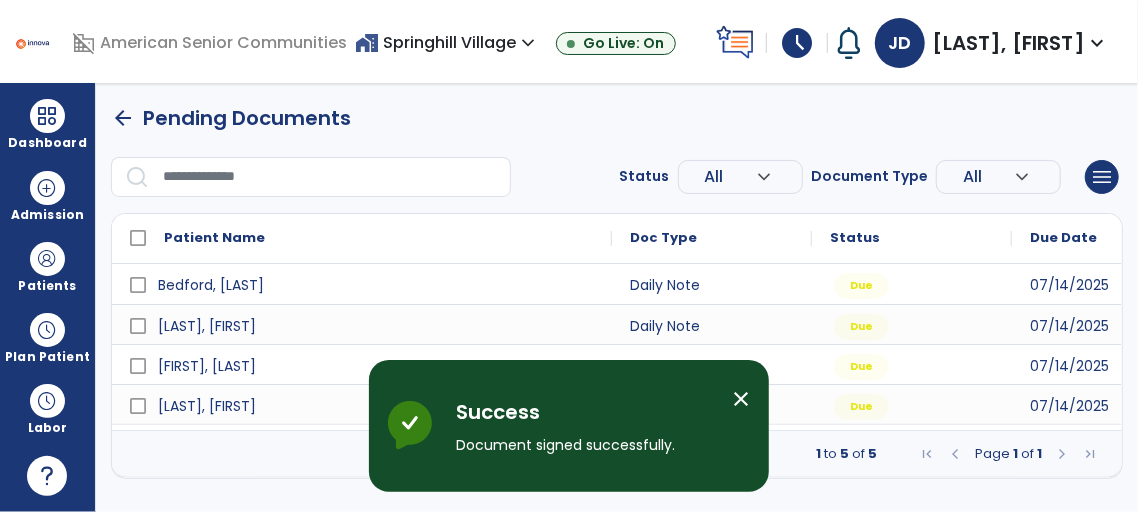 scroll, scrollTop: 0, scrollLeft: 0, axis: both 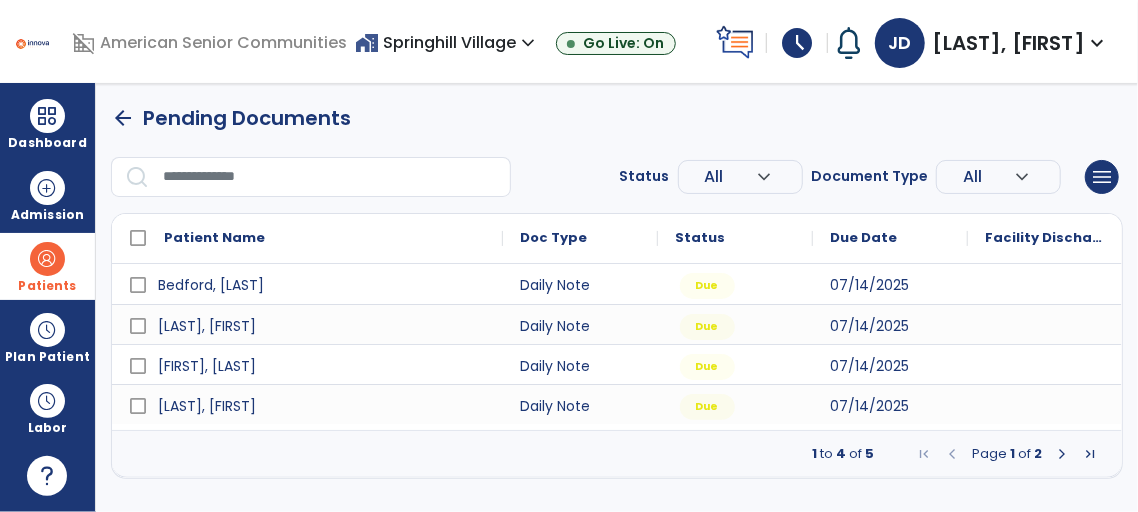 click at bounding box center [47, 259] 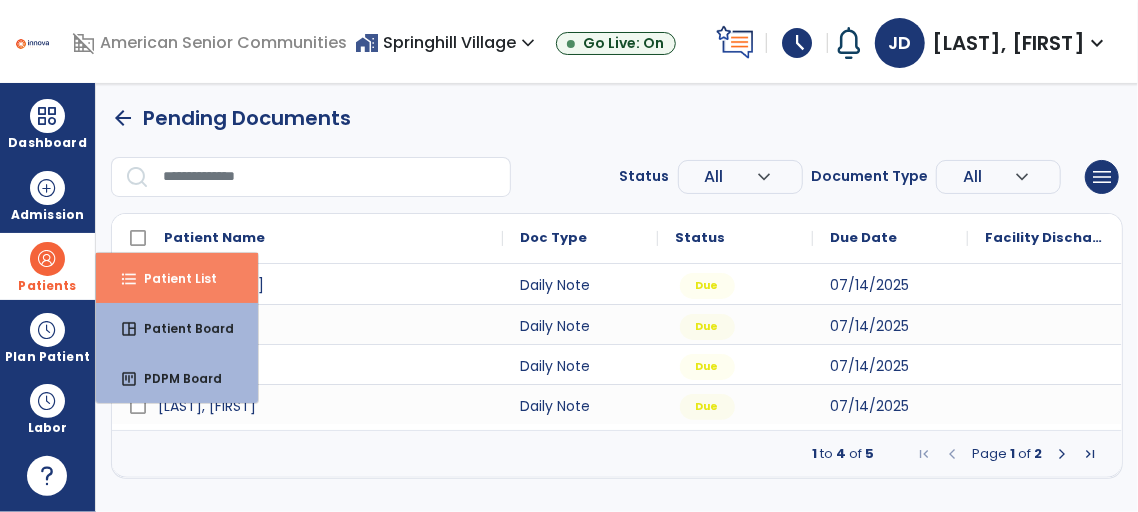 click on "format_list_bulleted  Patient List" at bounding box center (177, 278) 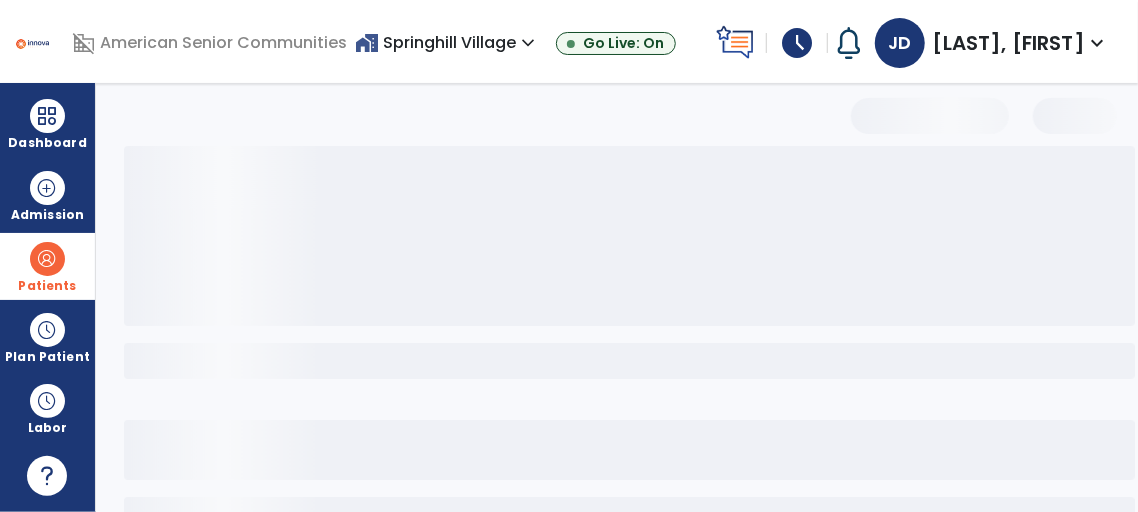 select on "***" 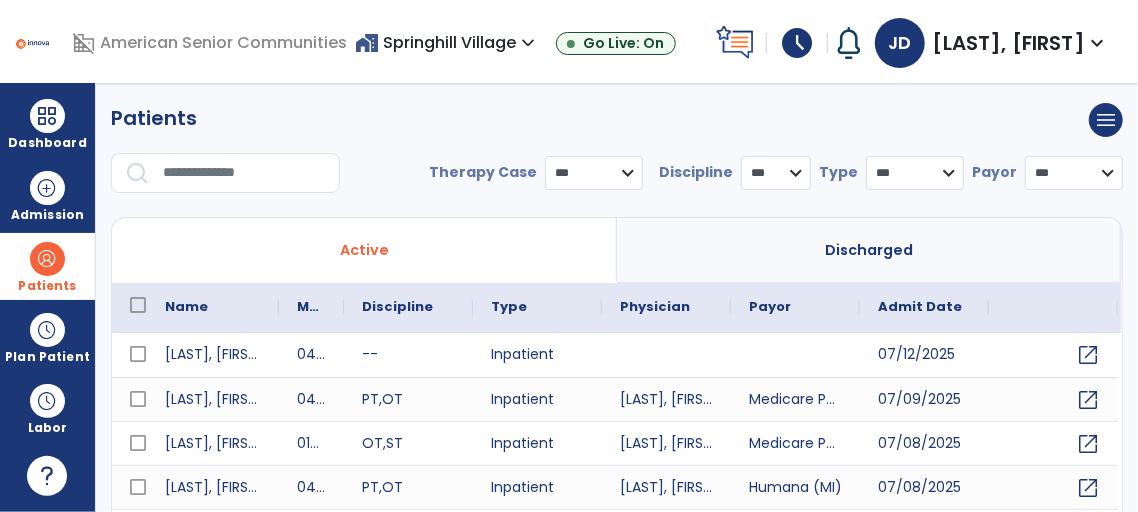 click at bounding box center [244, 173] 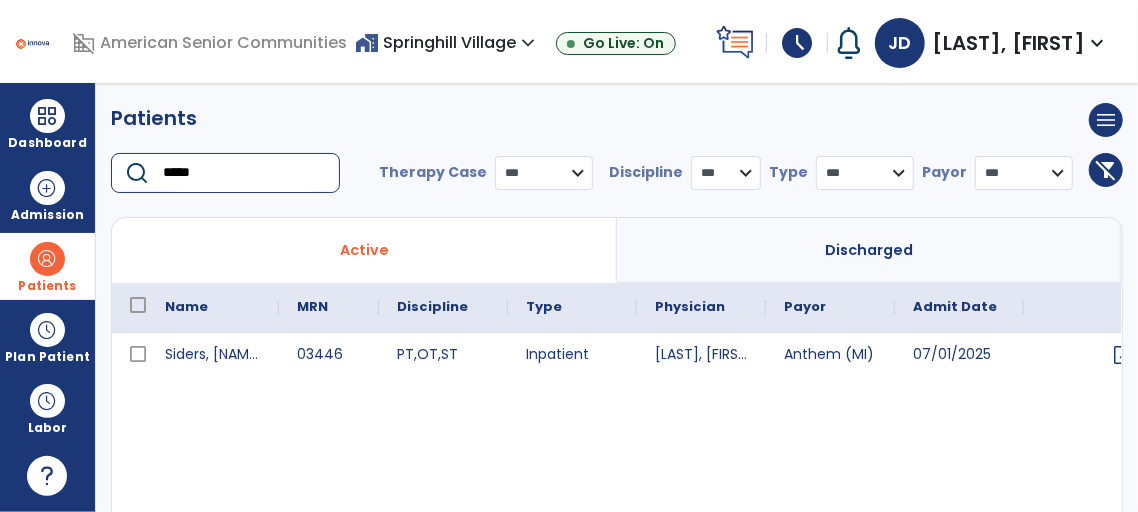 type on "*****" 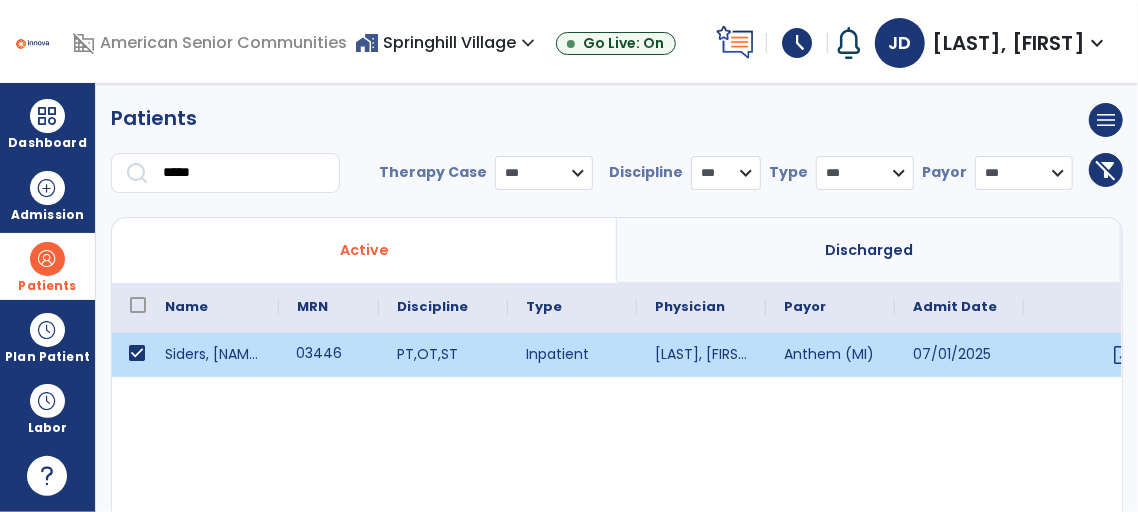 click on "03446" at bounding box center (329, 355) 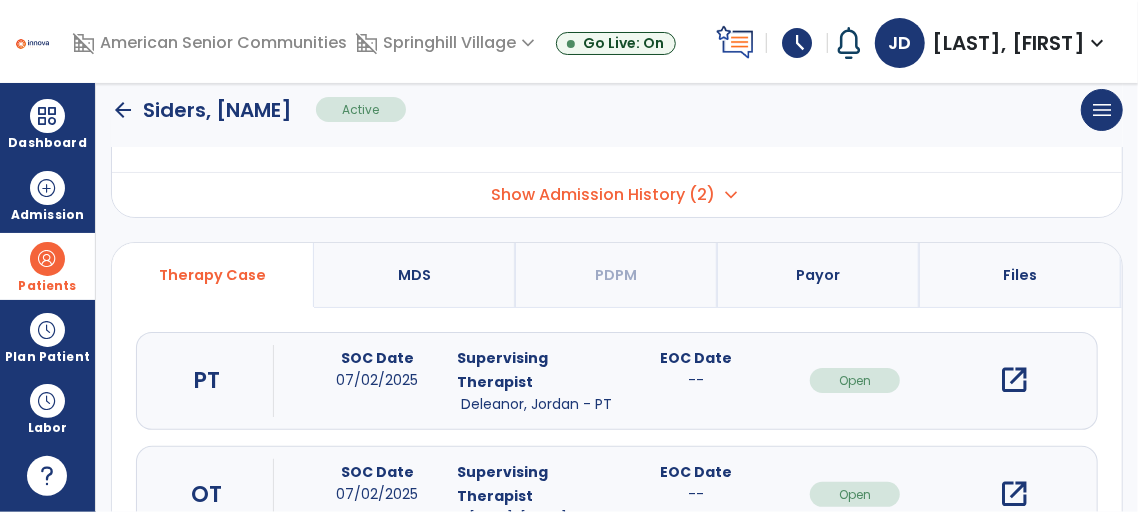 scroll, scrollTop: 106, scrollLeft: 0, axis: vertical 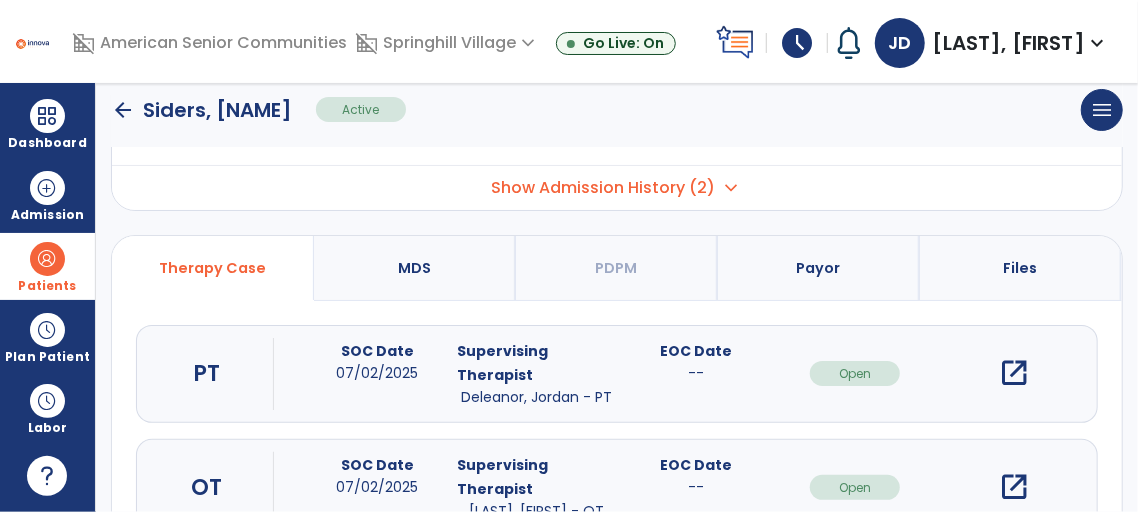 click on "open_in_new" at bounding box center (1014, 373) 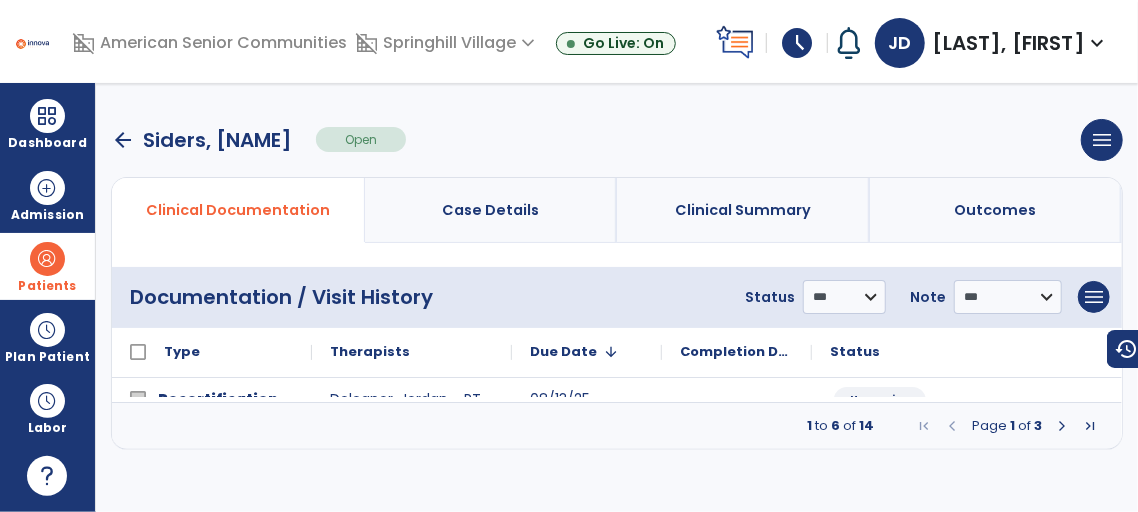 scroll, scrollTop: 0, scrollLeft: 0, axis: both 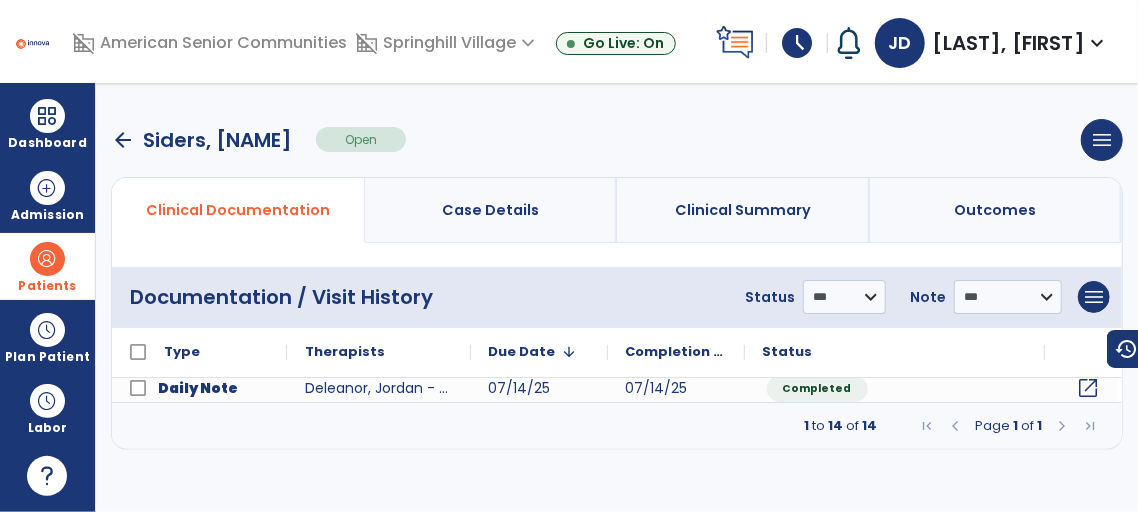 click on "open_in_new" 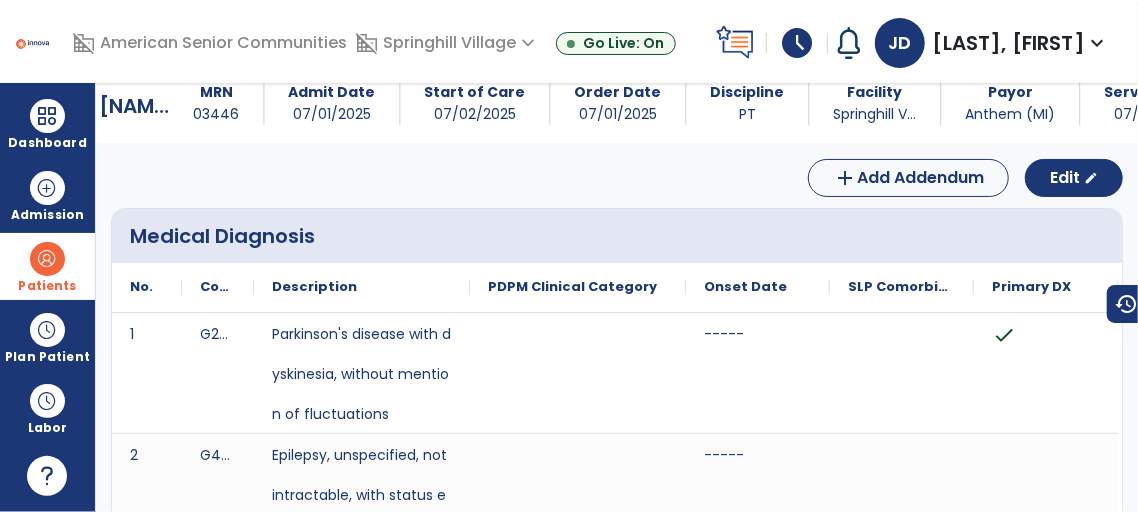 scroll, scrollTop: 0, scrollLeft: 0, axis: both 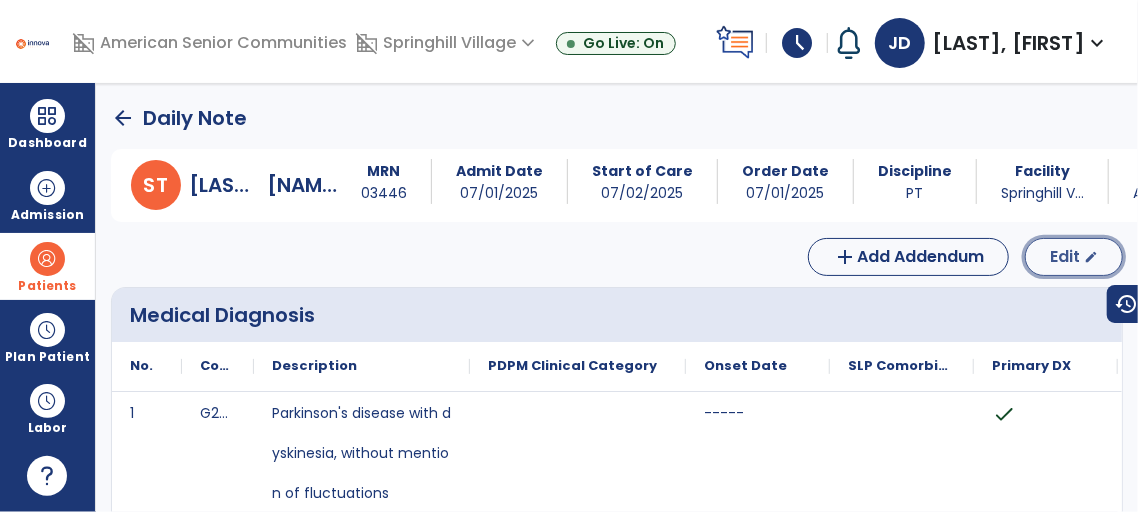 click on "Edit" 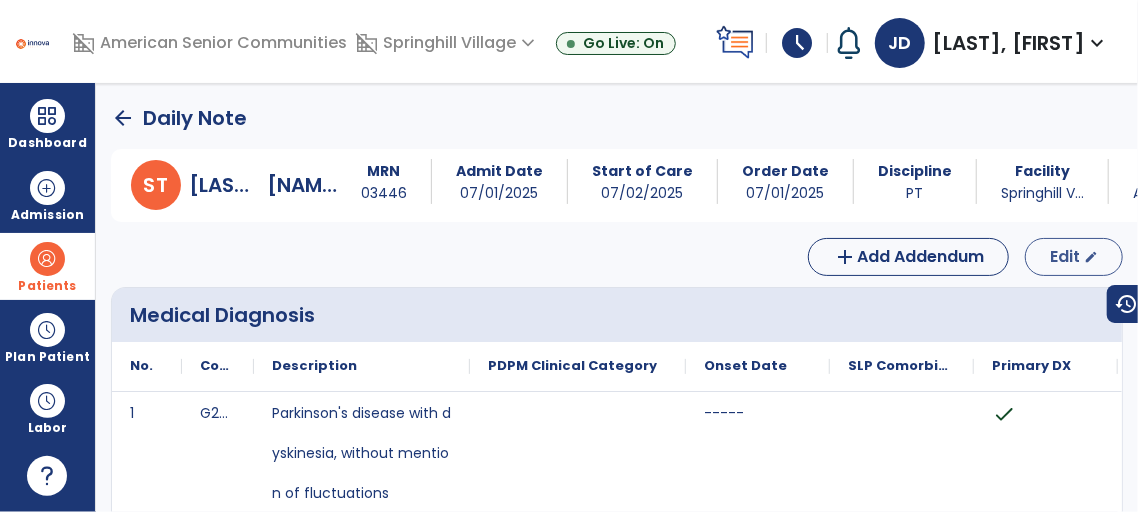 select on "*" 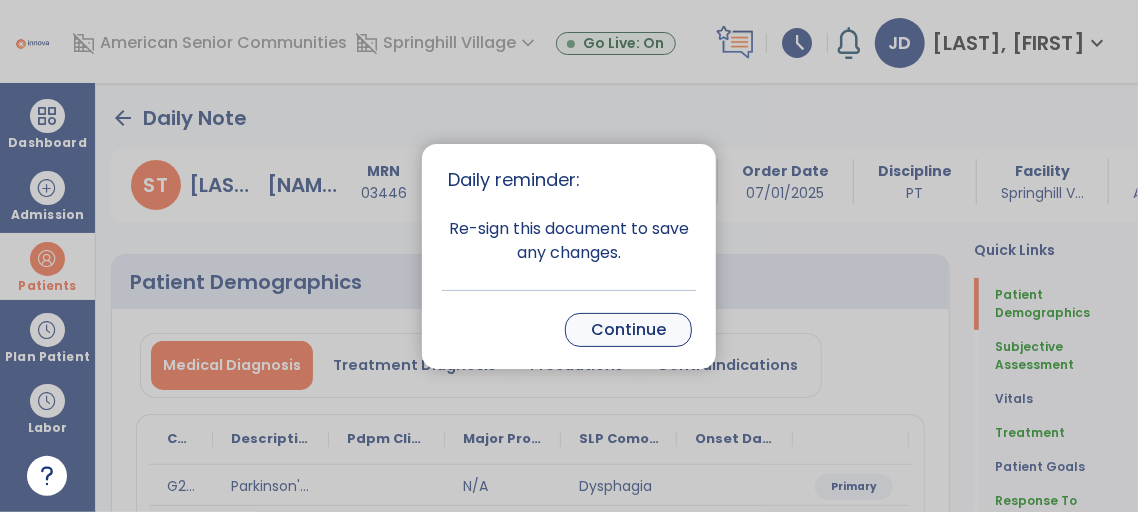 click on "Continue" at bounding box center [628, 330] 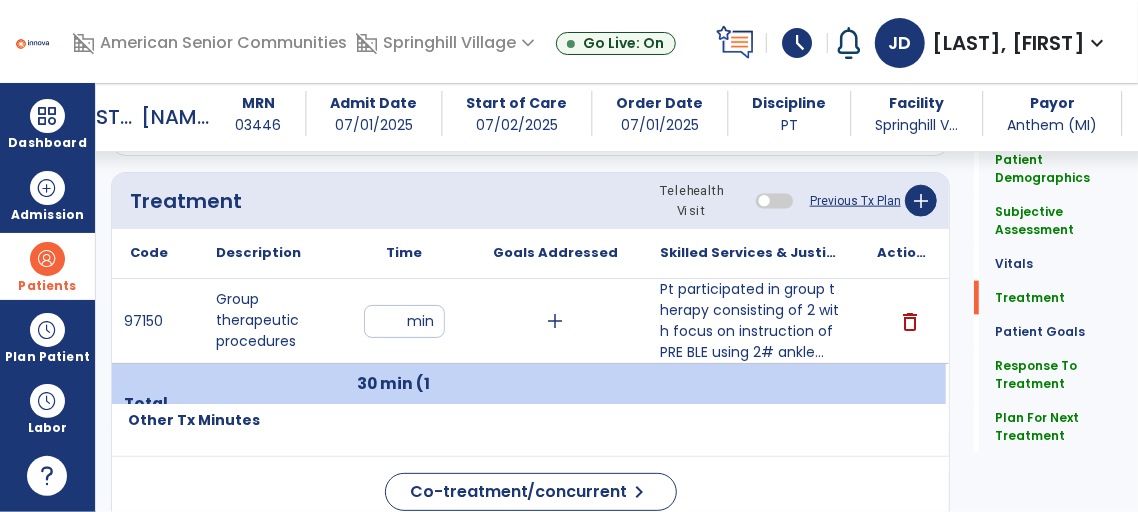 scroll, scrollTop: 1123, scrollLeft: 0, axis: vertical 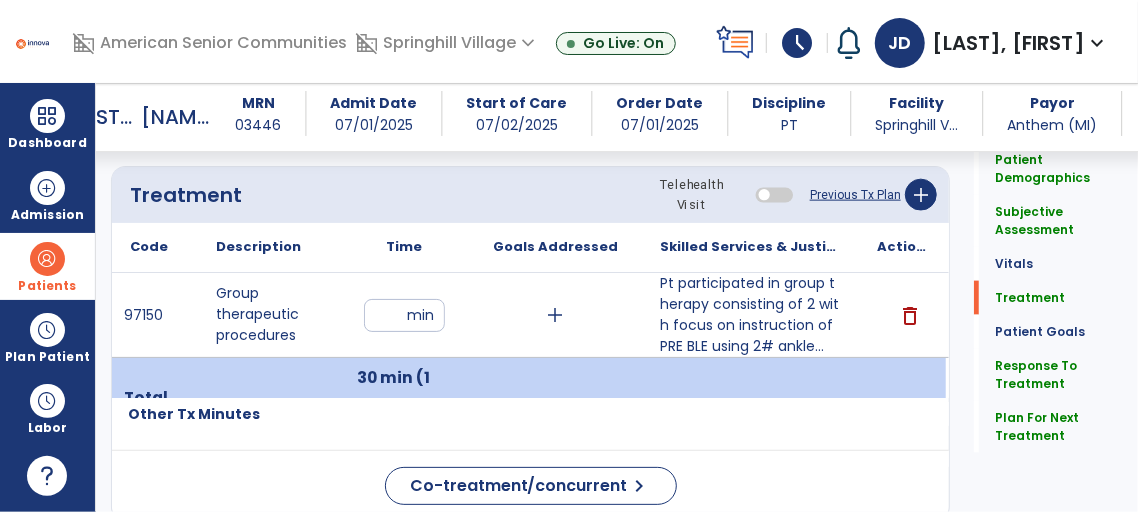 click on "**" at bounding box center [404, 315] 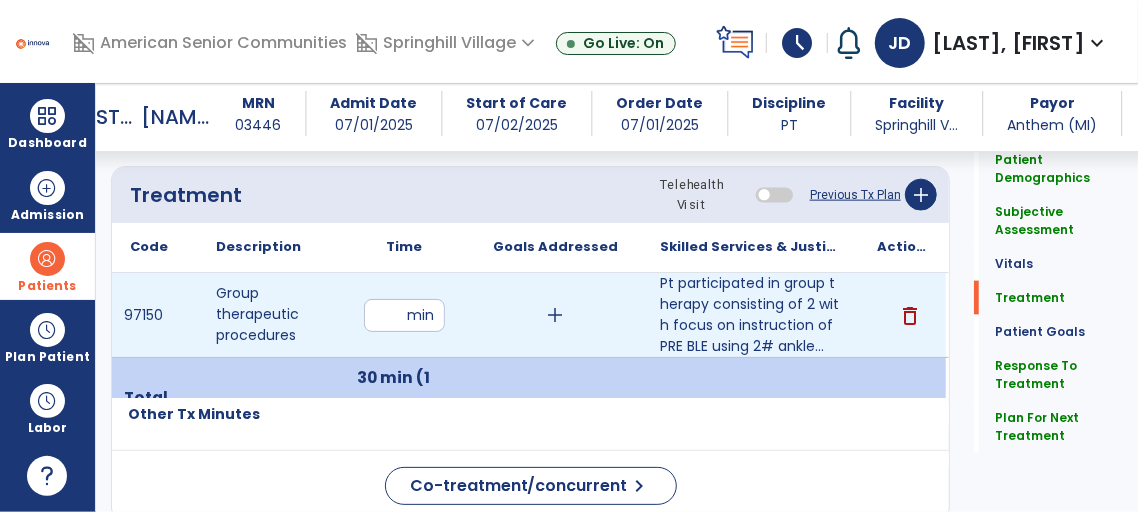 type on "**" 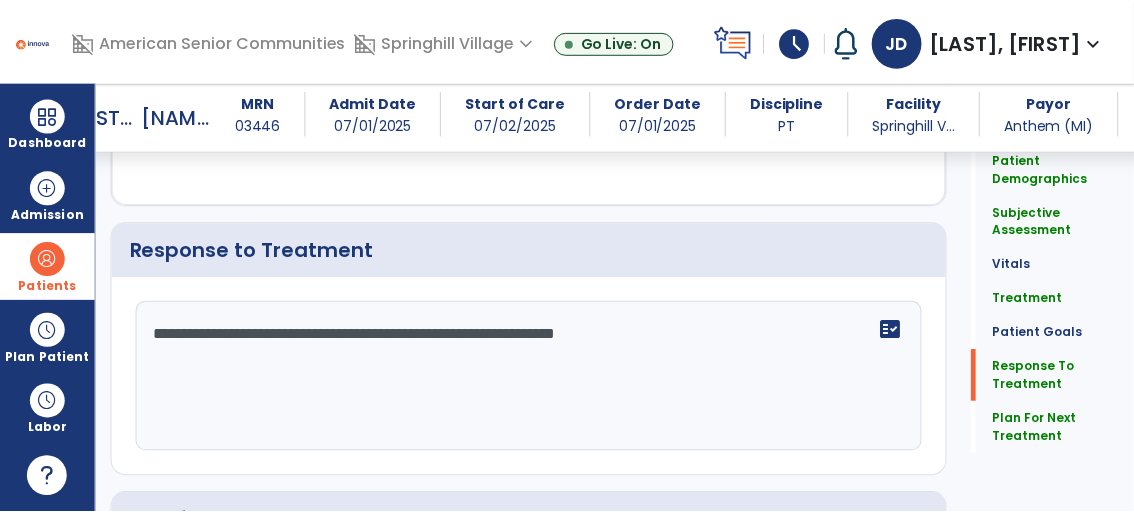 scroll, scrollTop: 2906, scrollLeft: 0, axis: vertical 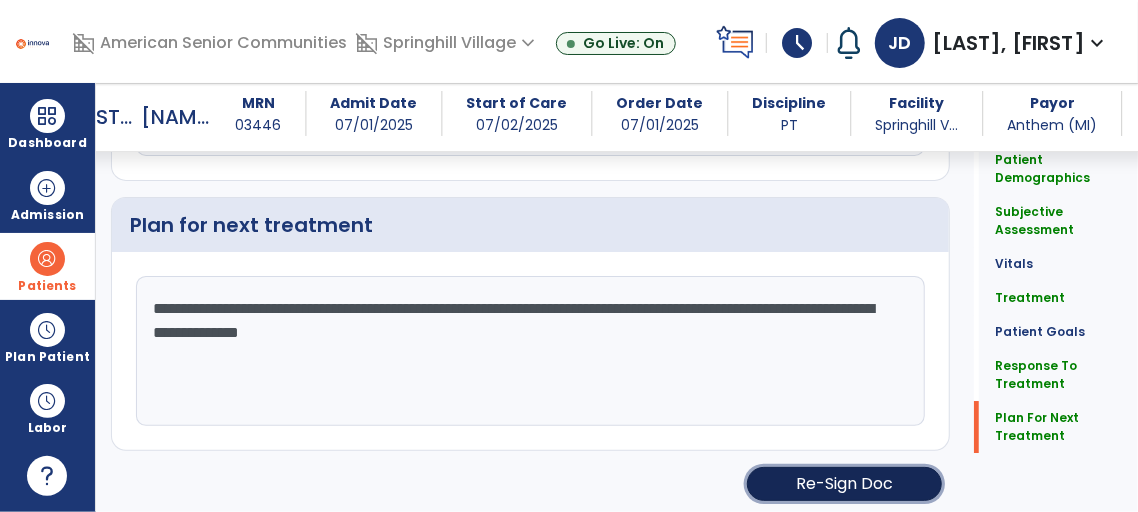 click on "Re-Sign Doc" 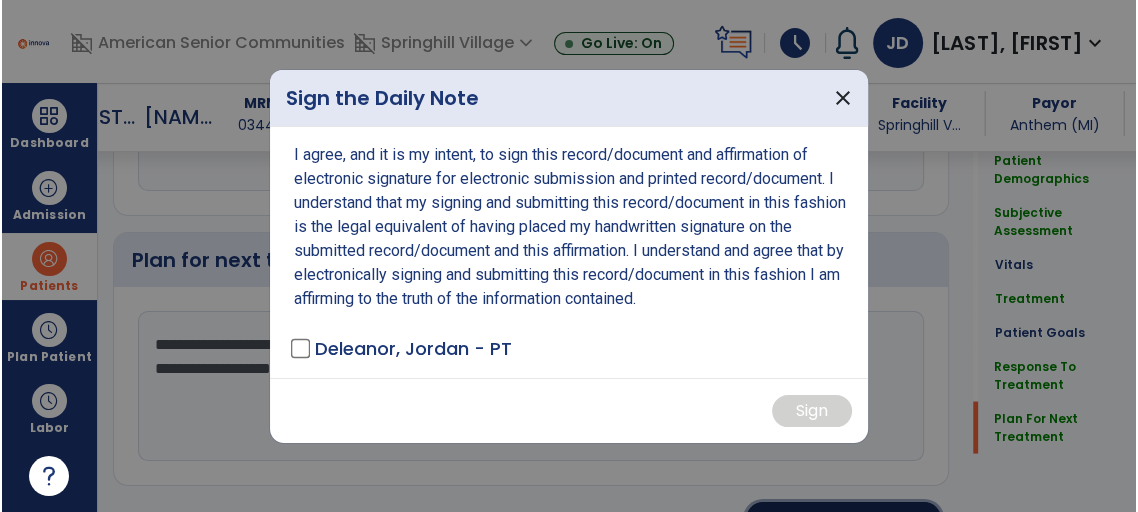scroll, scrollTop: 2905, scrollLeft: 0, axis: vertical 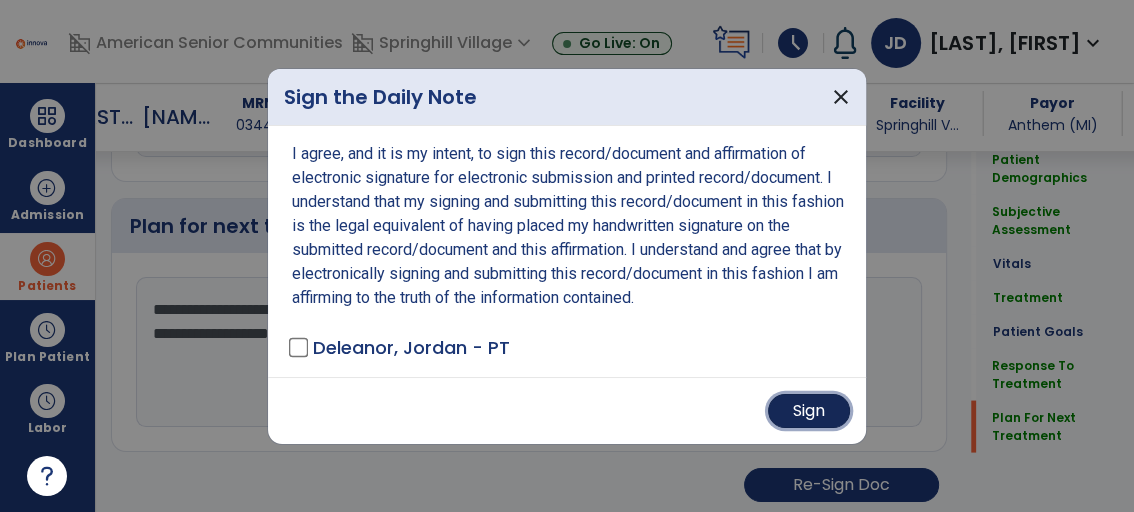 click on "Sign" at bounding box center [809, 411] 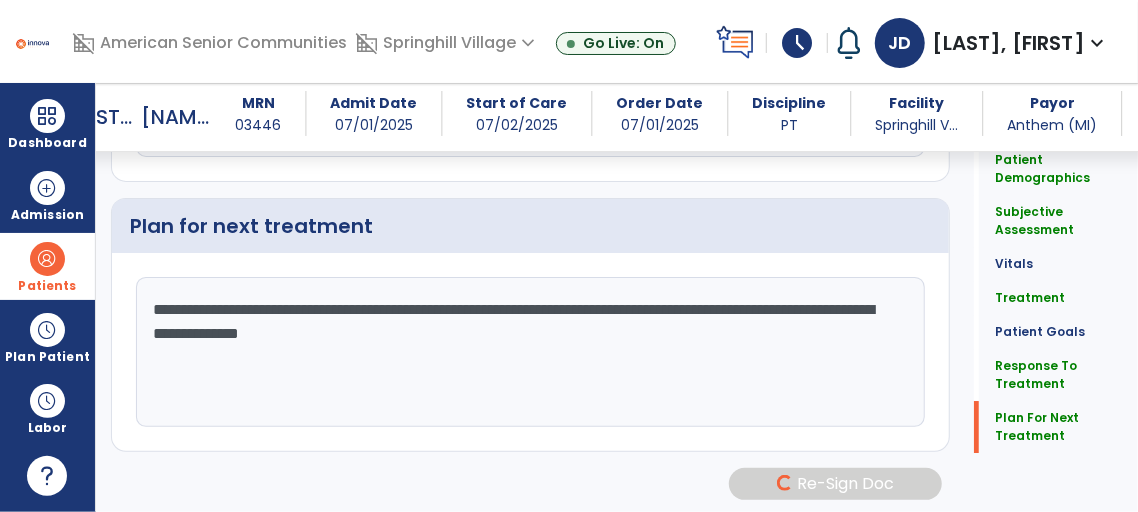 scroll, scrollTop: 2904, scrollLeft: 0, axis: vertical 